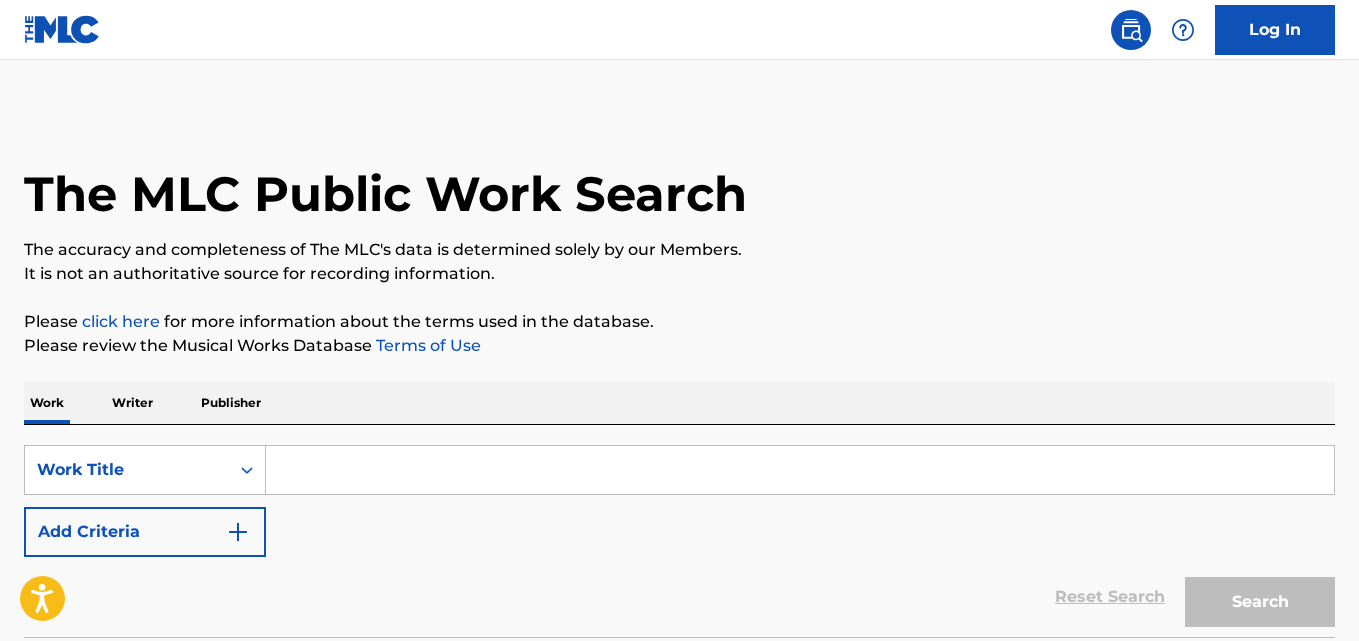 scroll, scrollTop: 0, scrollLeft: 0, axis: both 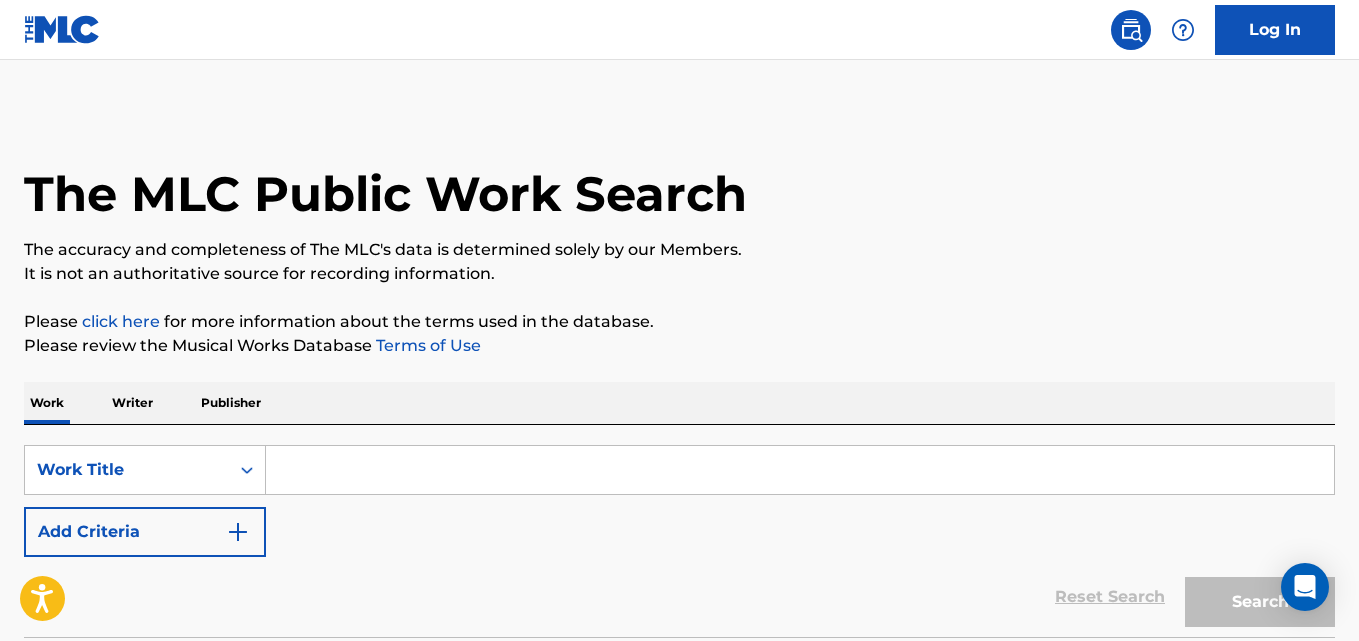 click at bounding box center (800, 470) 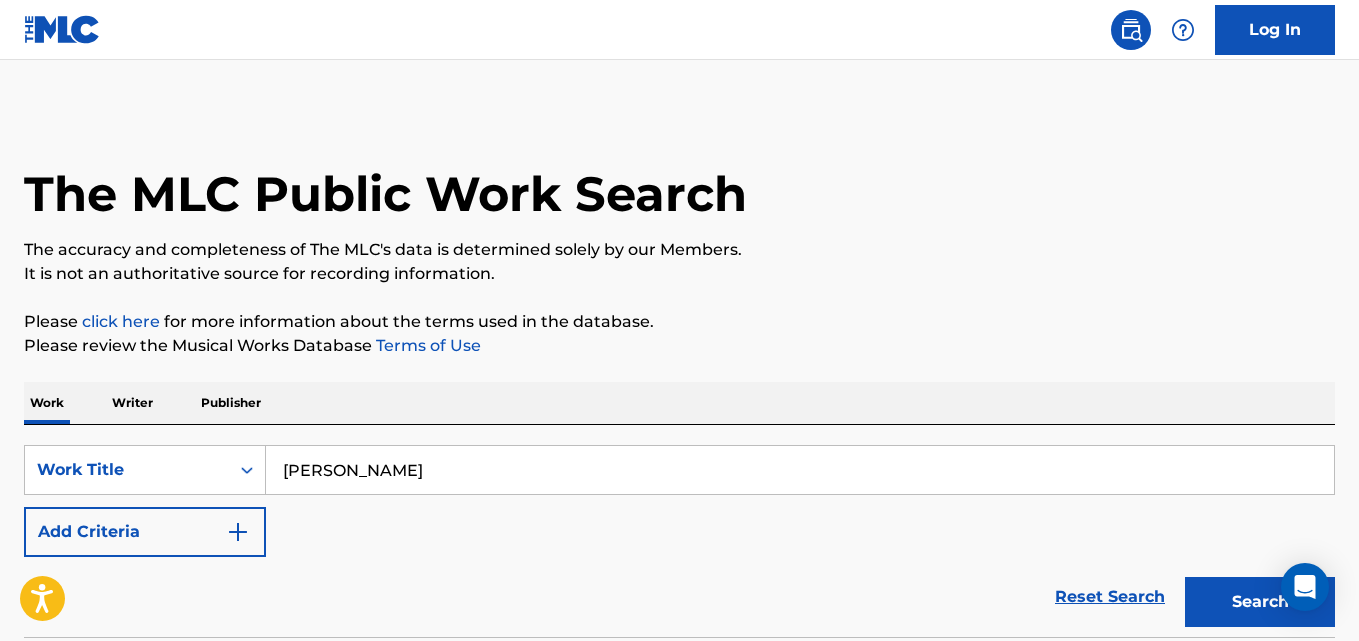 type on "[PERSON_NAME]" 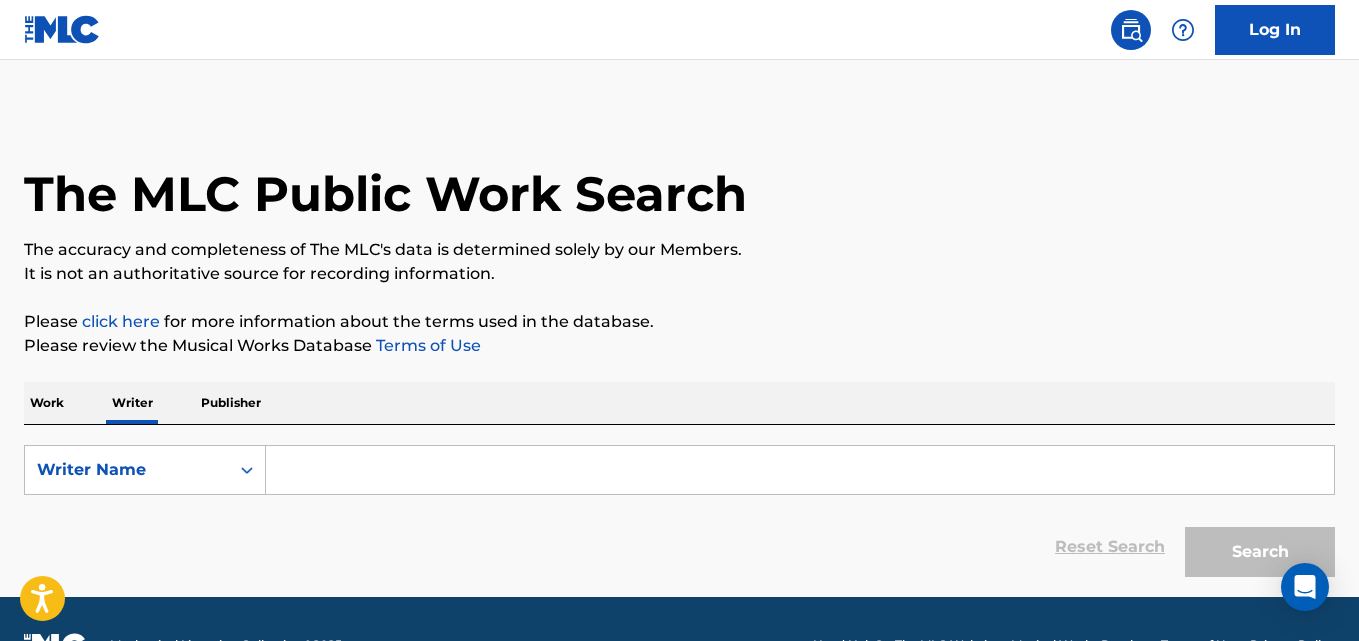 click at bounding box center [800, 470] 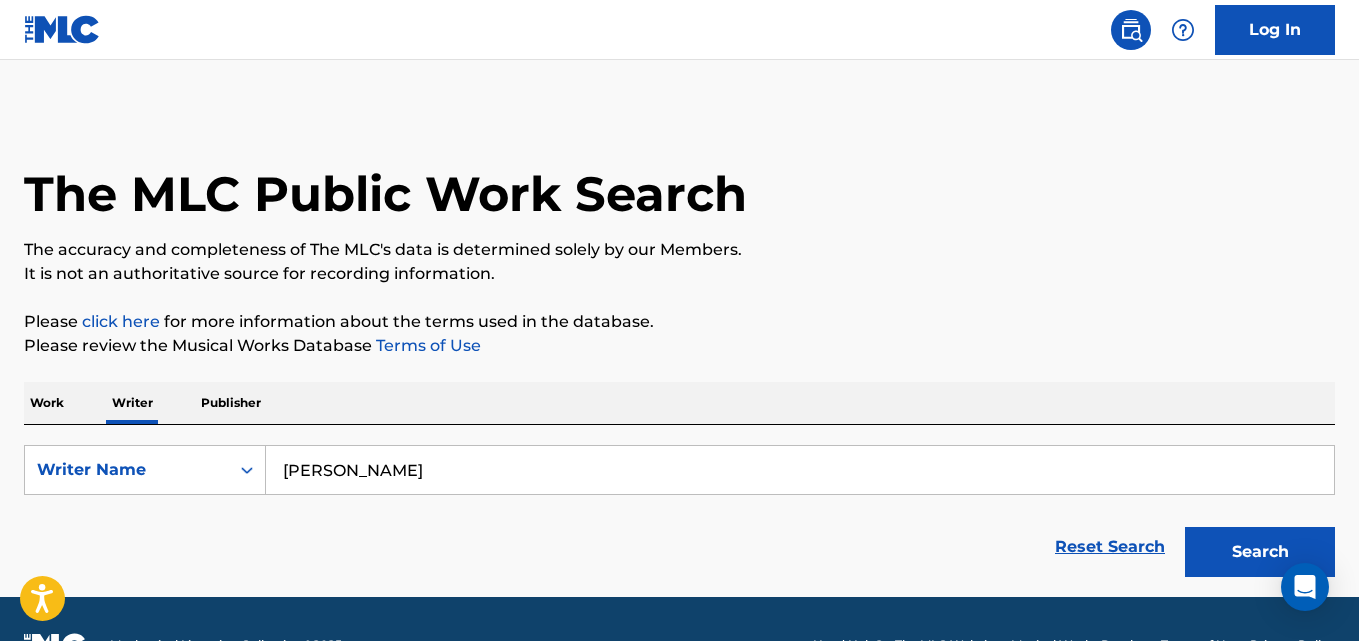 type on "[PERSON_NAME]" 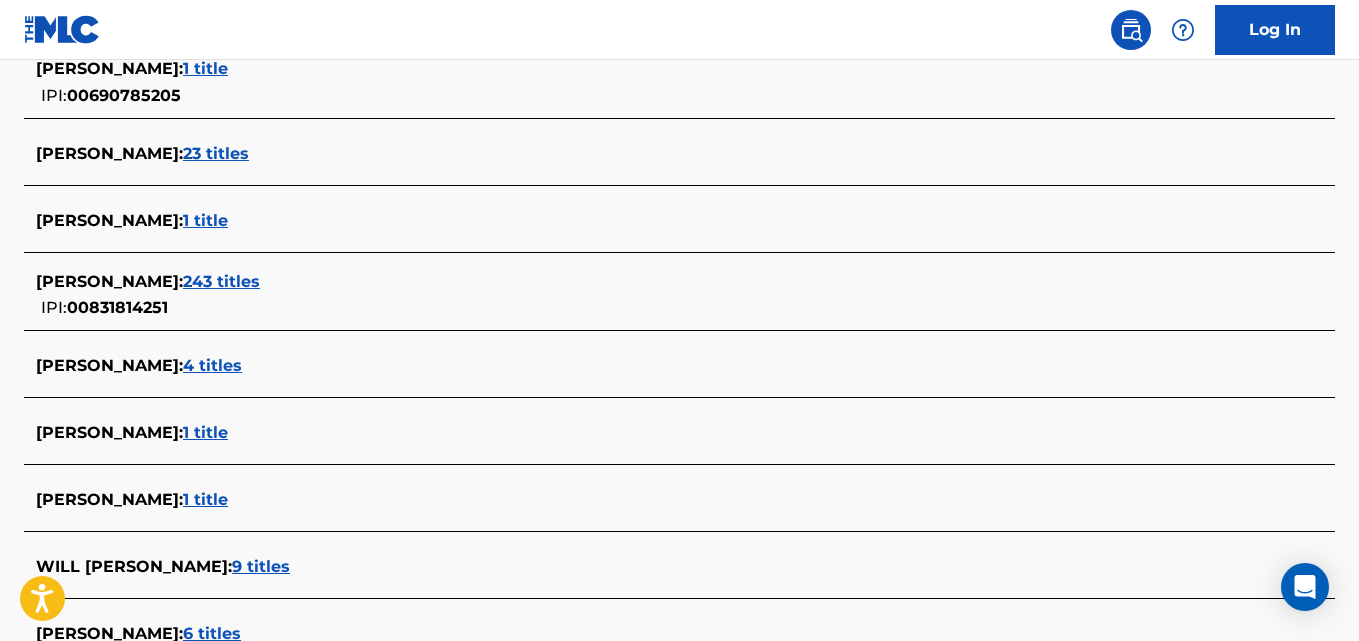 scroll, scrollTop: 794, scrollLeft: 0, axis: vertical 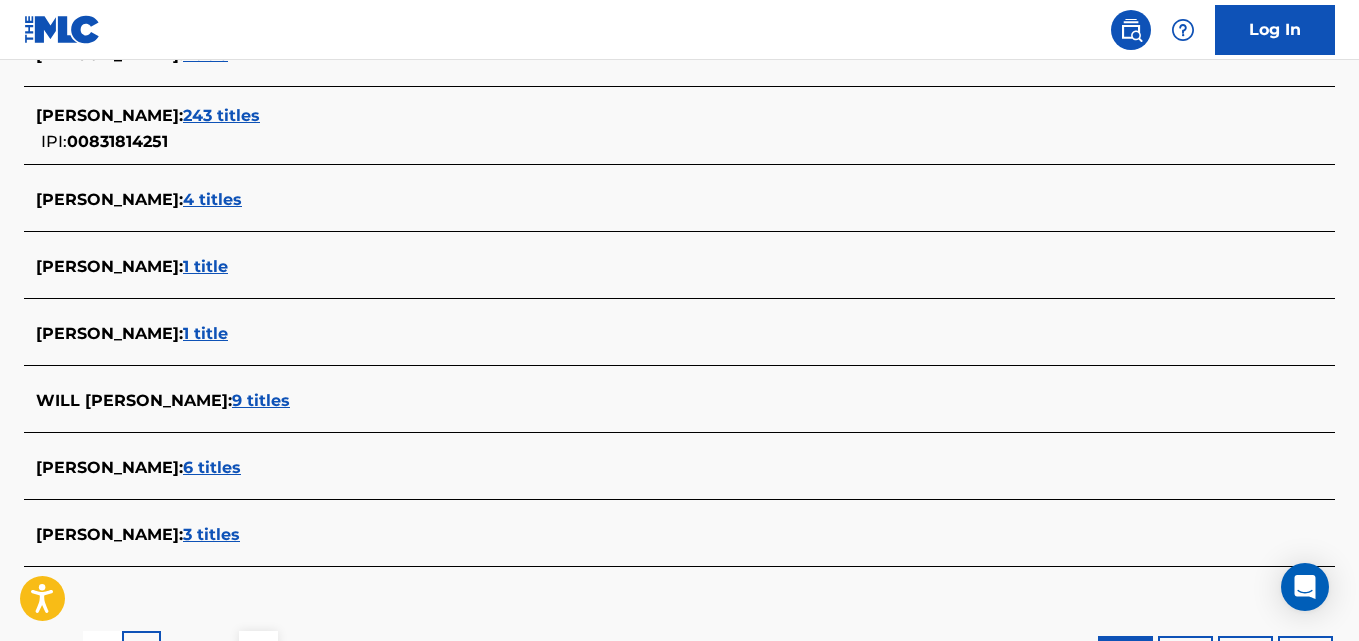 click on "3 titles" at bounding box center [211, 534] 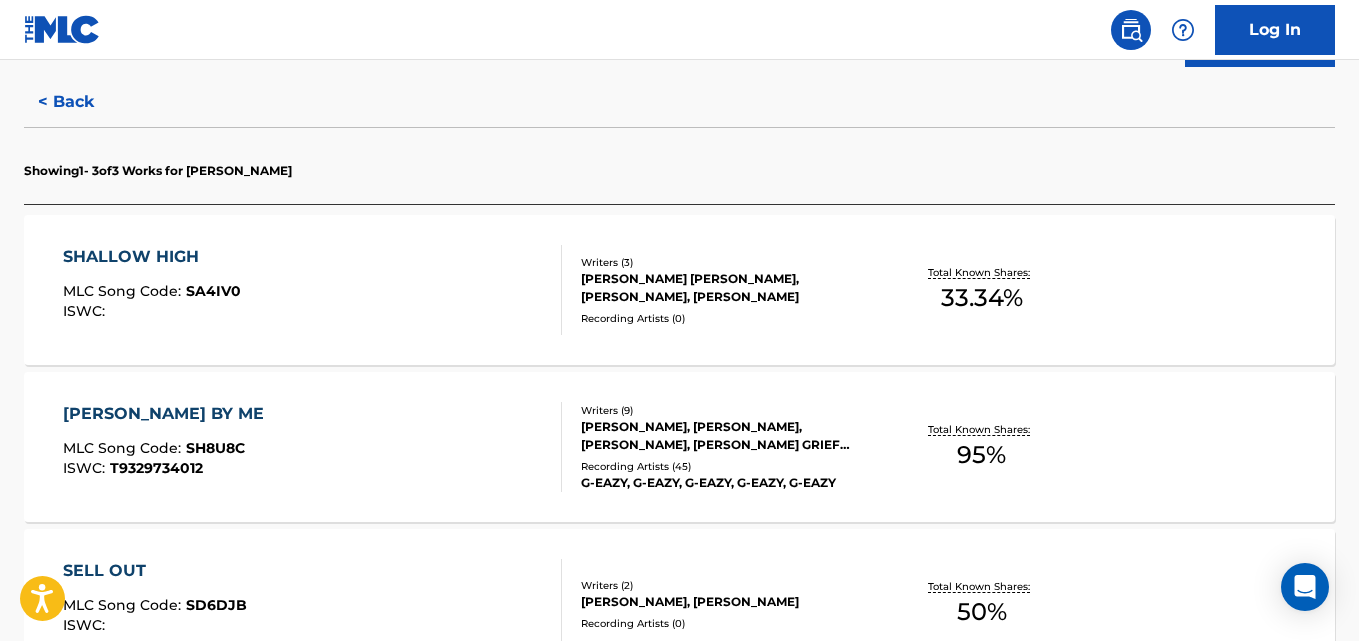 scroll, scrollTop: 447, scrollLeft: 0, axis: vertical 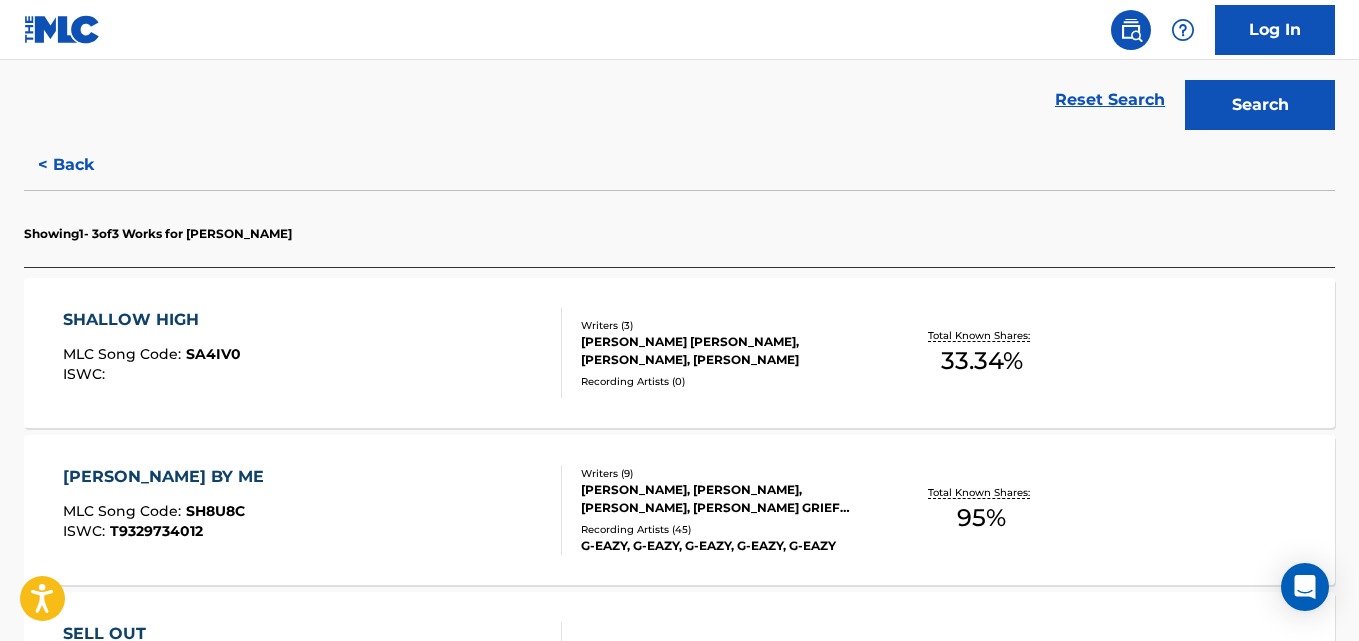 click on "SHALLOW HIGH" at bounding box center [152, 320] 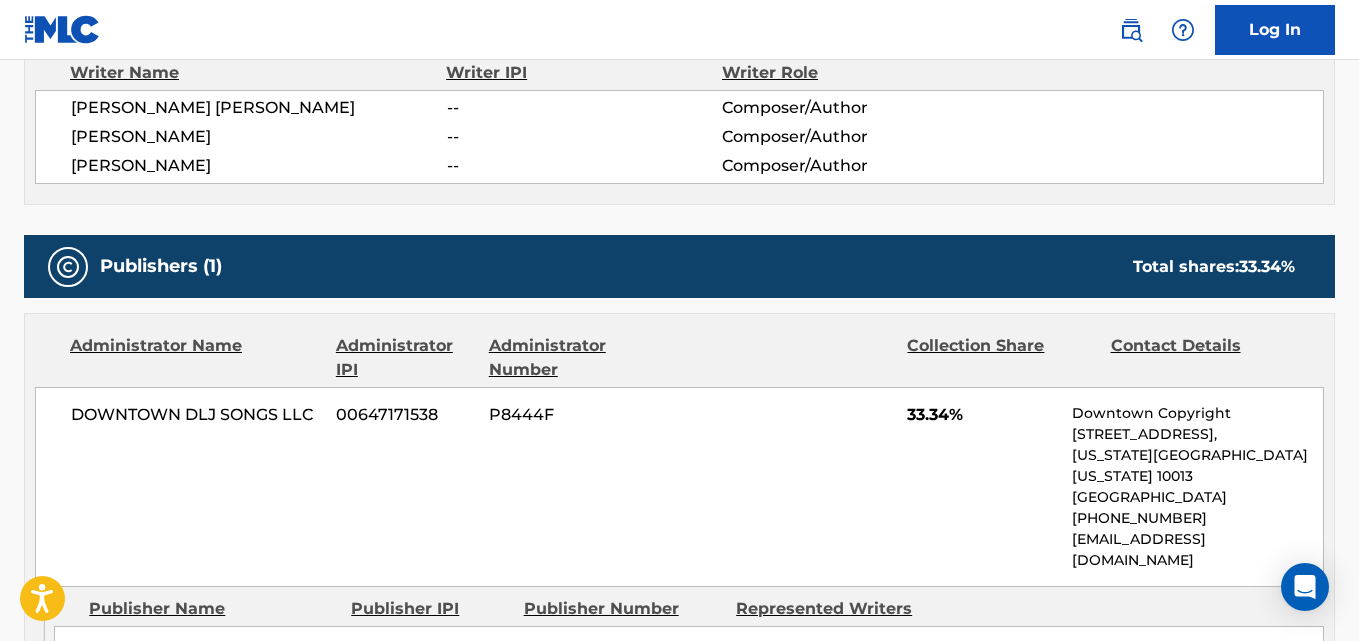 scroll, scrollTop: 920, scrollLeft: 0, axis: vertical 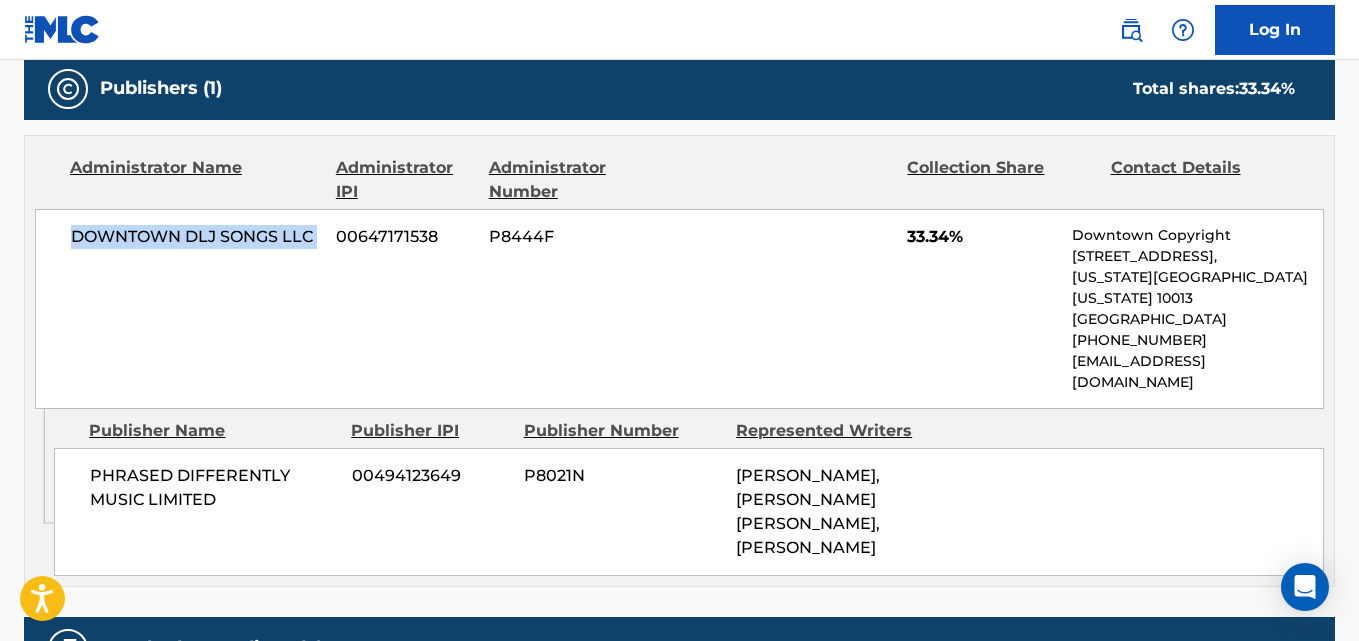 drag, startPoint x: 76, startPoint y: 238, endPoint x: 341, endPoint y: 247, distance: 265.15277 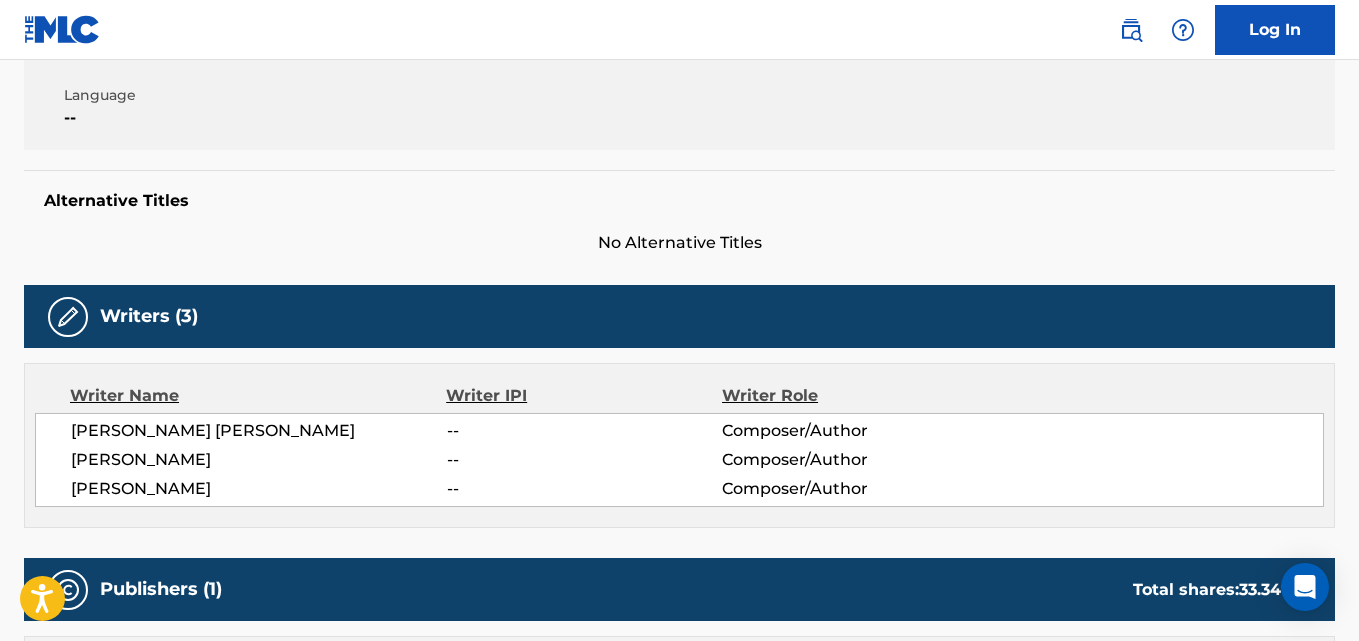 scroll, scrollTop: 87, scrollLeft: 0, axis: vertical 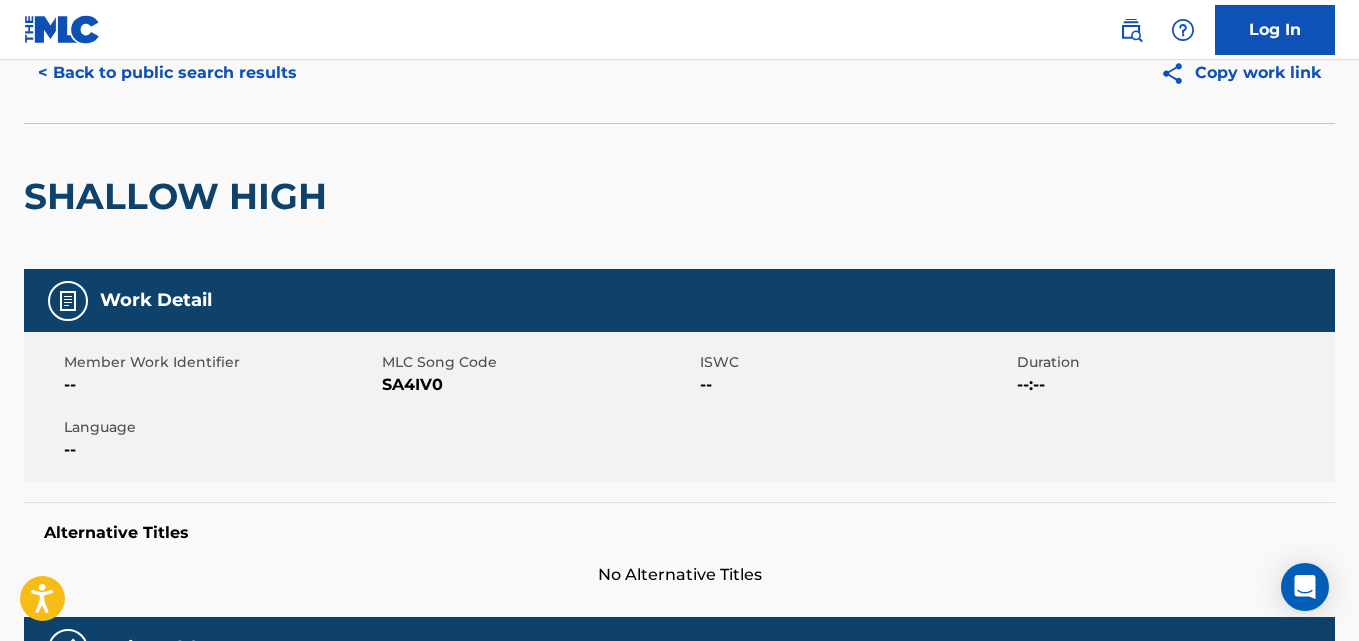 click on "< Back to public search results" at bounding box center [167, 73] 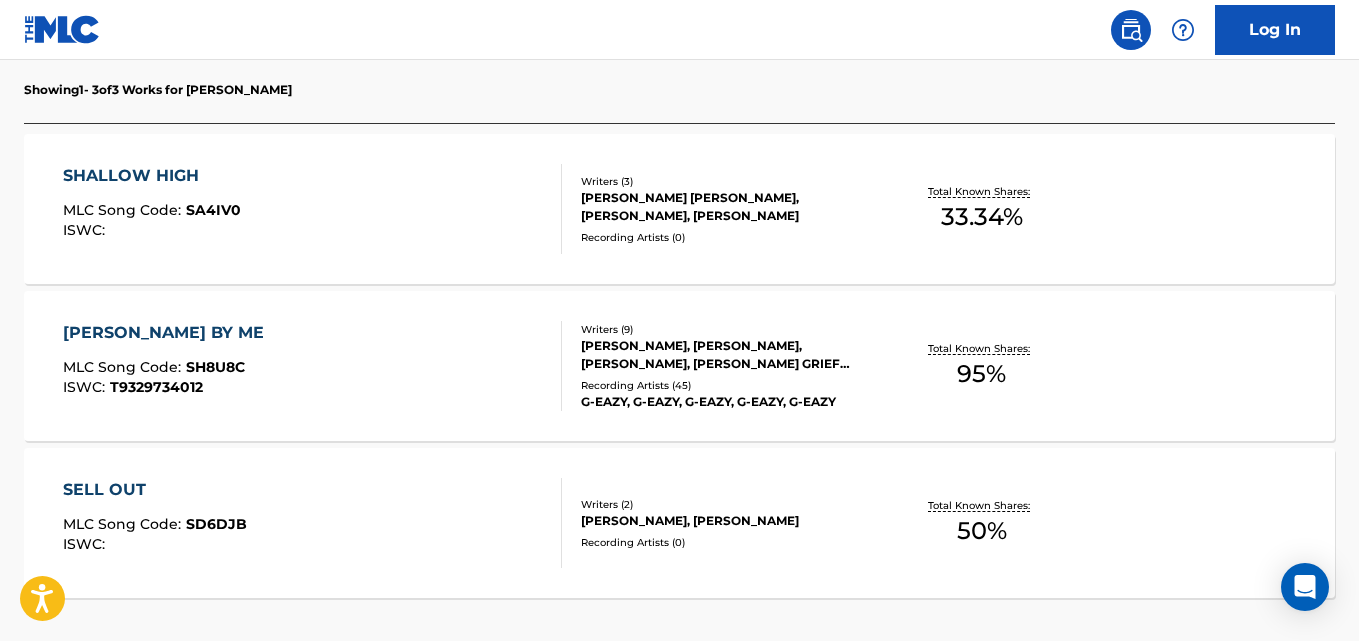 scroll, scrollTop: 613, scrollLeft: 0, axis: vertical 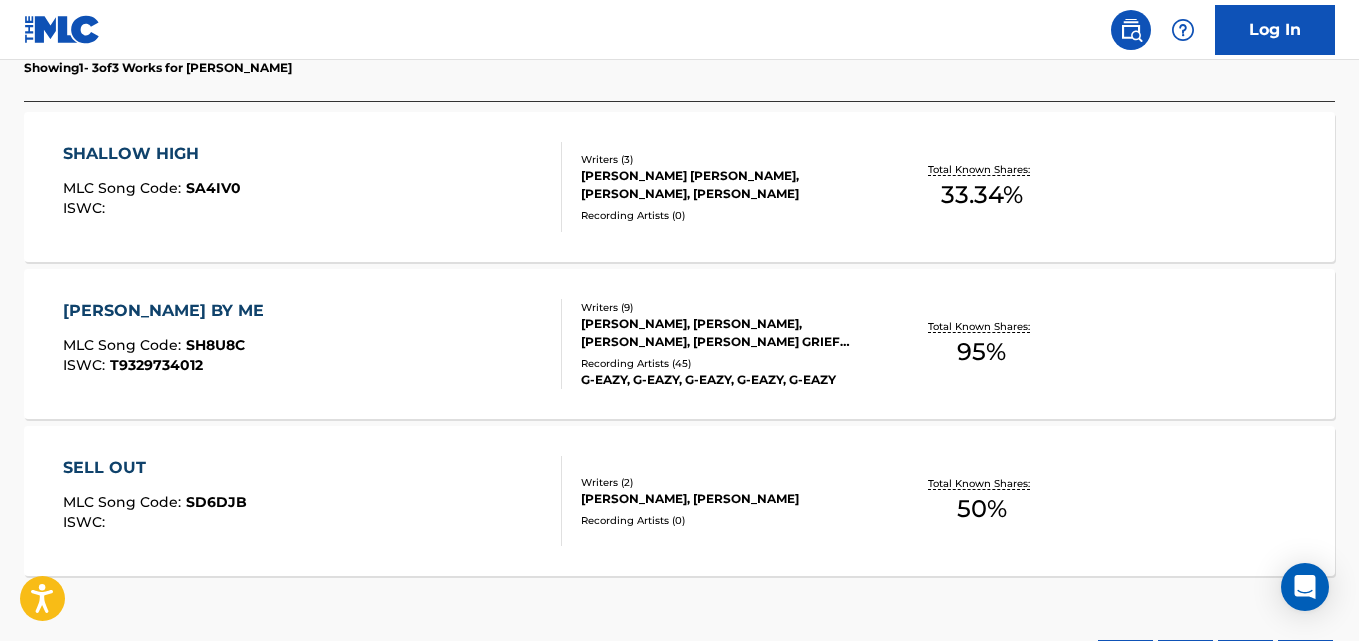 click on "[PERSON_NAME] BY ME MLC Song Code : SH8U8C ISWC : T9329734012" at bounding box center [168, 344] 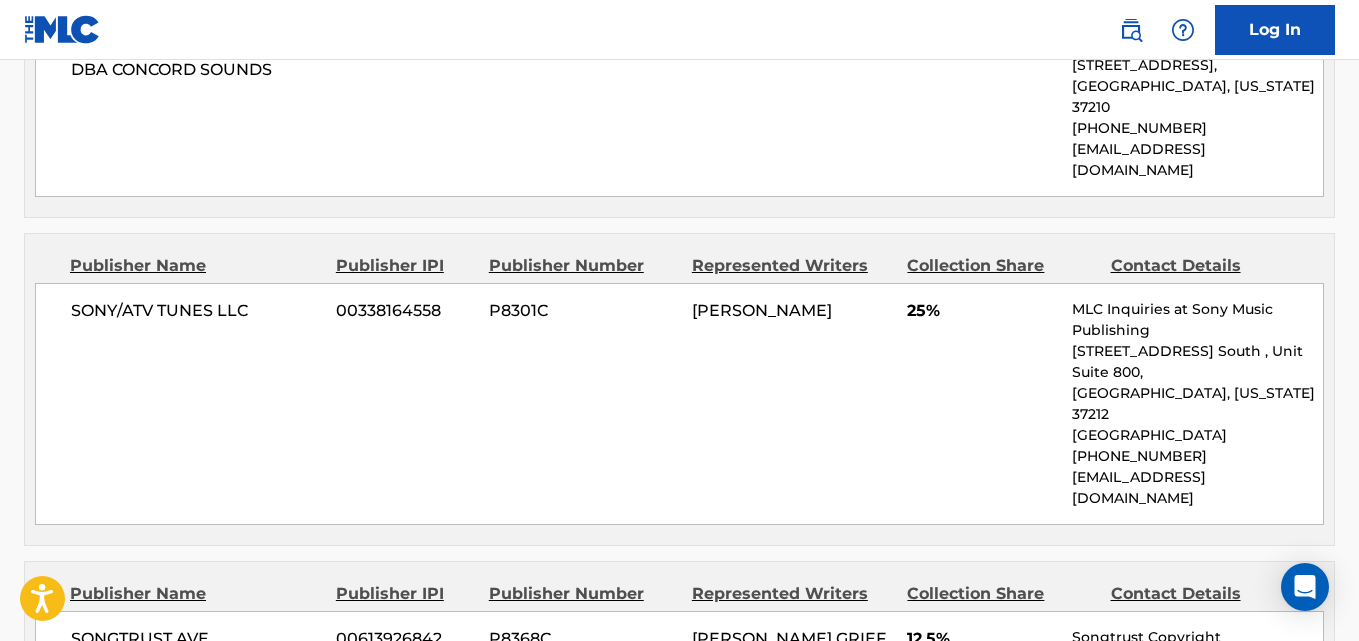 scroll, scrollTop: 1594, scrollLeft: 0, axis: vertical 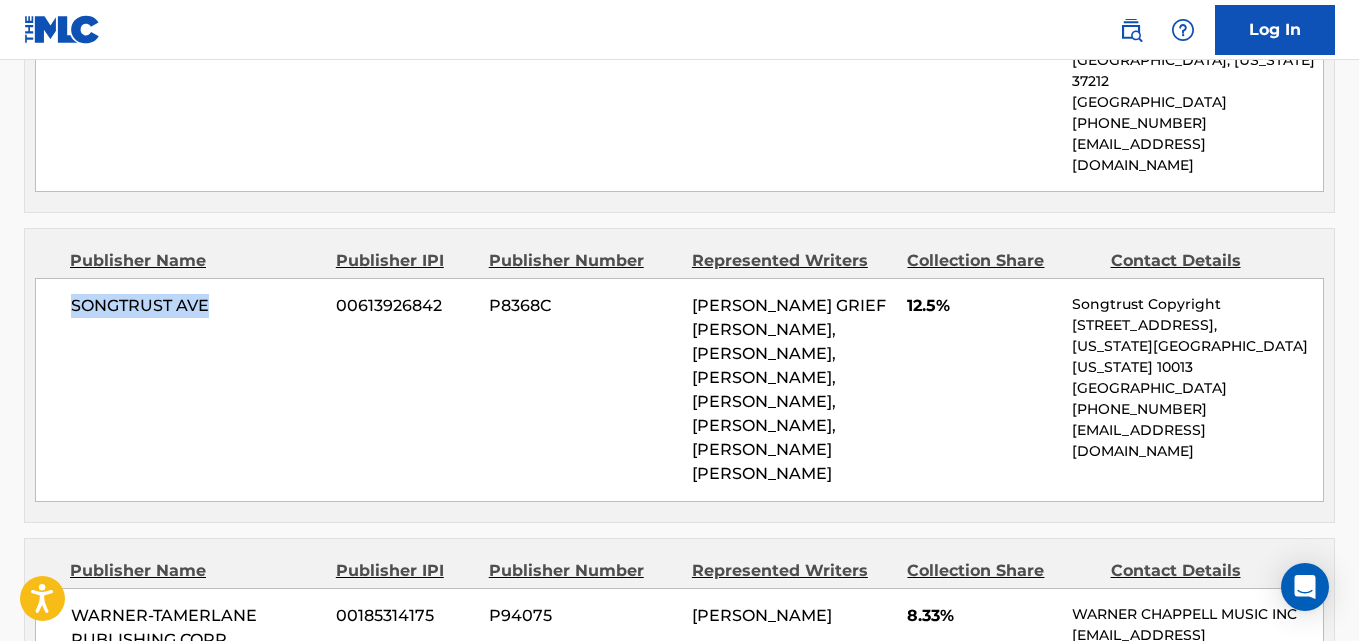 drag, startPoint x: 97, startPoint y: 220, endPoint x: 434, endPoint y: 331, distance: 354.8098 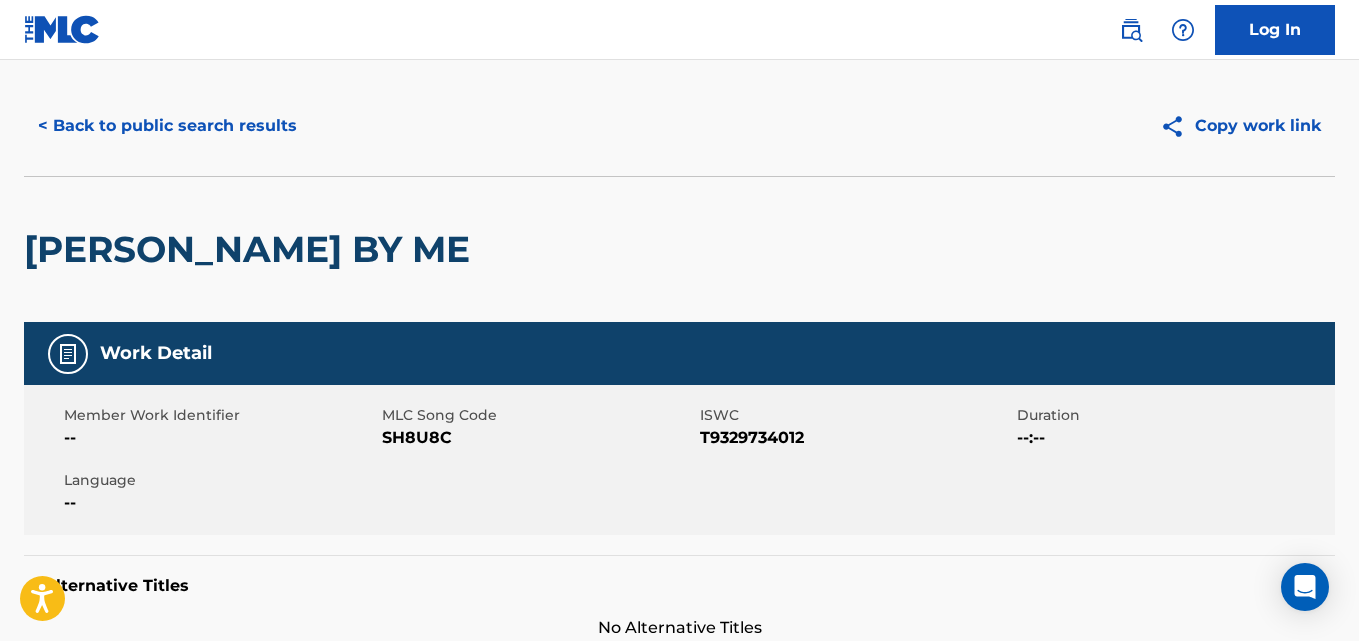 scroll, scrollTop: 0, scrollLeft: 0, axis: both 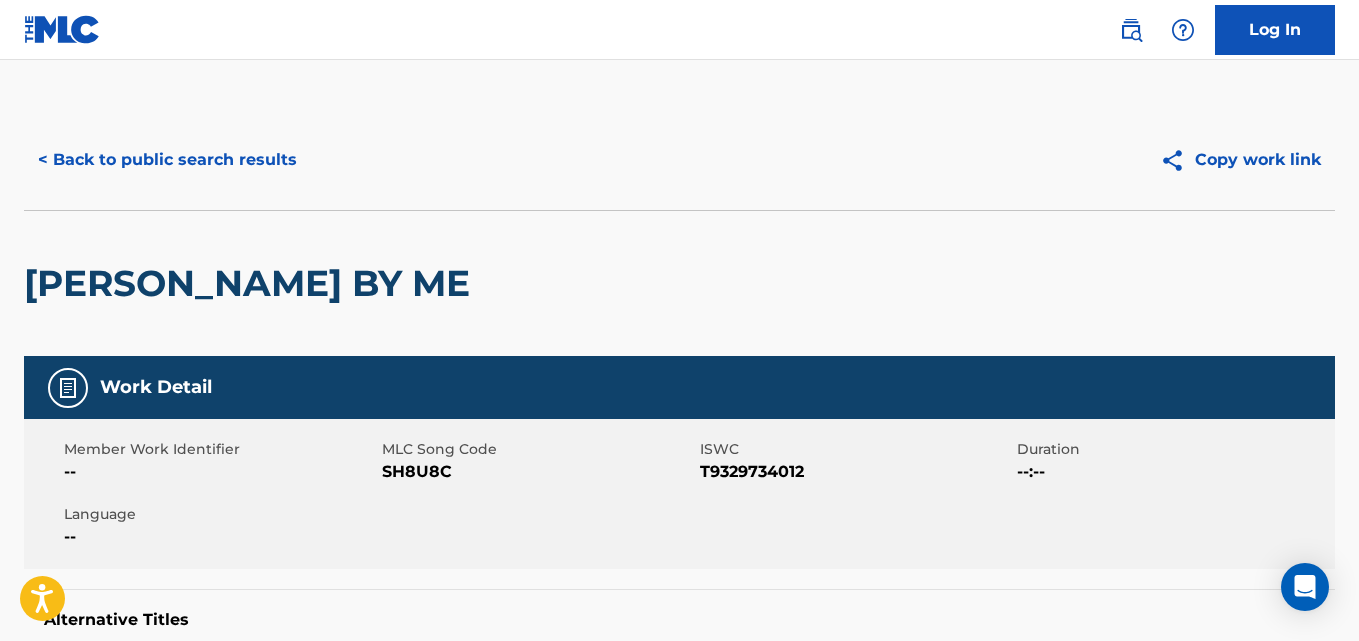 click on "< Back to public search results" at bounding box center [167, 160] 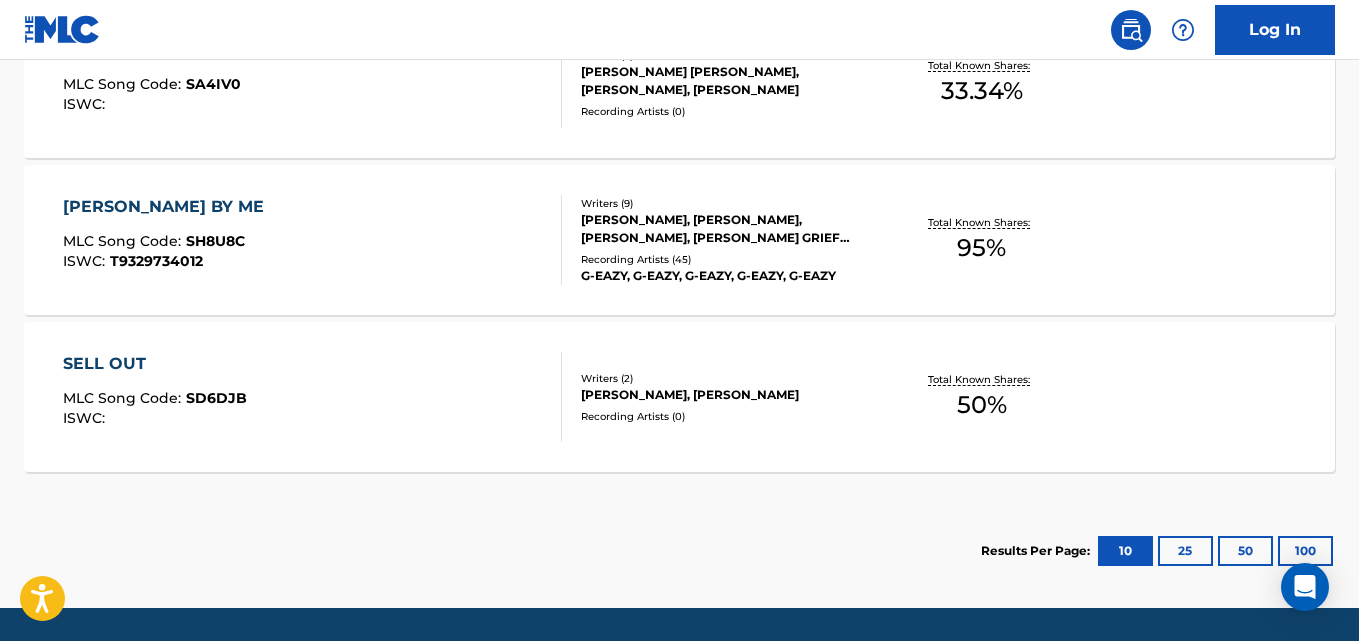scroll, scrollTop: 780, scrollLeft: 0, axis: vertical 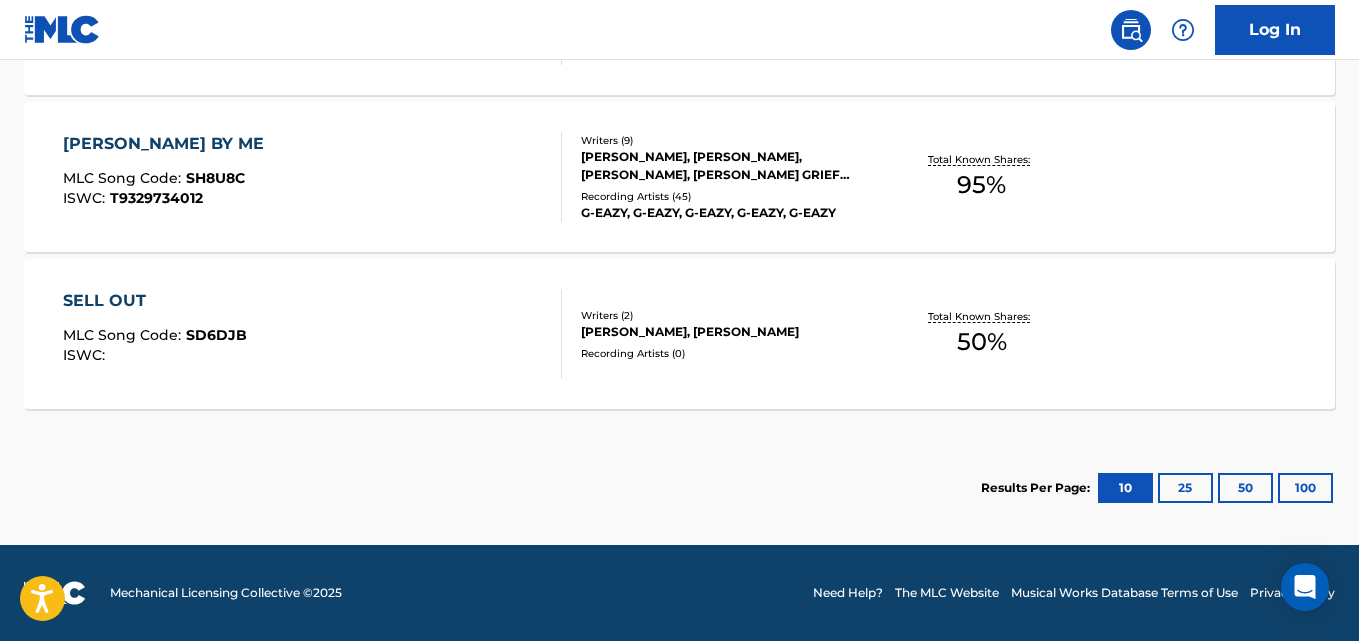 click on "SELL OUT MLC Song Code : SD6DJB ISWC :" at bounding box center (155, 334) 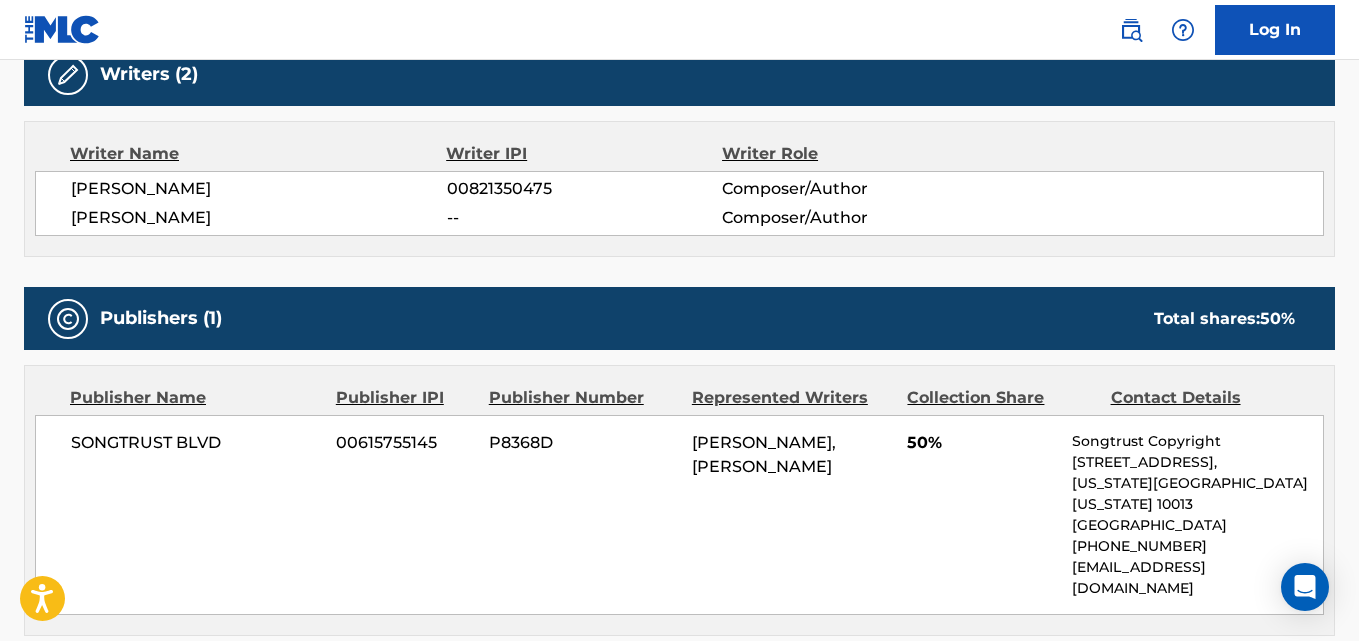 scroll, scrollTop: 725, scrollLeft: 0, axis: vertical 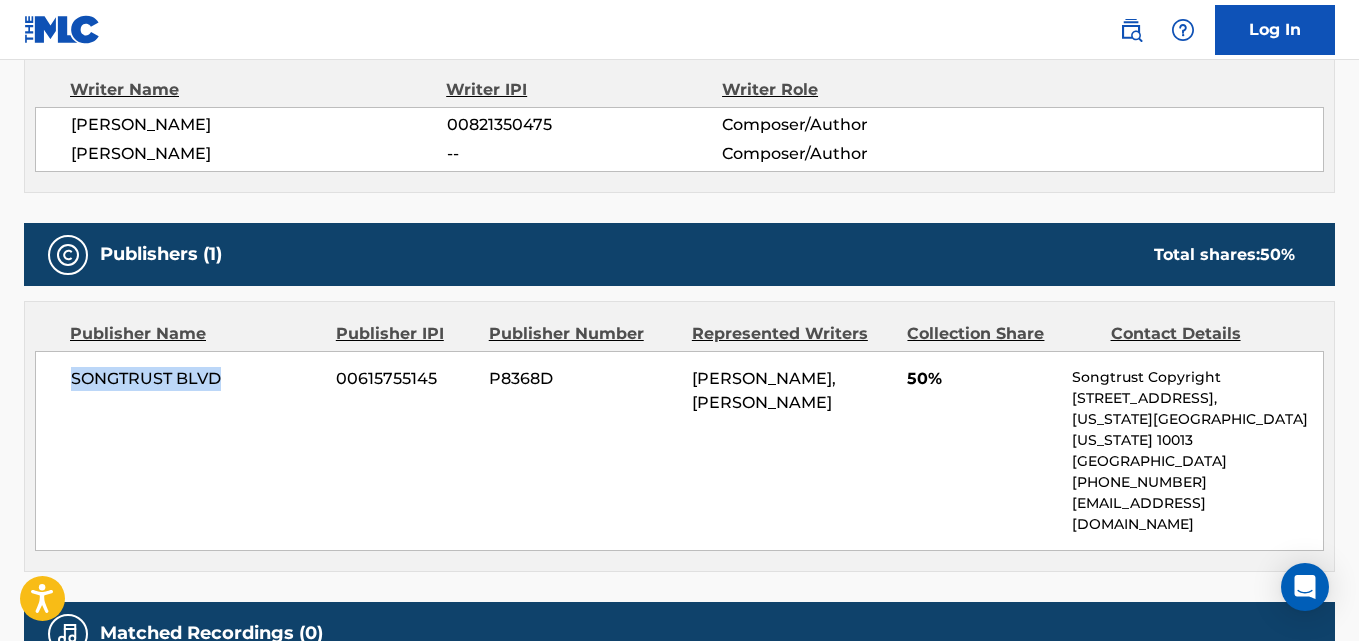 drag, startPoint x: 61, startPoint y: 387, endPoint x: 279, endPoint y: 367, distance: 218.91551 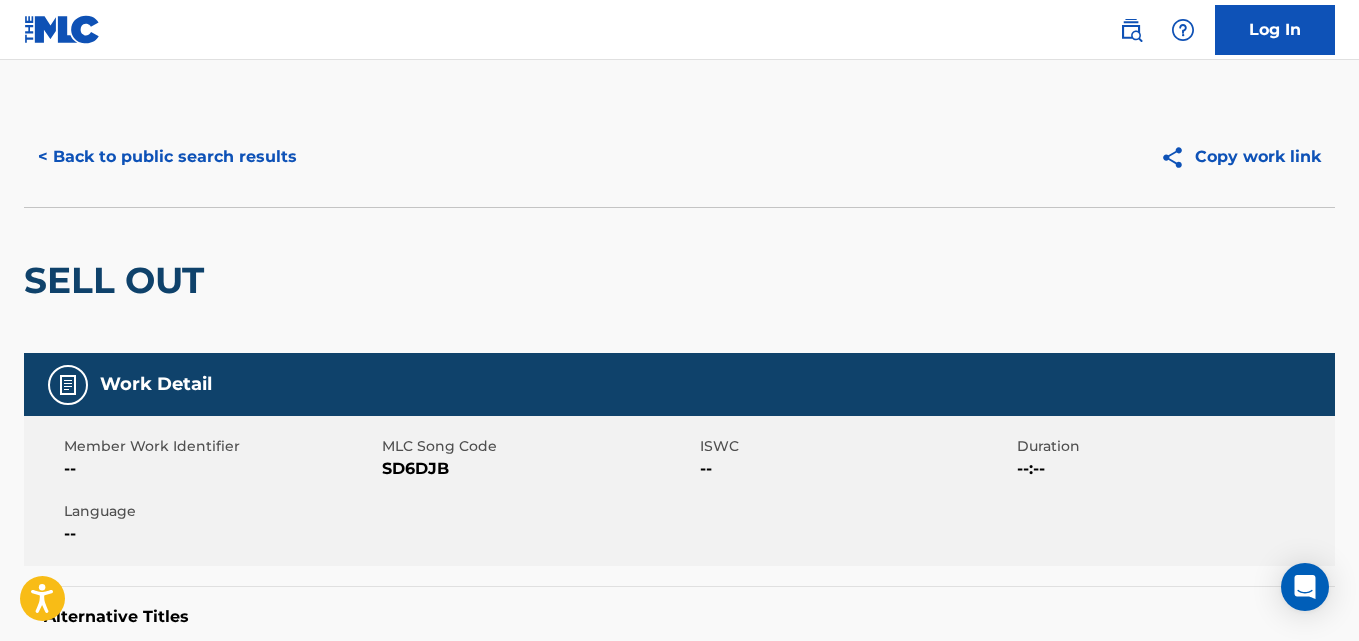 scroll, scrollTop: 0, scrollLeft: 0, axis: both 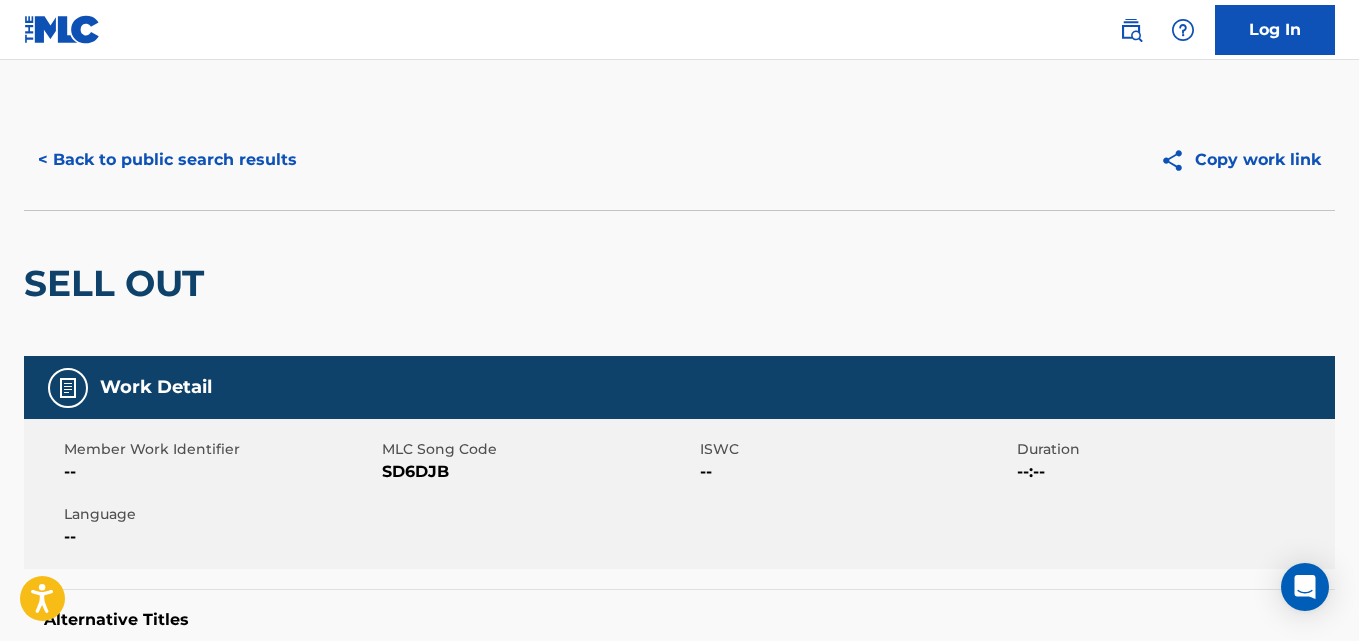 click on "< Back to public search results" at bounding box center [167, 160] 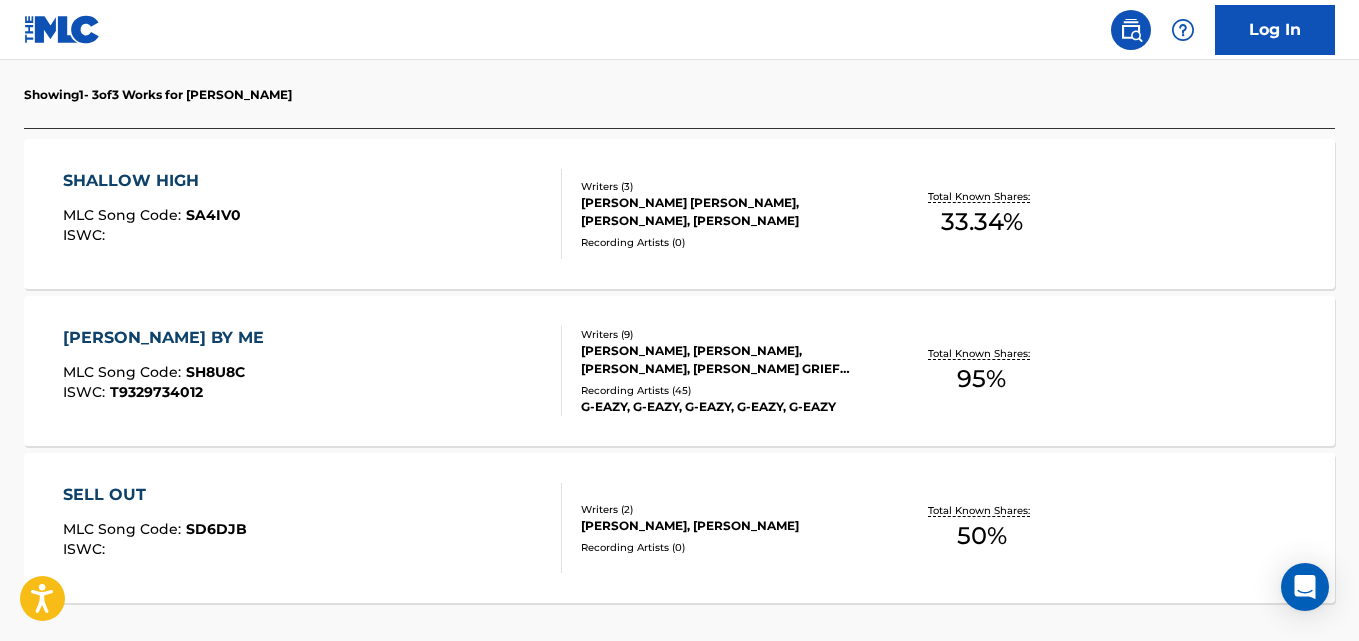 scroll, scrollTop: 613, scrollLeft: 0, axis: vertical 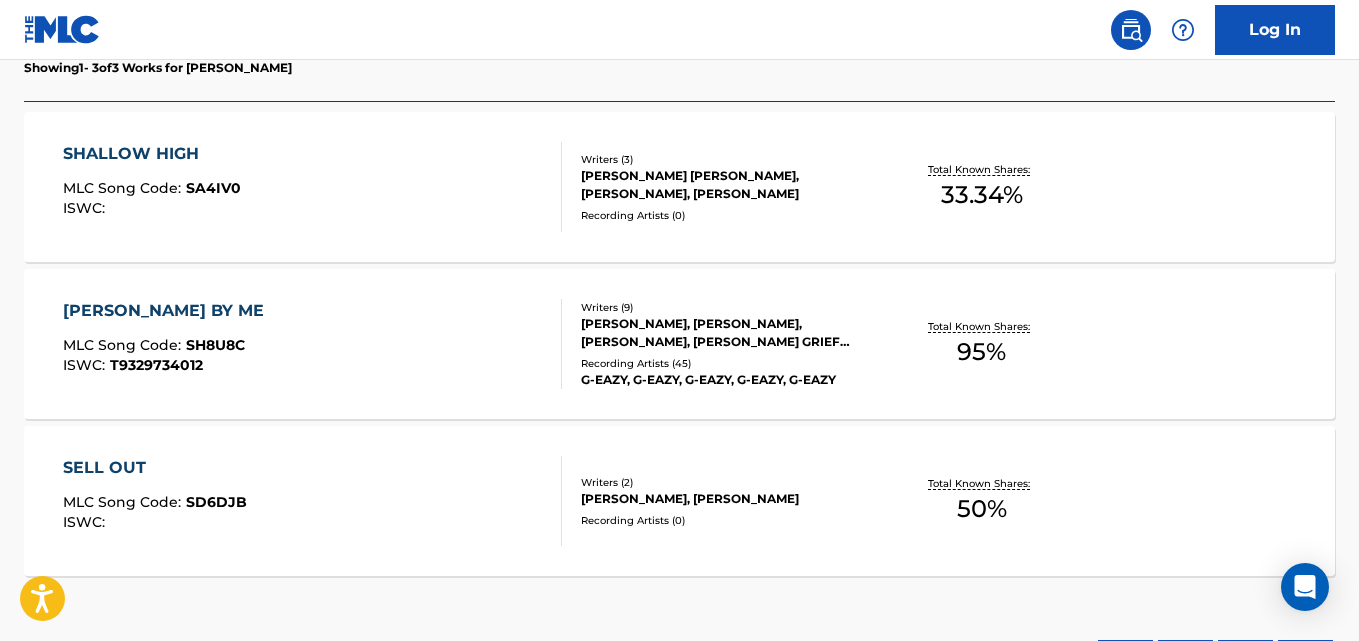 click on "SELL OUT" at bounding box center [155, 468] 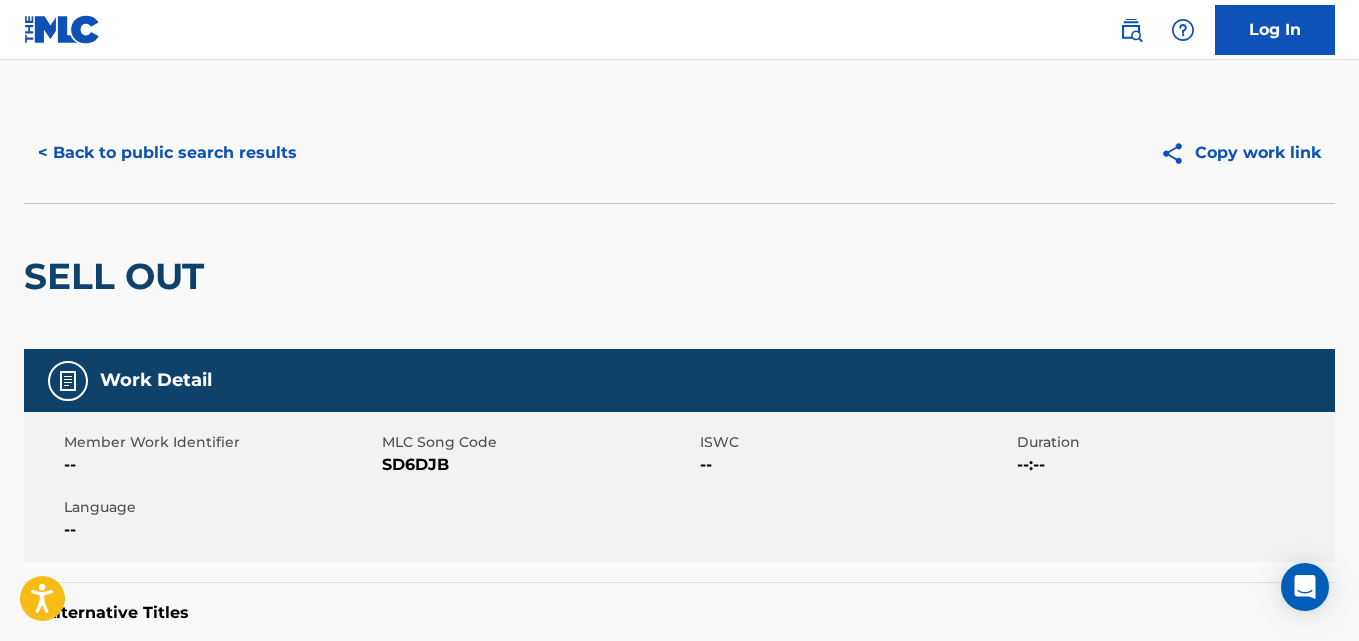 scroll, scrollTop: 0, scrollLeft: 0, axis: both 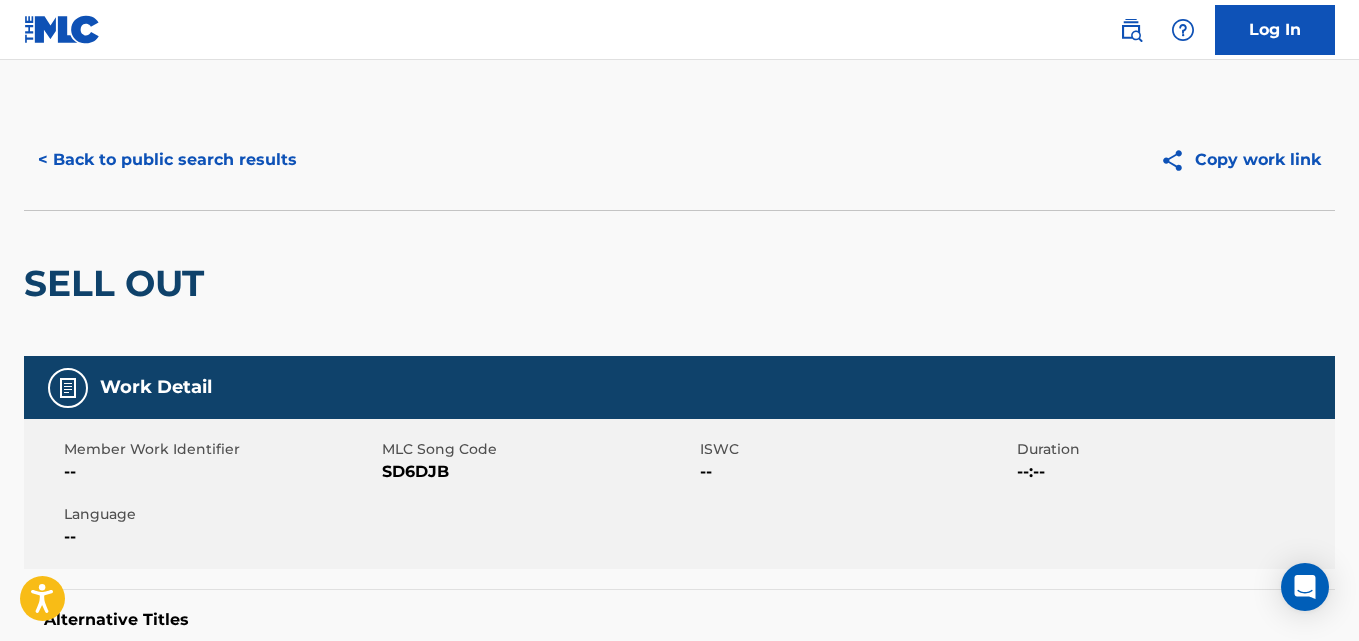 click on "< Back to public search results" at bounding box center (167, 160) 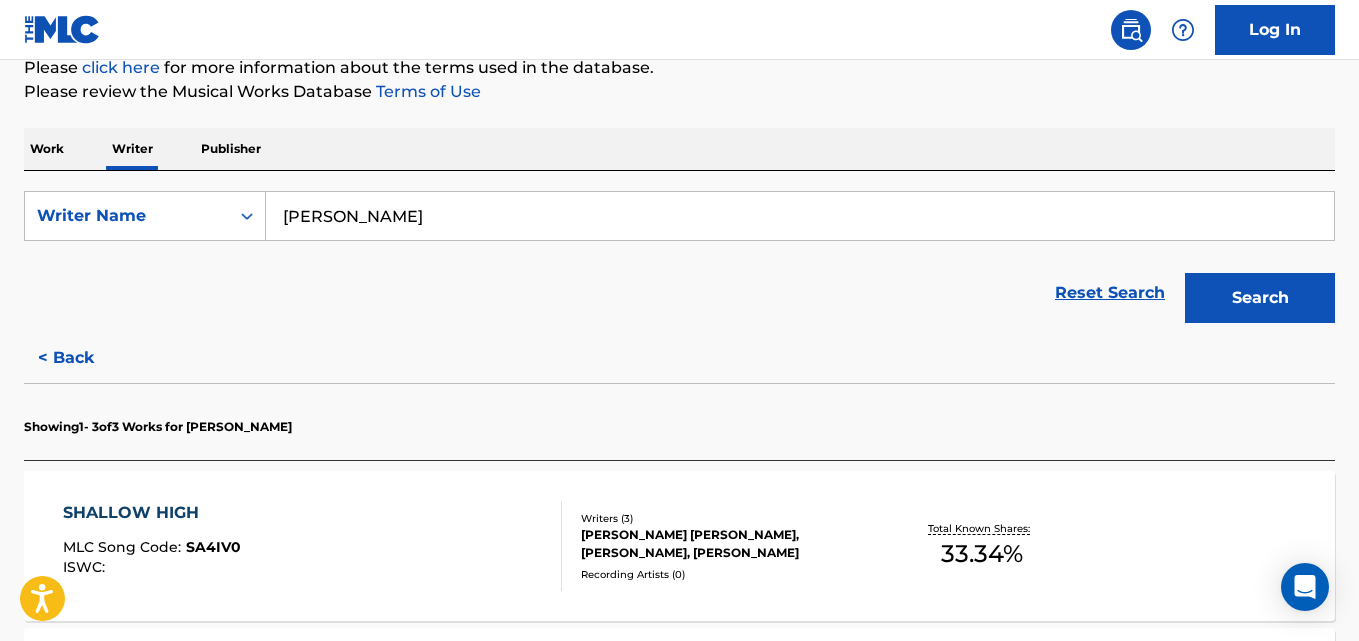 scroll, scrollTop: 446, scrollLeft: 0, axis: vertical 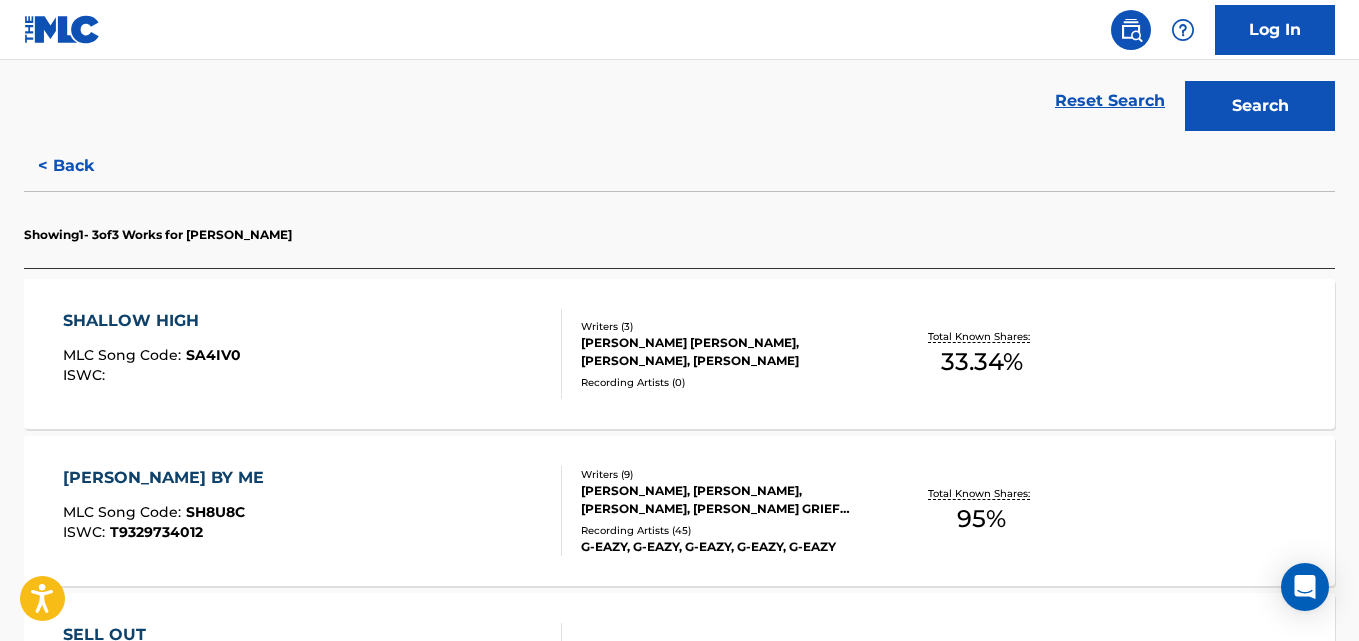 click on "[PERSON_NAME] BY ME MLC Song Code : SH8U8C ISWC : T9329734012" at bounding box center (168, 511) 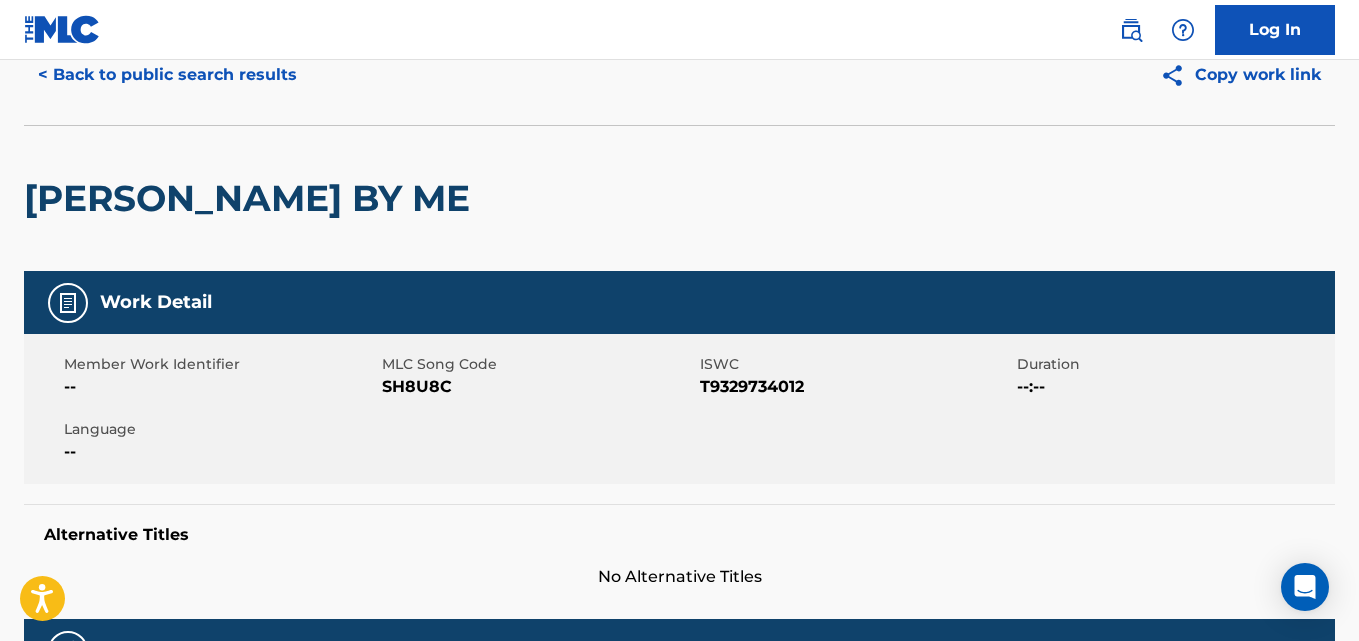 scroll, scrollTop: 0, scrollLeft: 0, axis: both 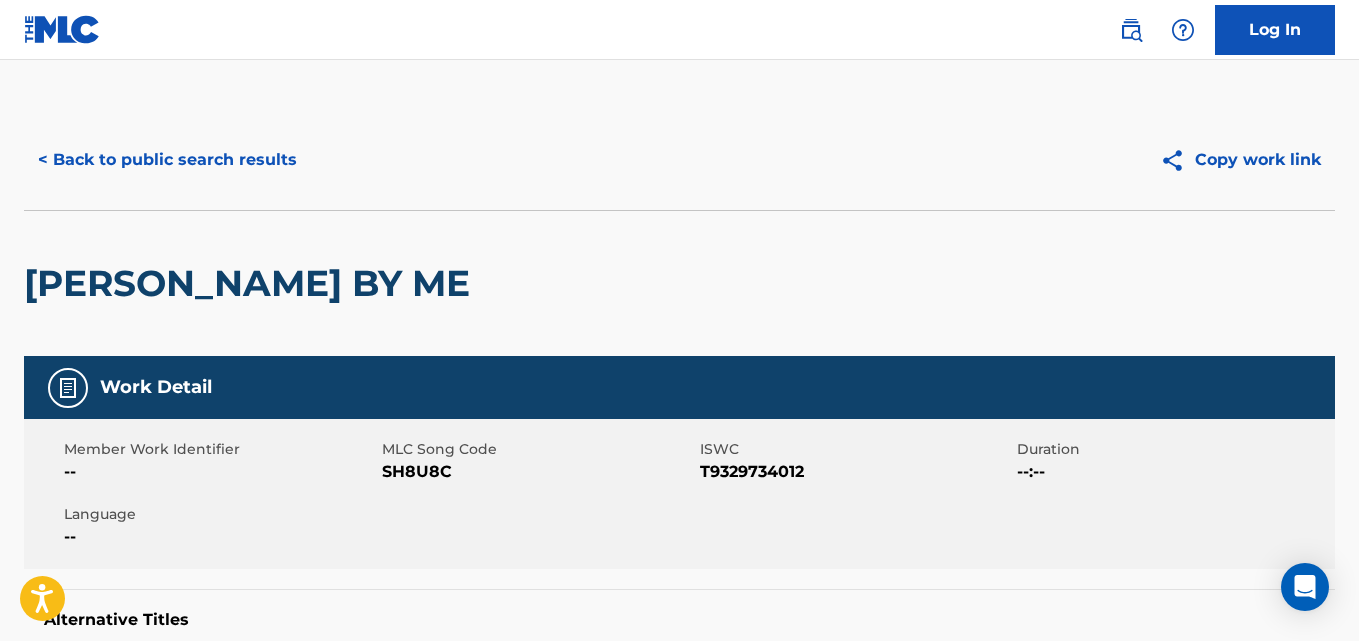 click on "< Back to public search results Copy work link" at bounding box center [679, 160] 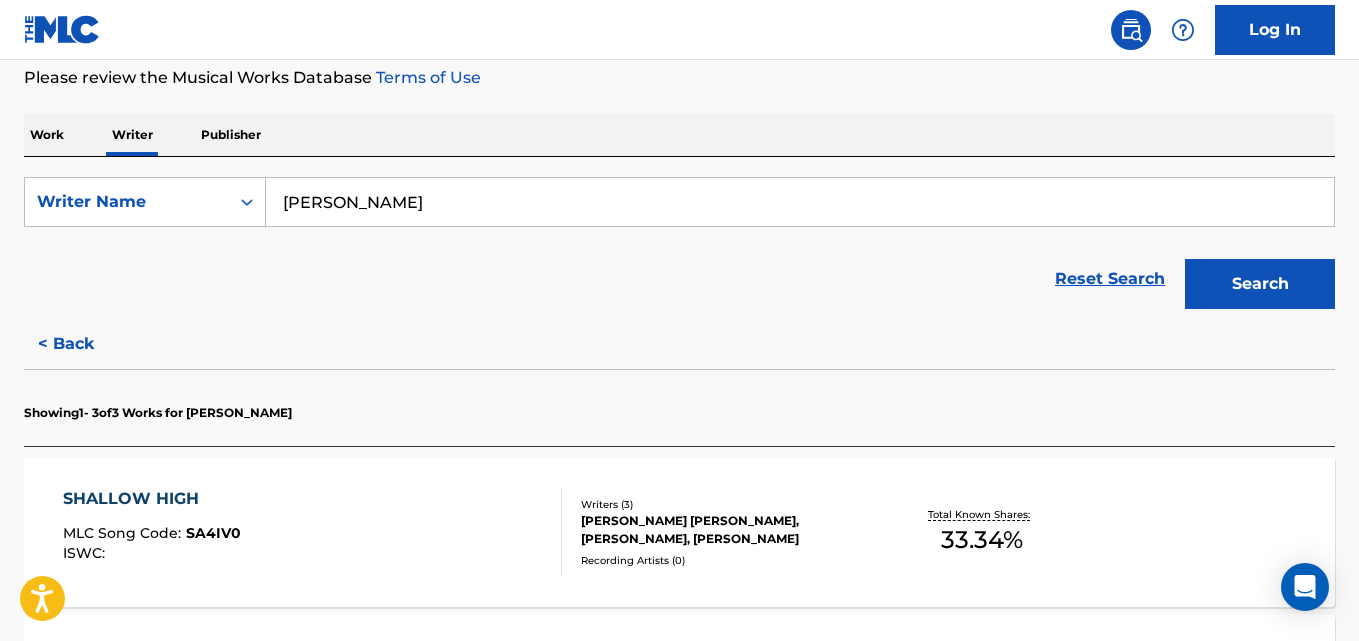 scroll, scrollTop: 446, scrollLeft: 0, axis: vertical 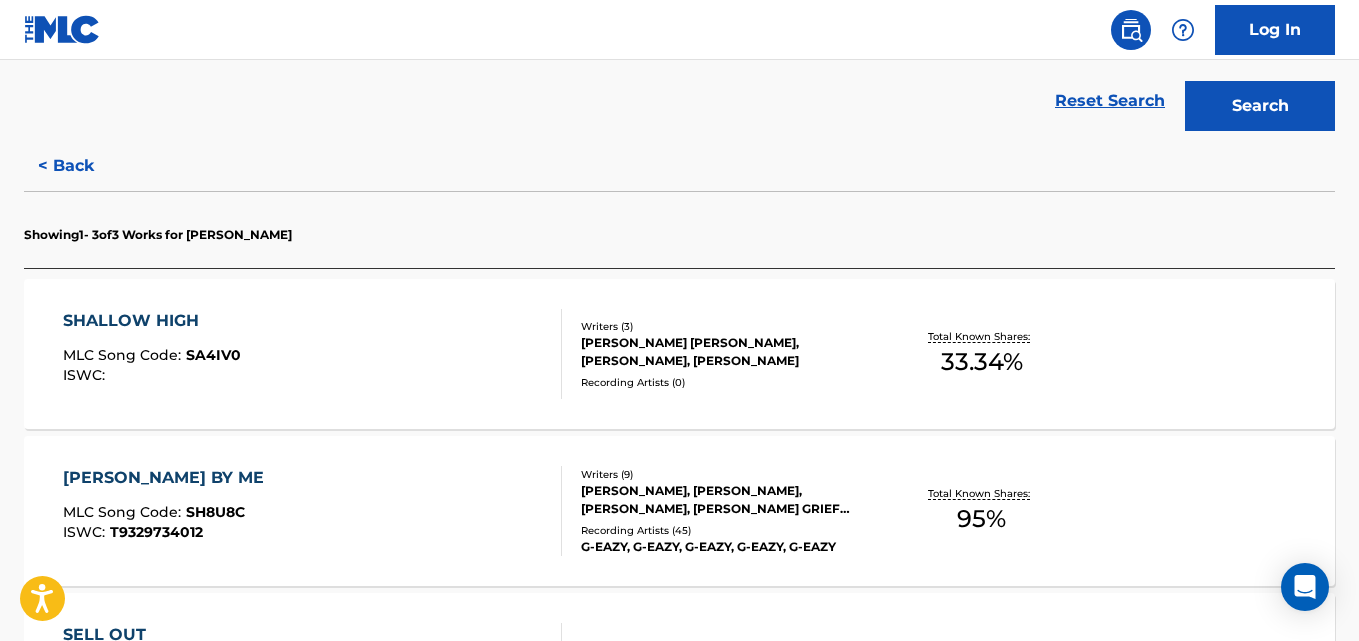 click on "< Back" at bounding box center [84, 166] 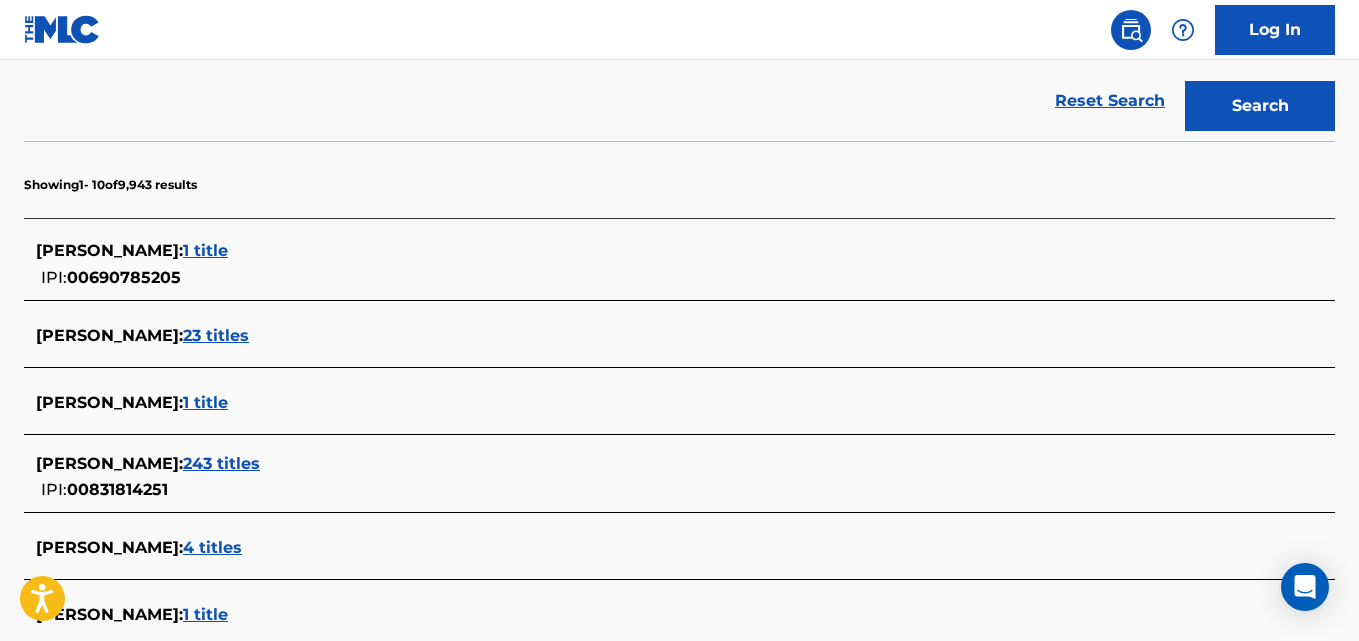 click on "243 titles" at bounding box center [221, 463] 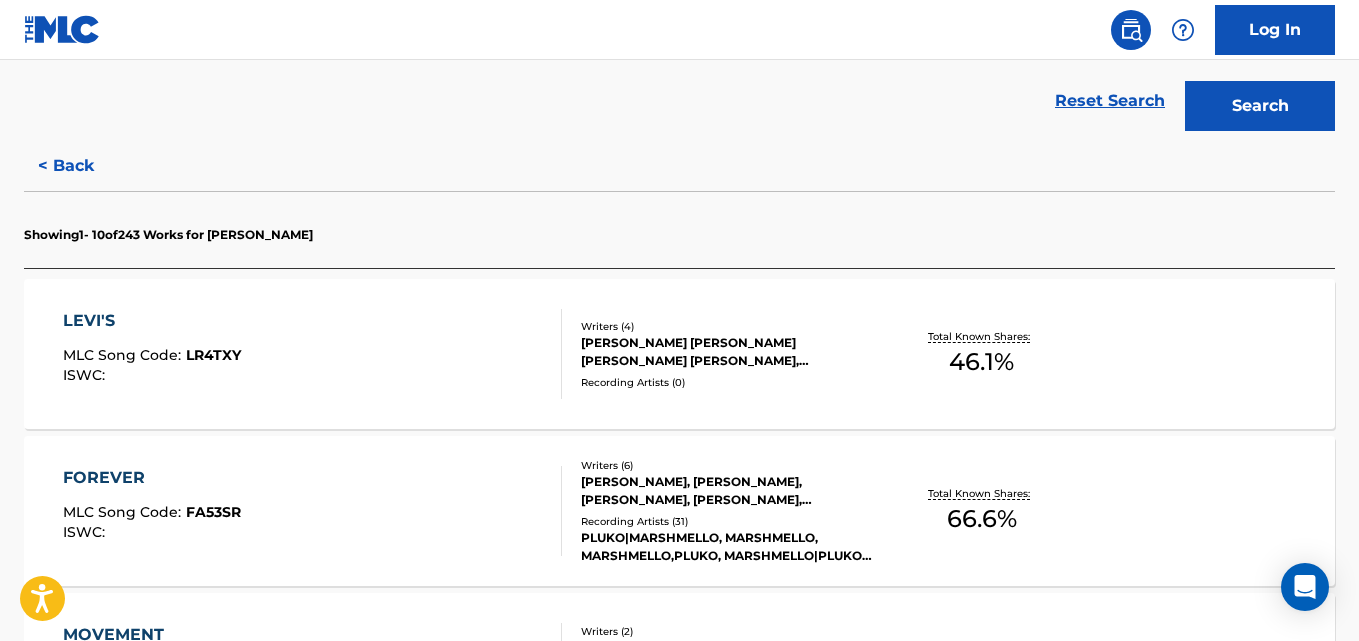 click on "LEVI'S" at bounding box center (152, 321) 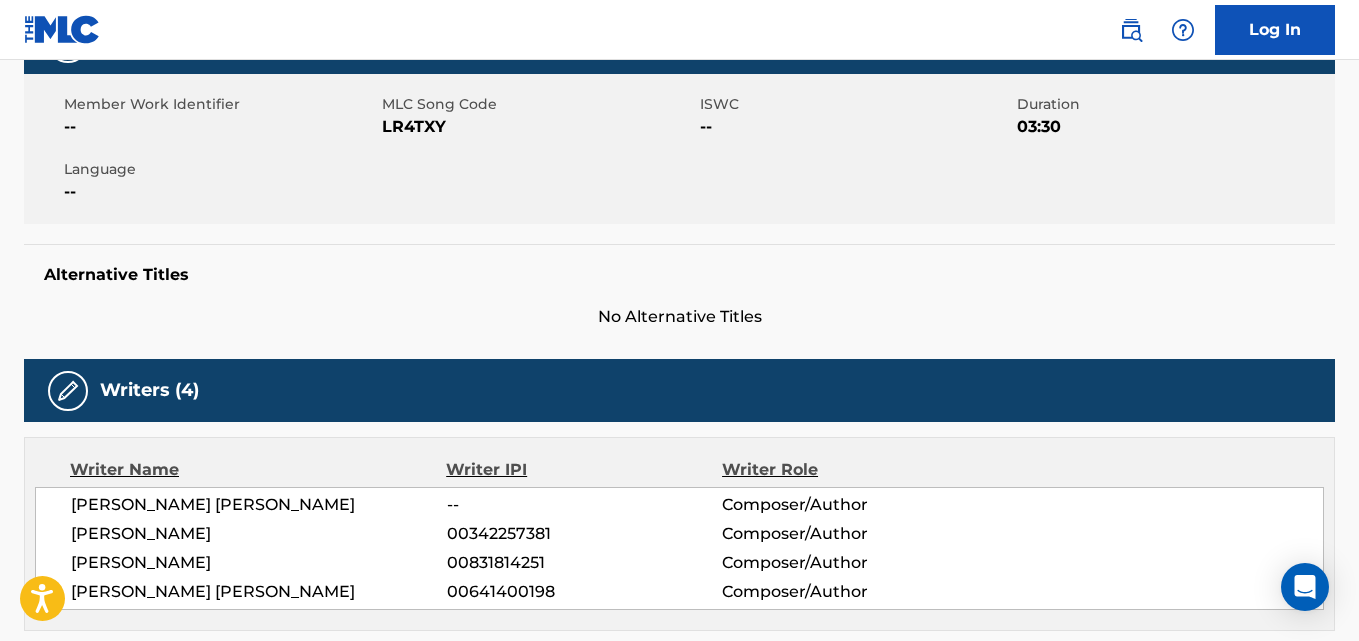 scroll, scrollTop: 500, scrollLeft: 0, axis: vertical 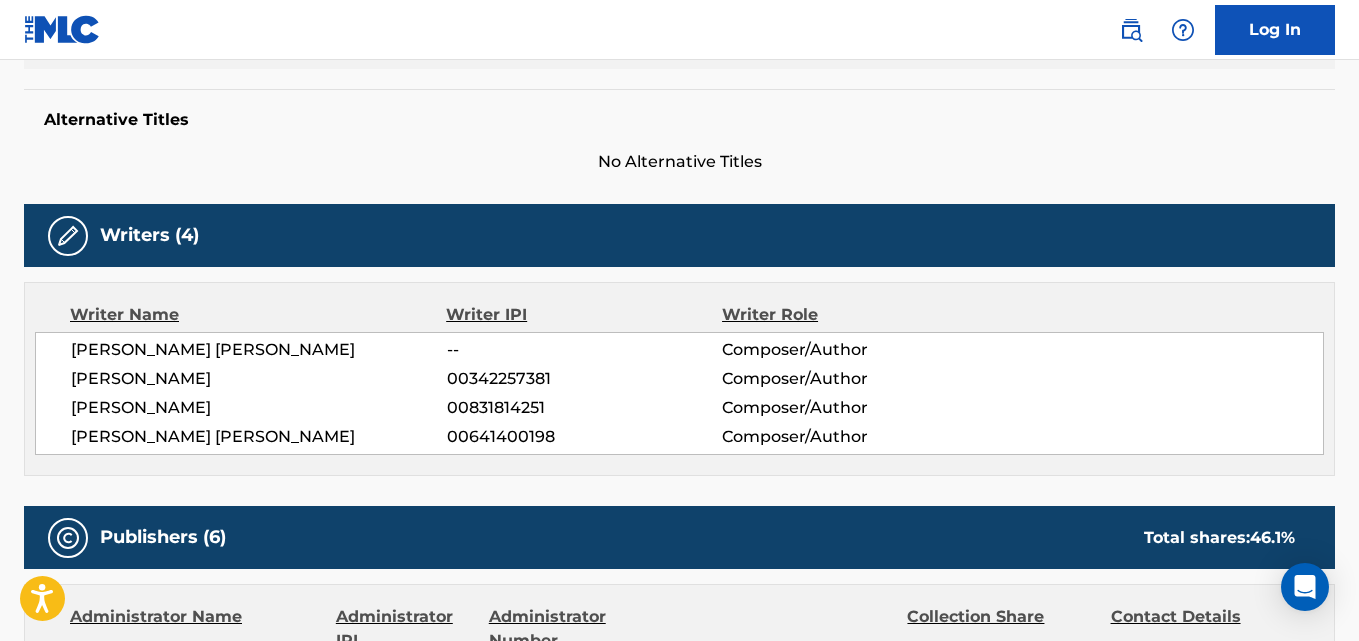 drag, startPoint x: 72, startPoint y: 409, endPoint x: 334, endPoint y: 395, distance: 262.37378 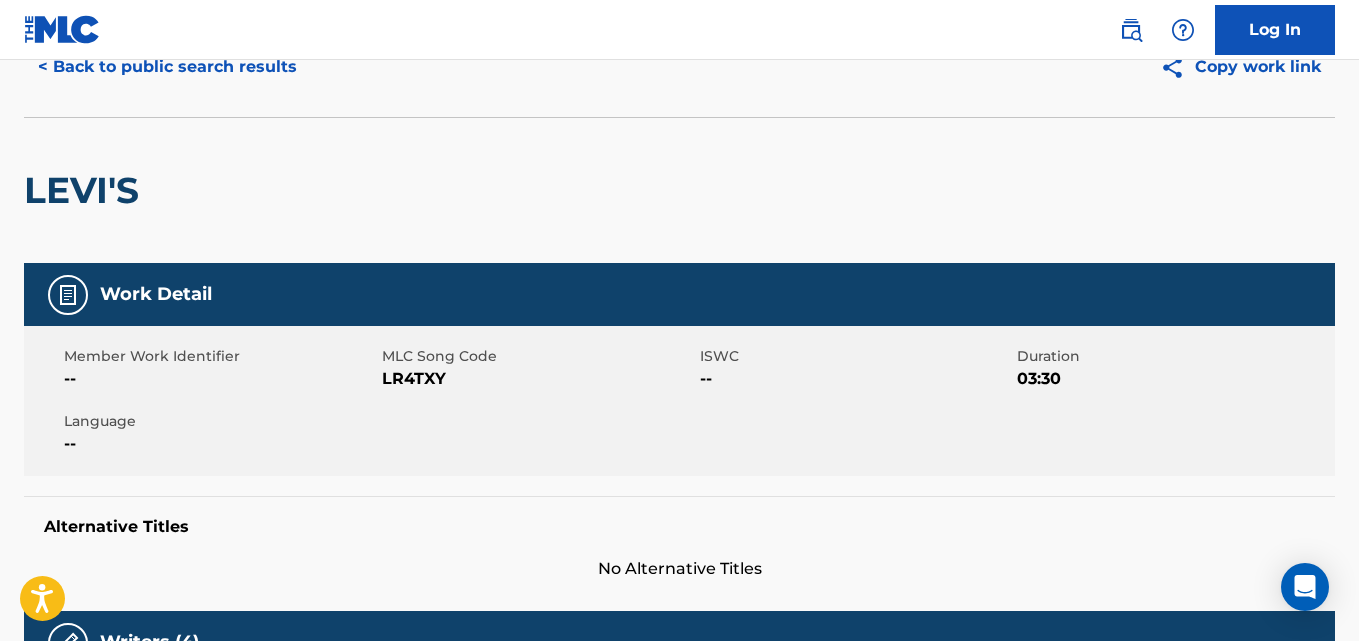 scroll, scrollTop: 0, scrollLeft: 0, axis: both 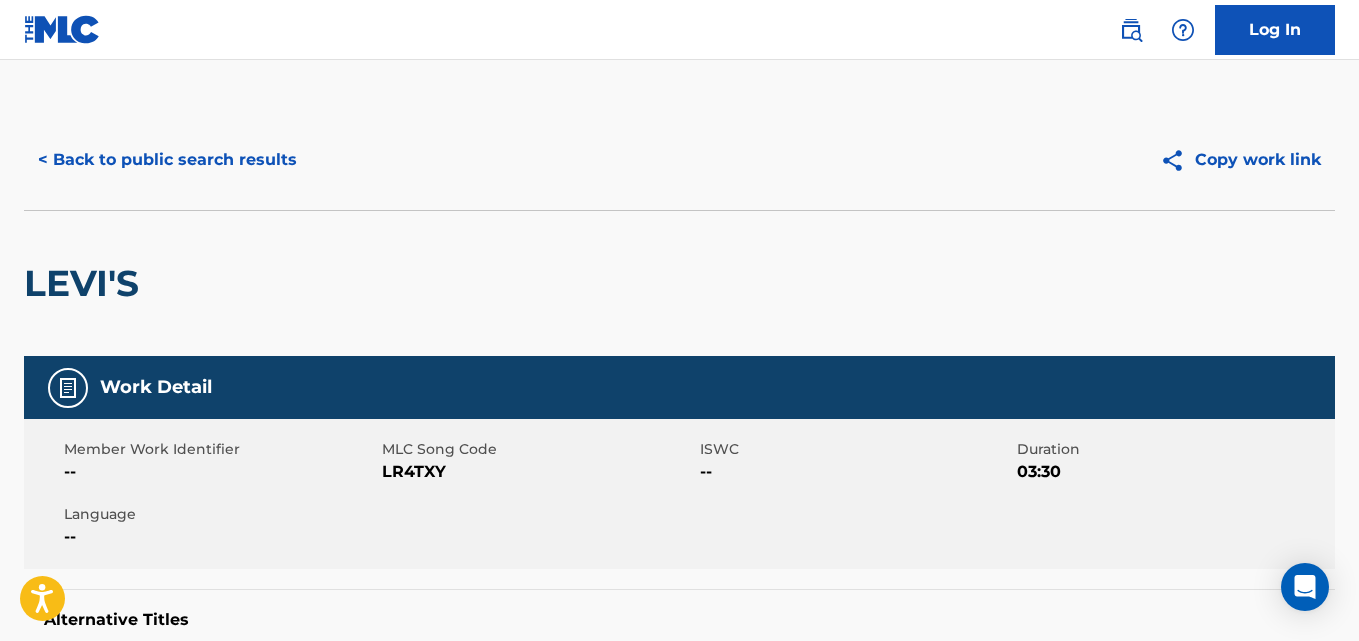 click on "< Back to public search results" at bounding box center (167, 160) 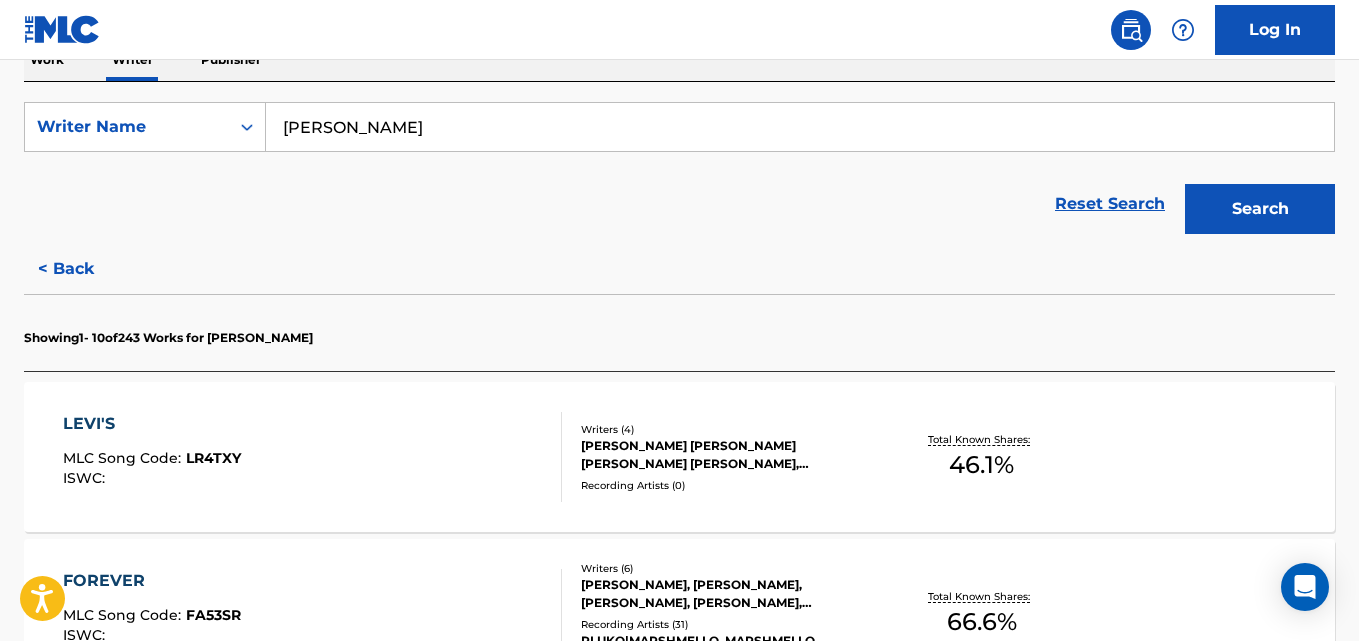 scroll, scrollTop: 446, scrollLeft: 0, axis: vertical 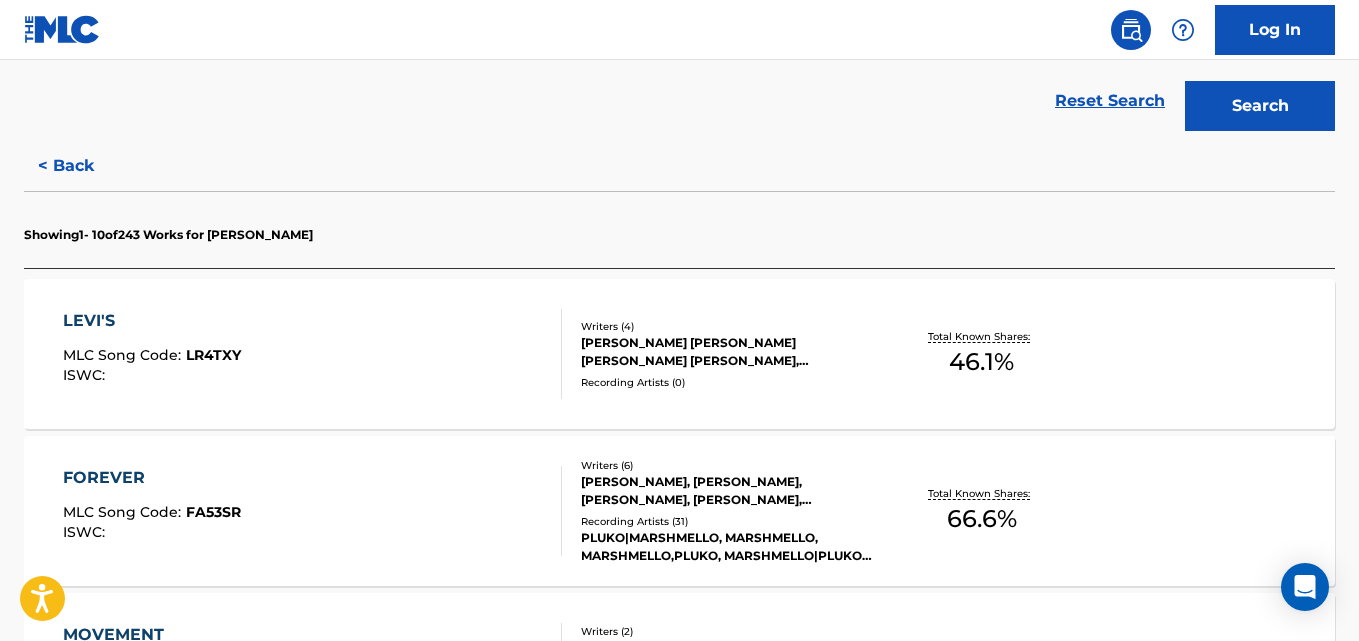 click on "FOREVER" at bounding box center [152, 478] 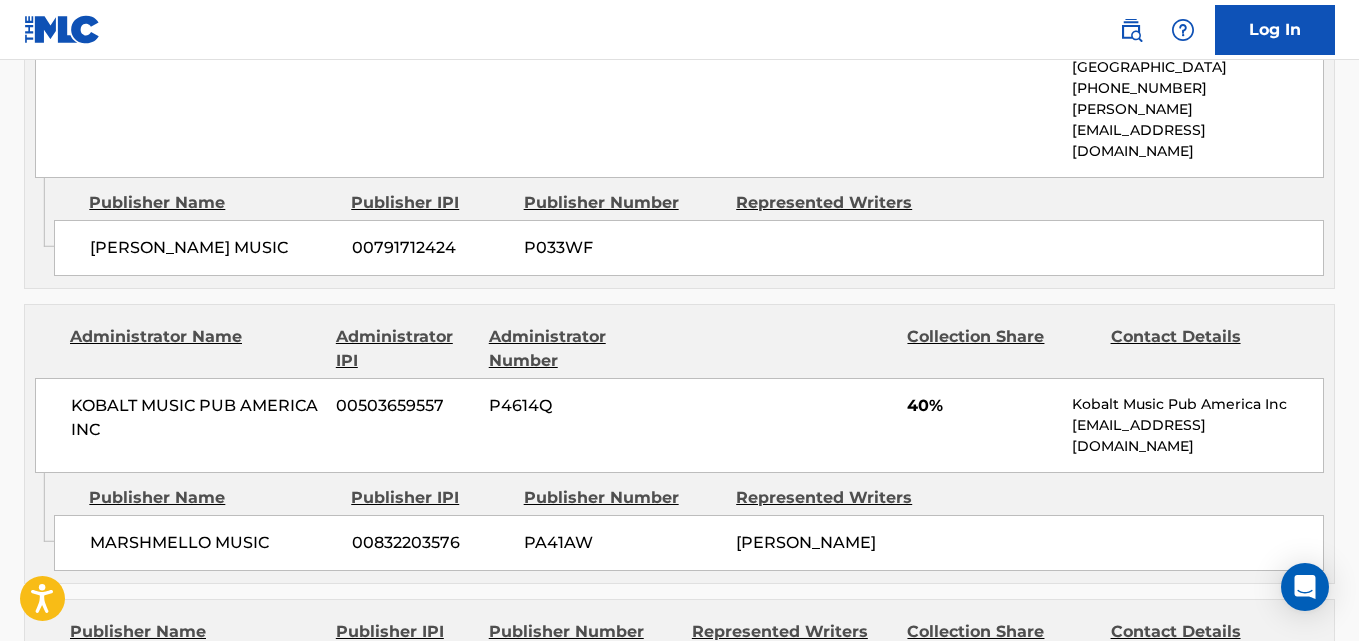 scroll, scrollTop: 1863, scrollLeft: 0, axis: vertical 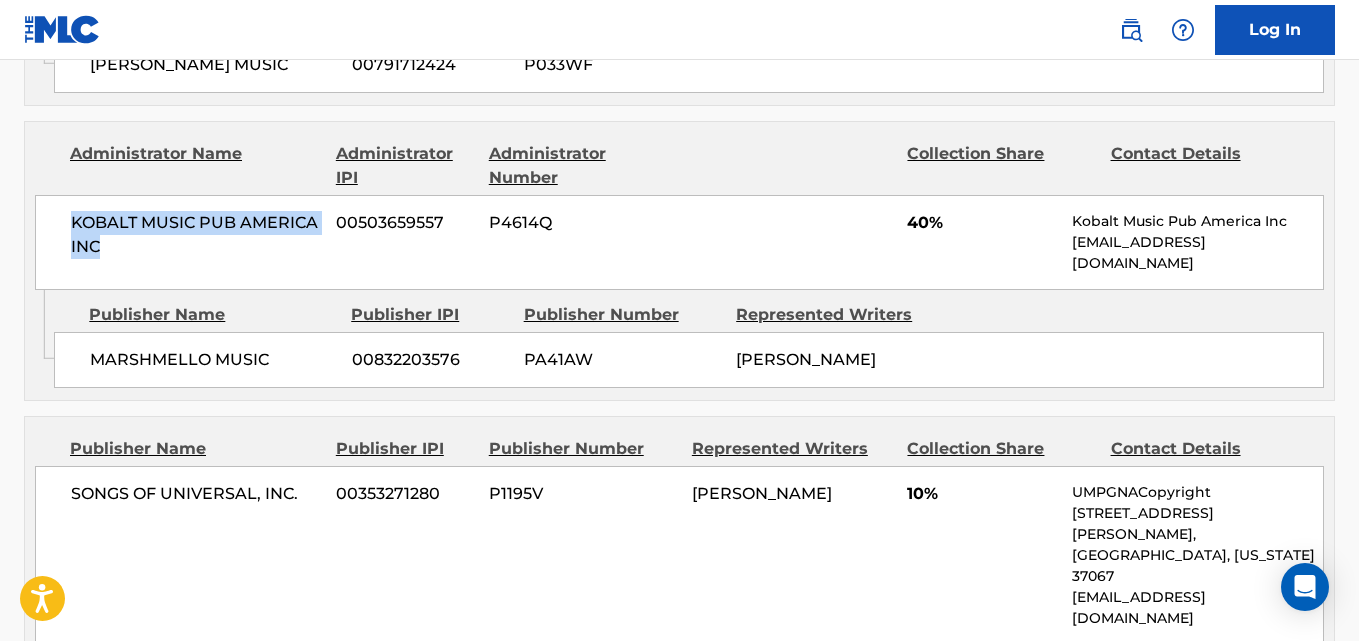 drag, startPoint x: 69, startPoint y: 101, endPoint x: 141, endPoint y: 125, distance: 75.89466 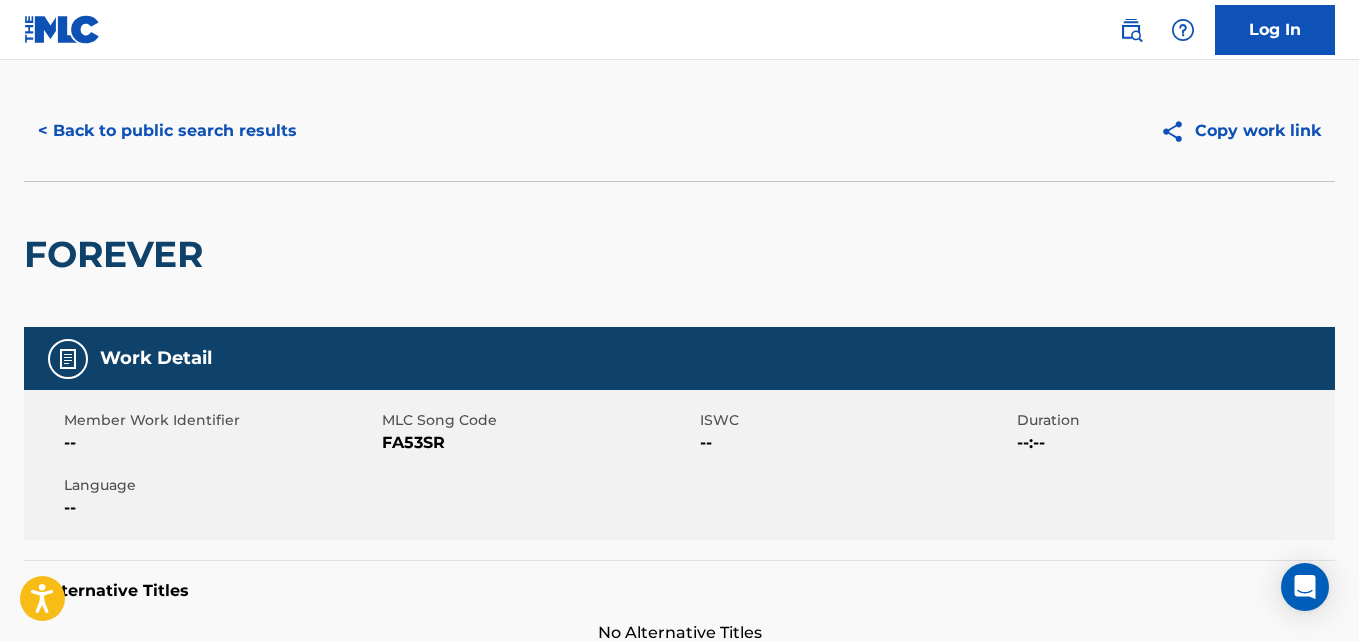 scroll, scrollTop: 0, scrollLeft: 0, axis: both 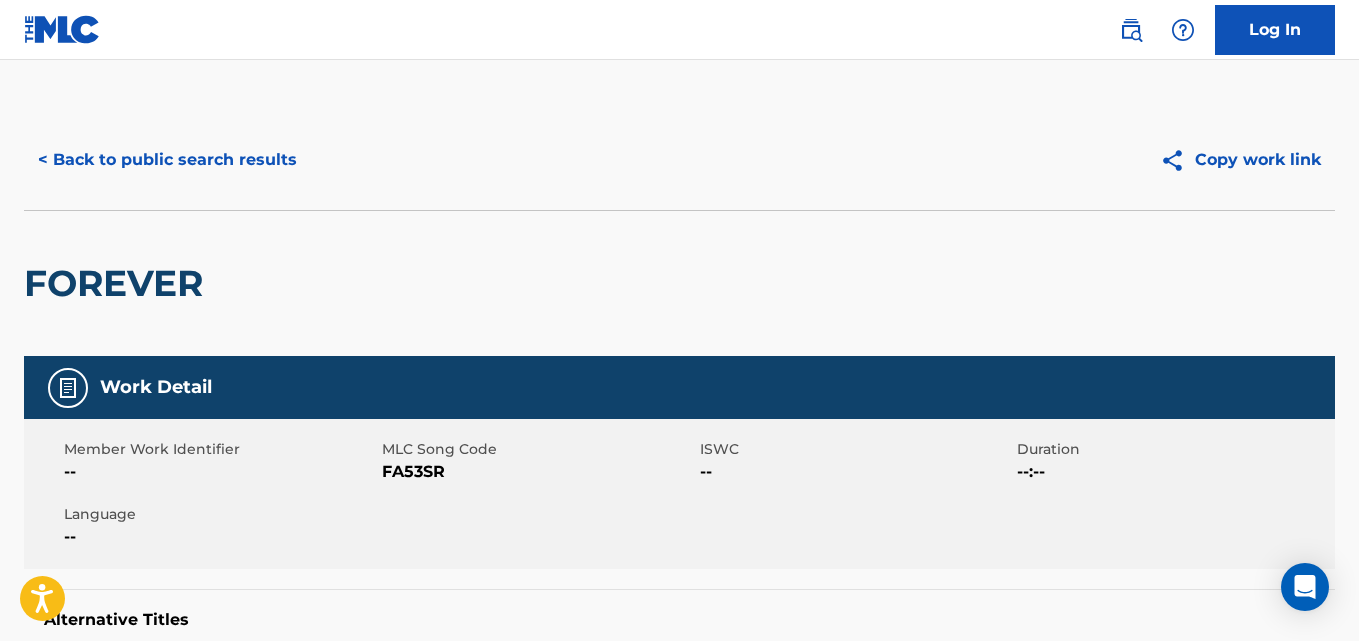 click on "< Back to public search results" at bounding box center [167, 160] 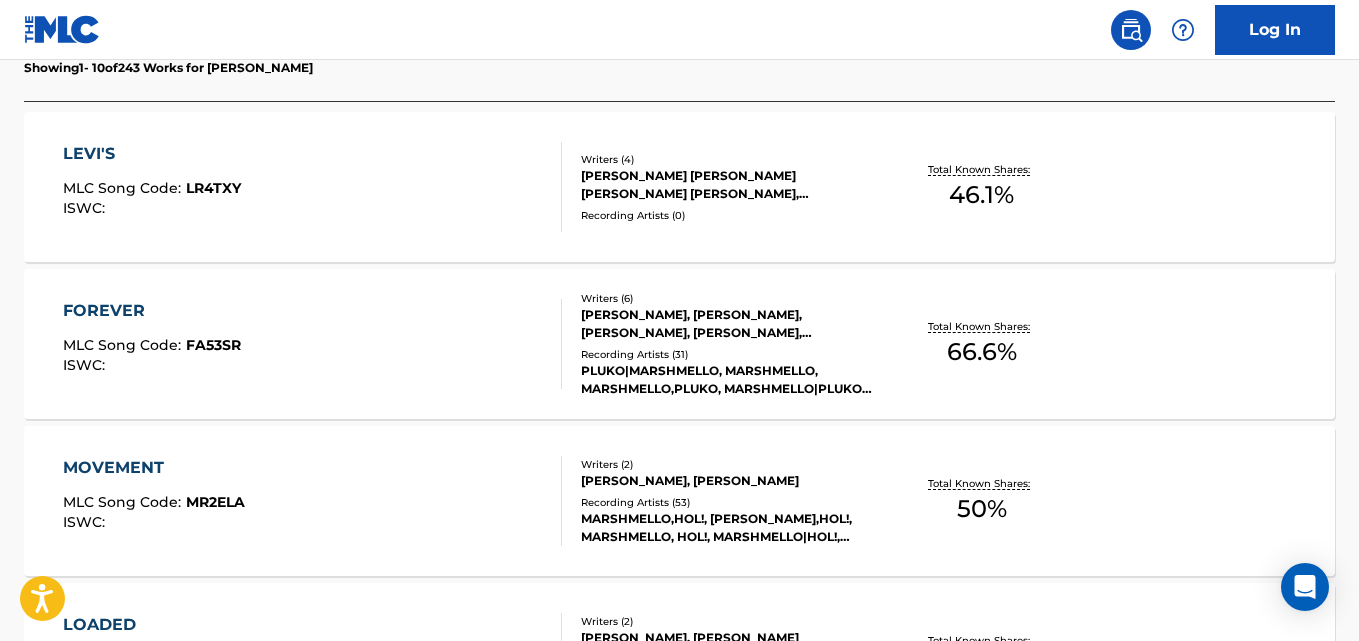 scroll, scrollTop: 780, scrollLeft: 0, axis: vertical 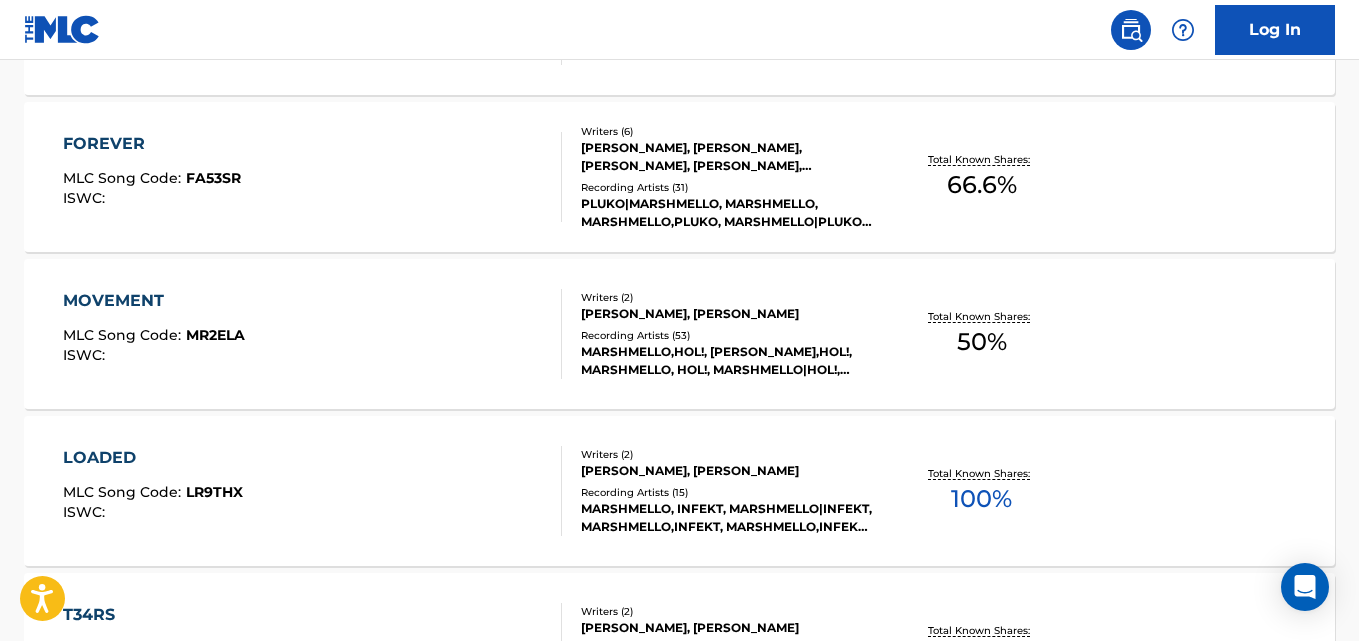 click on "MOVEMENT" at bounding box center (154, 301) 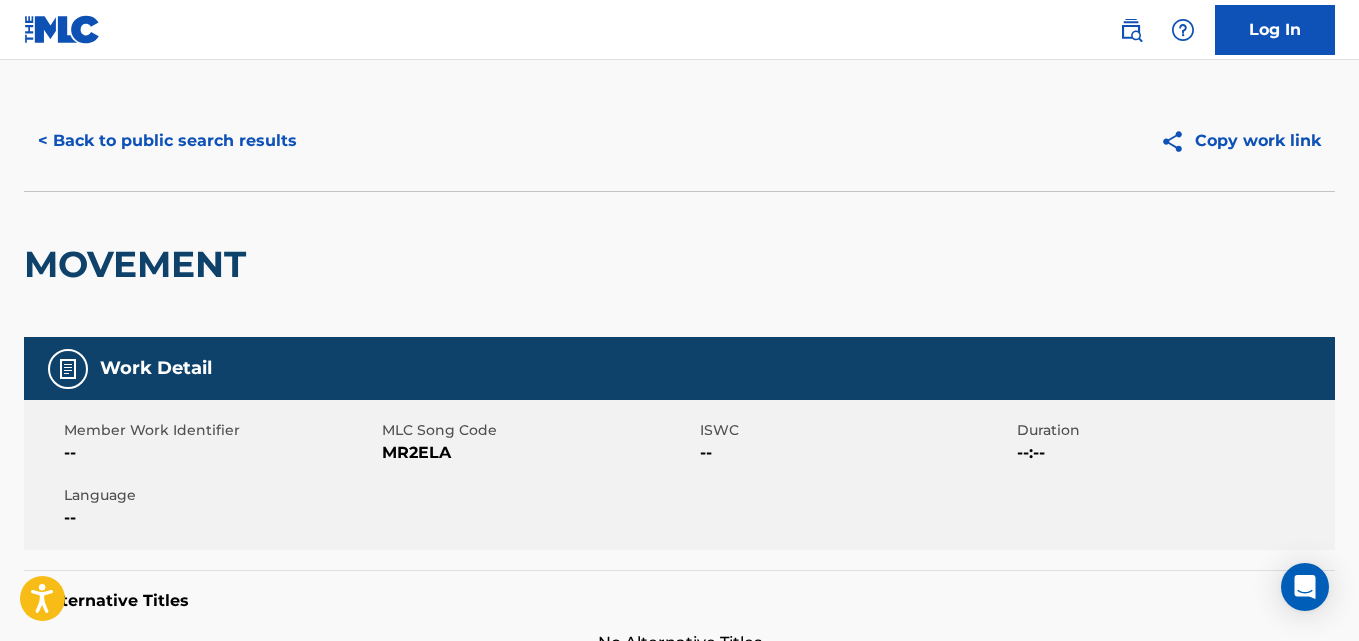 scroll, scrollTop: 0, scrollLeft: 0, axis: both 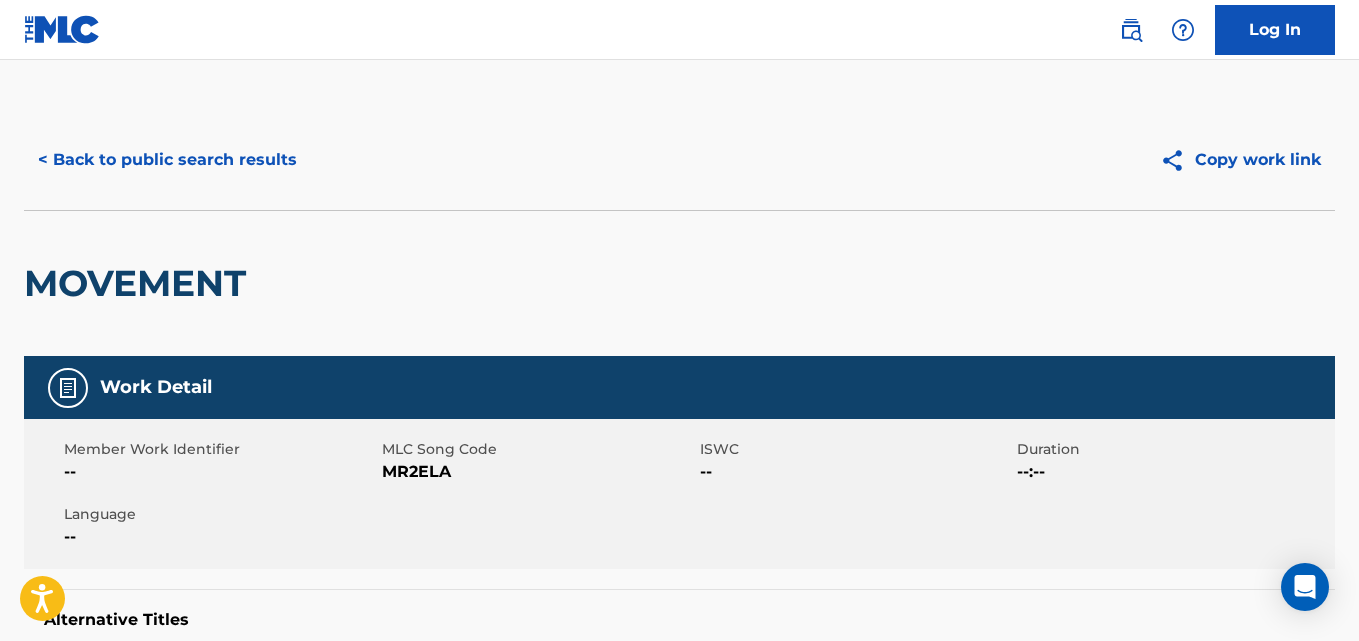 click on "< Back to public search results Copy work link" at bounding box center [679, 160] 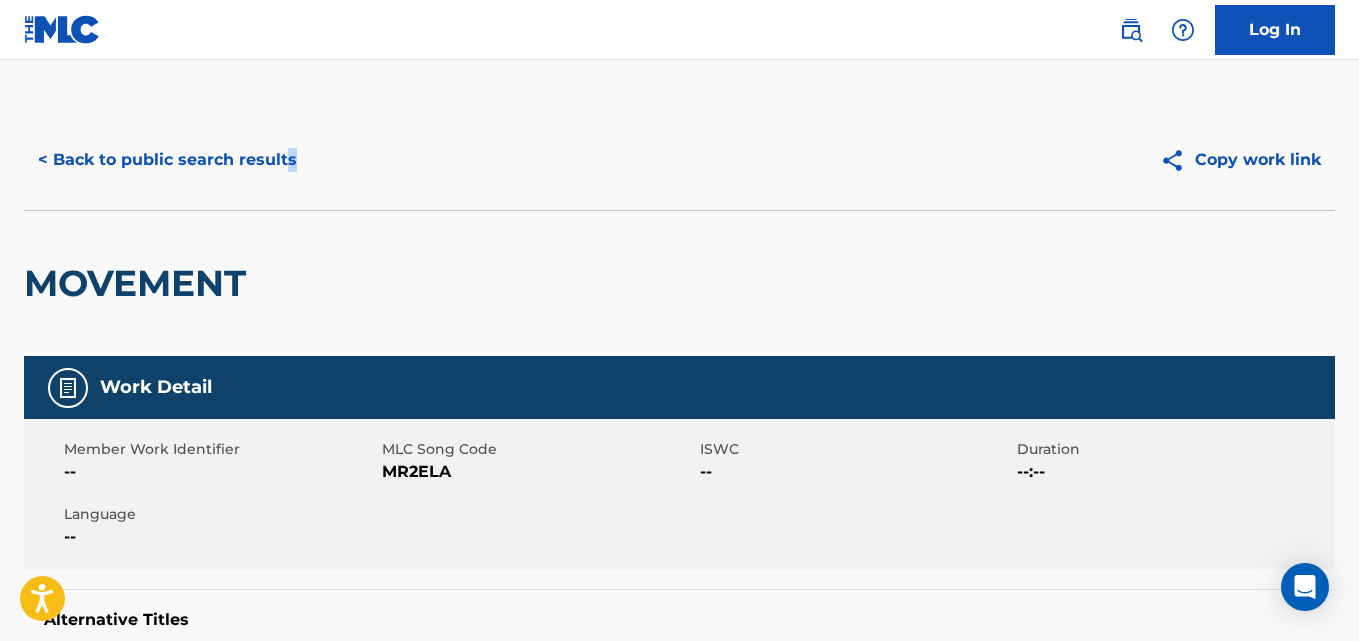 click on "< Back to public search results" at bounding box center (167, 160) 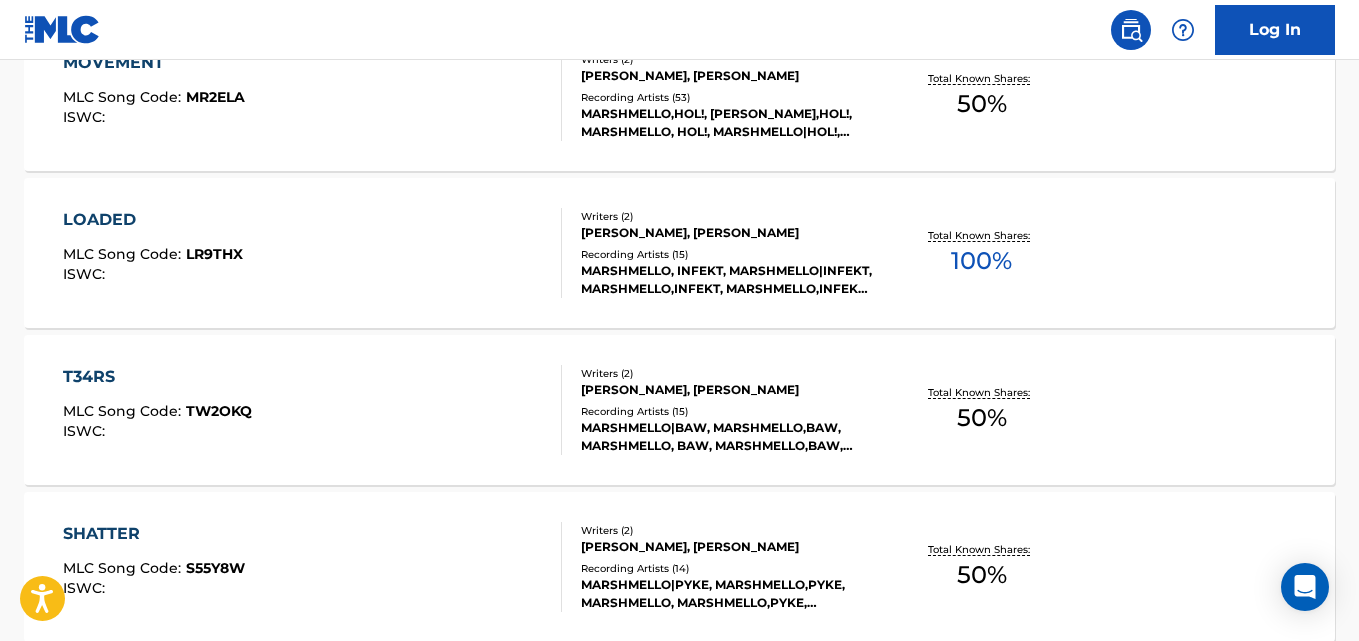 scroll, scrollTop: 1113, scrollLeft: 0, axis: vertical 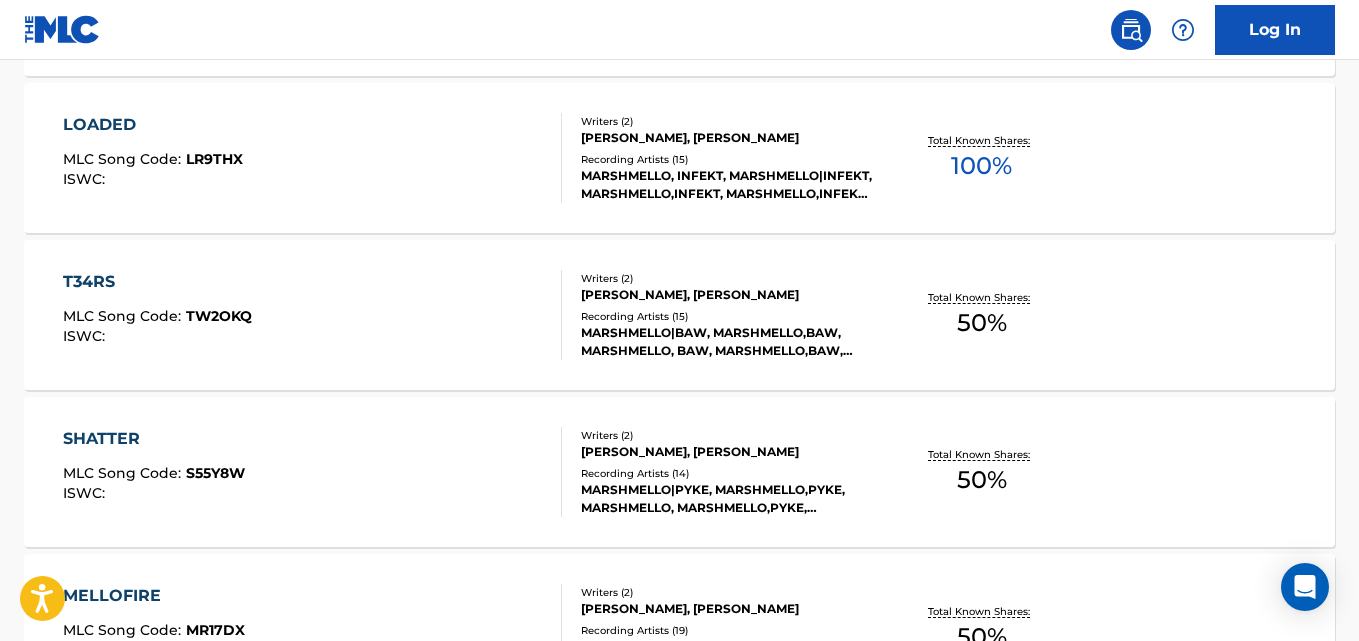 click on "T34RS" at bounding box center (157, 282) 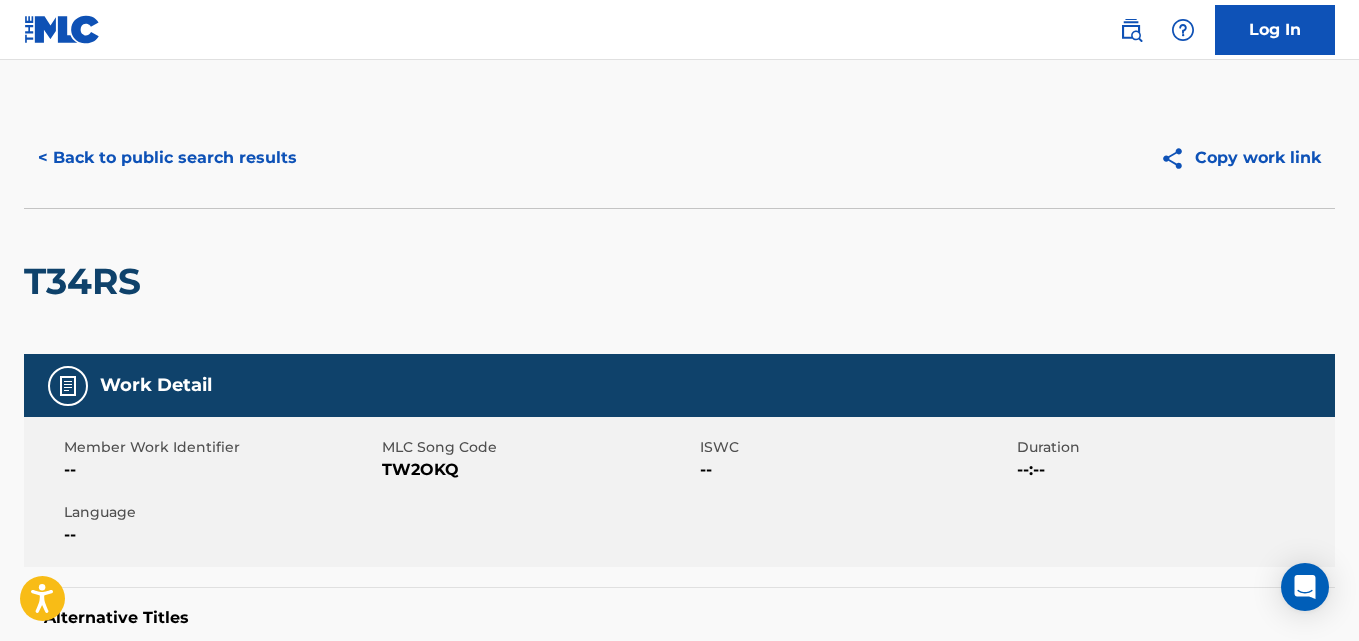 scroll, scrollTop: 0, scrollLeft: 0, axis: both 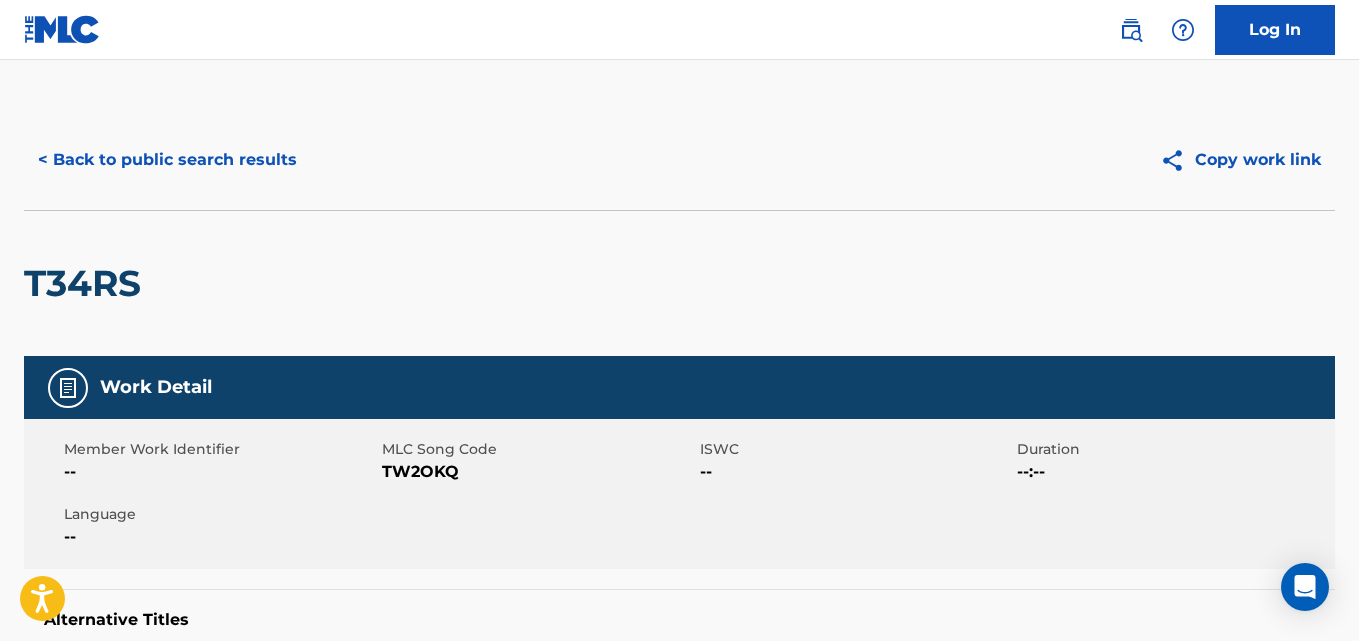 click on "< Back to public search results" at bounding box center [167, 160] 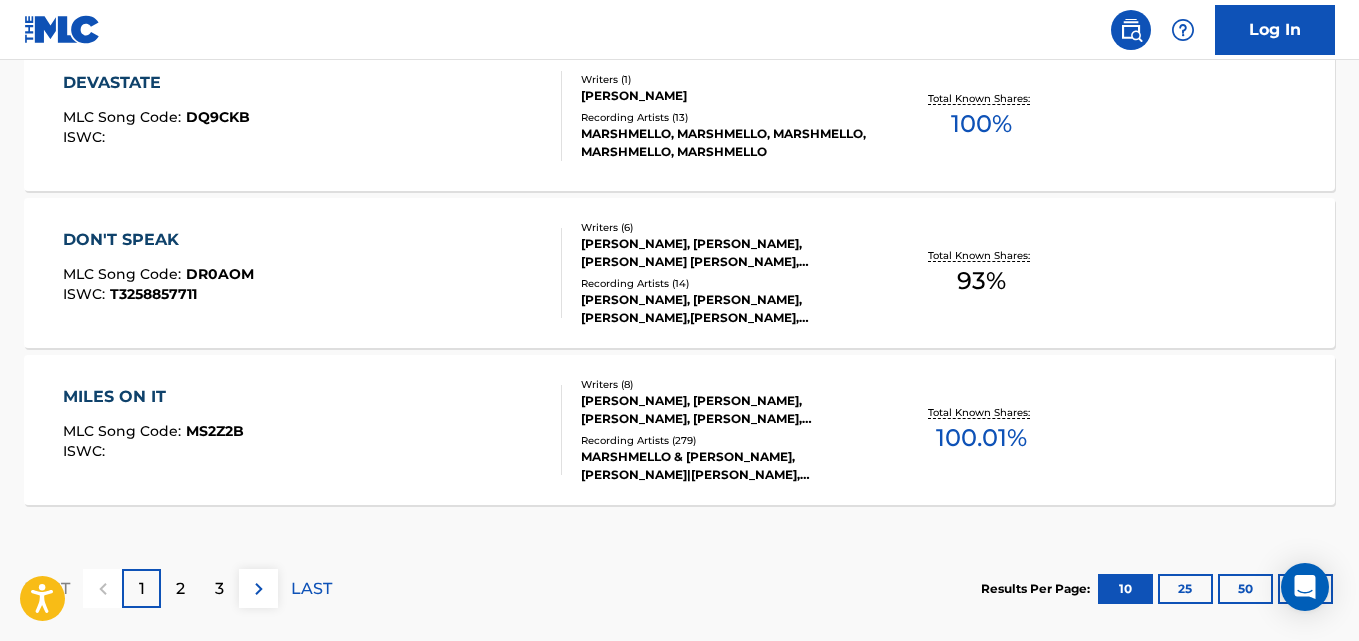 scroll, scrollTop: 1888, scrollLeft: 0, axis: vertical 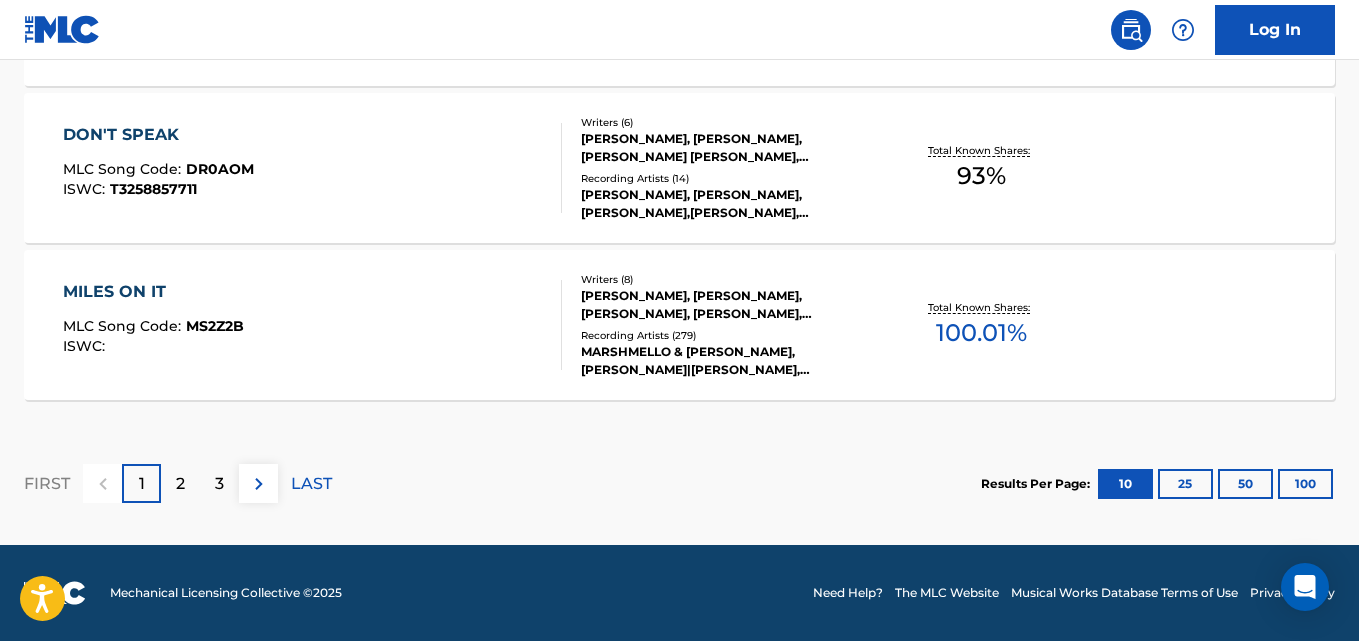 click on "MILES ON IT" at bounding box center (153, 292) 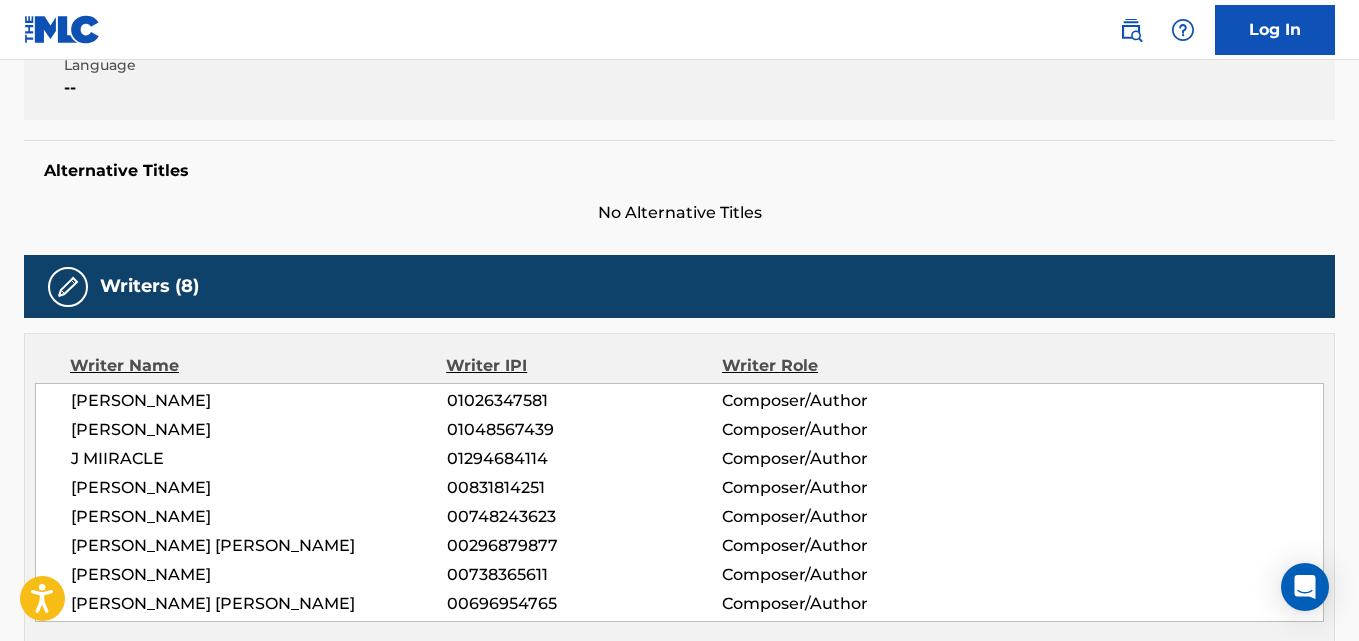 scroll, scrollTop: 0, scrollLeft: 0, axis: both 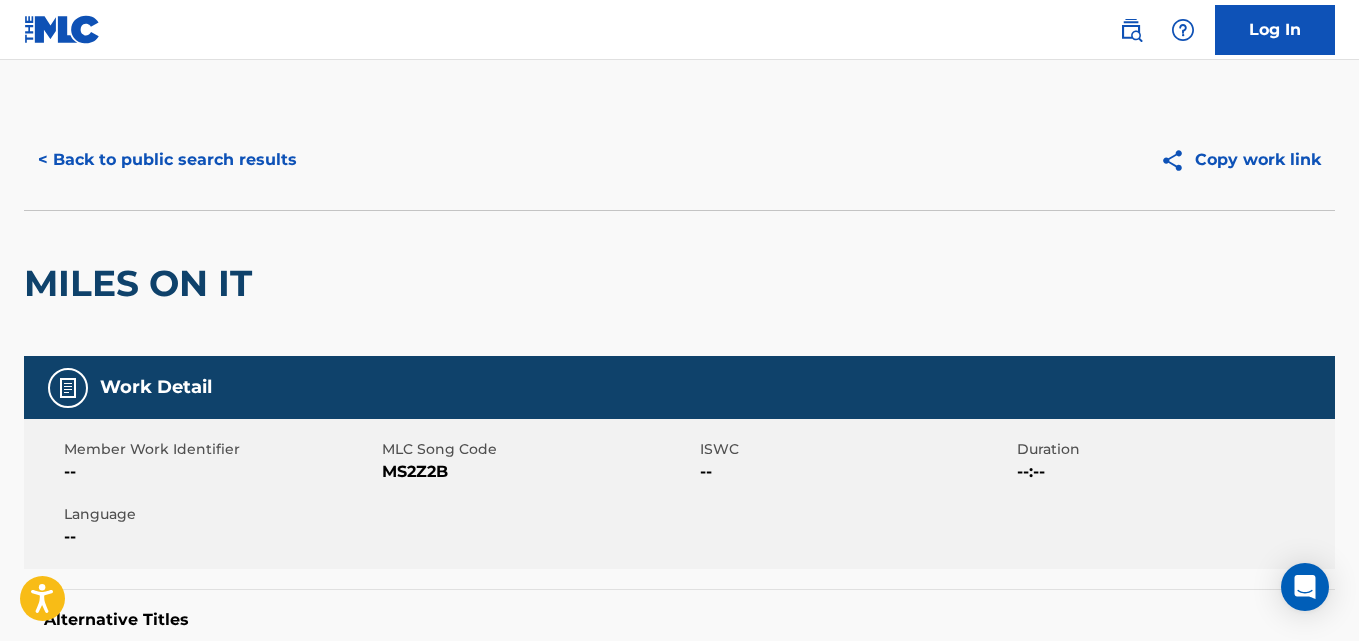 click on "< Back to public search results" at bounding box center (167, 160) 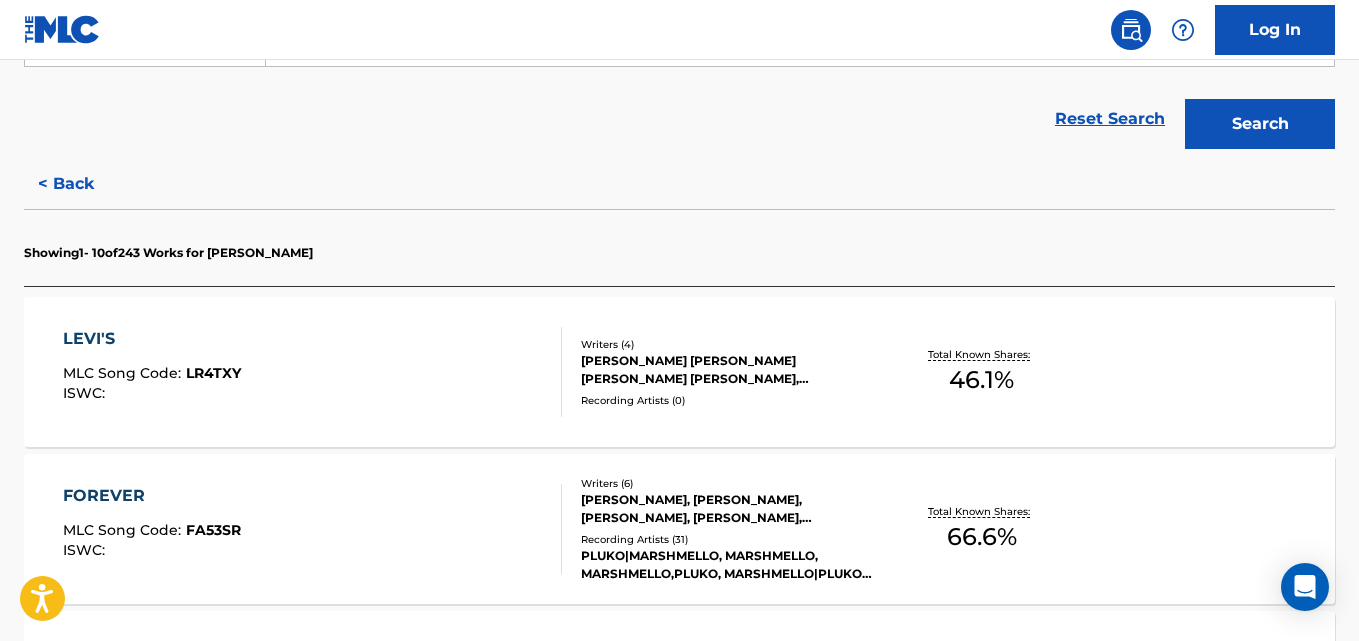scroll, scrollTop: 280, scrollLeft: 0, axis: vertical 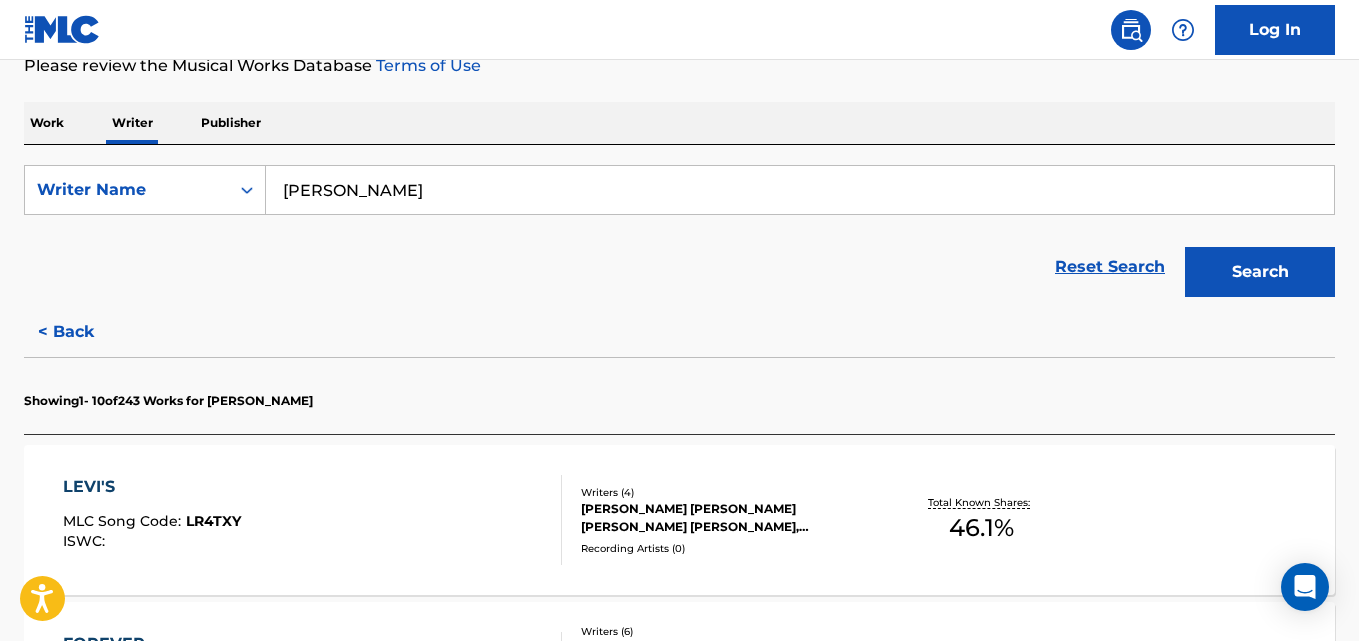 click on "< Back" at bounding box center [84, 332] 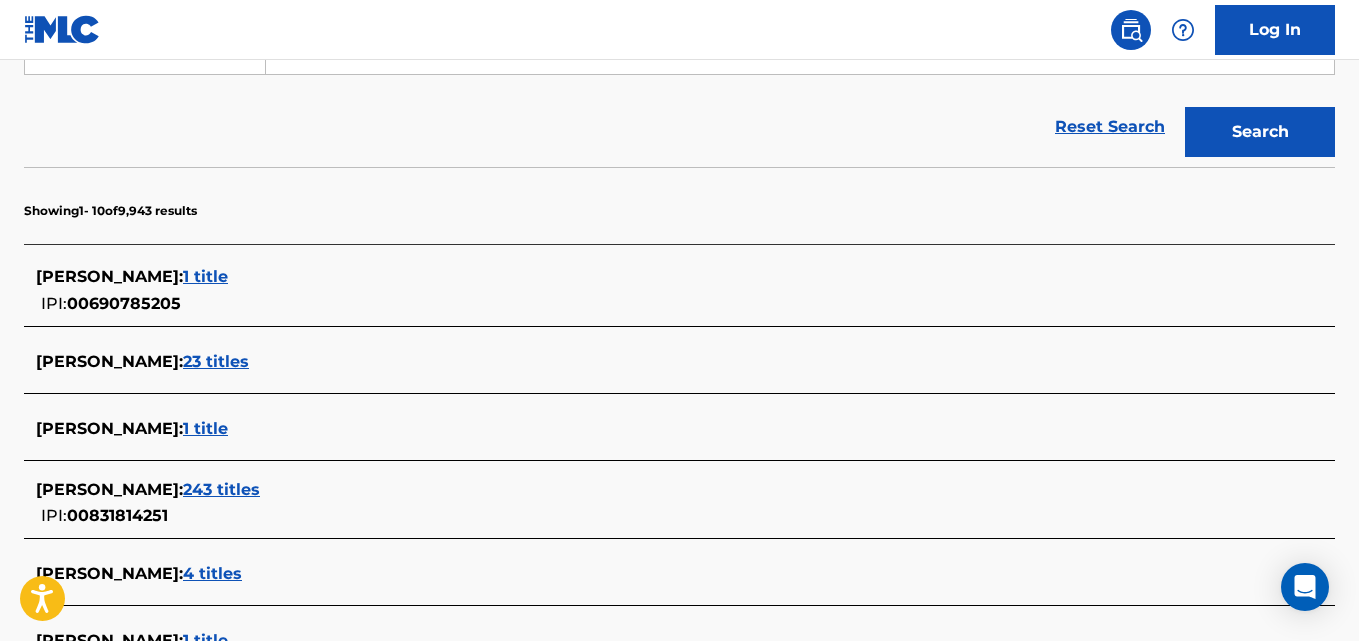 scroll, scrollTop: 613, scrollLeft: 0, axis: vertical 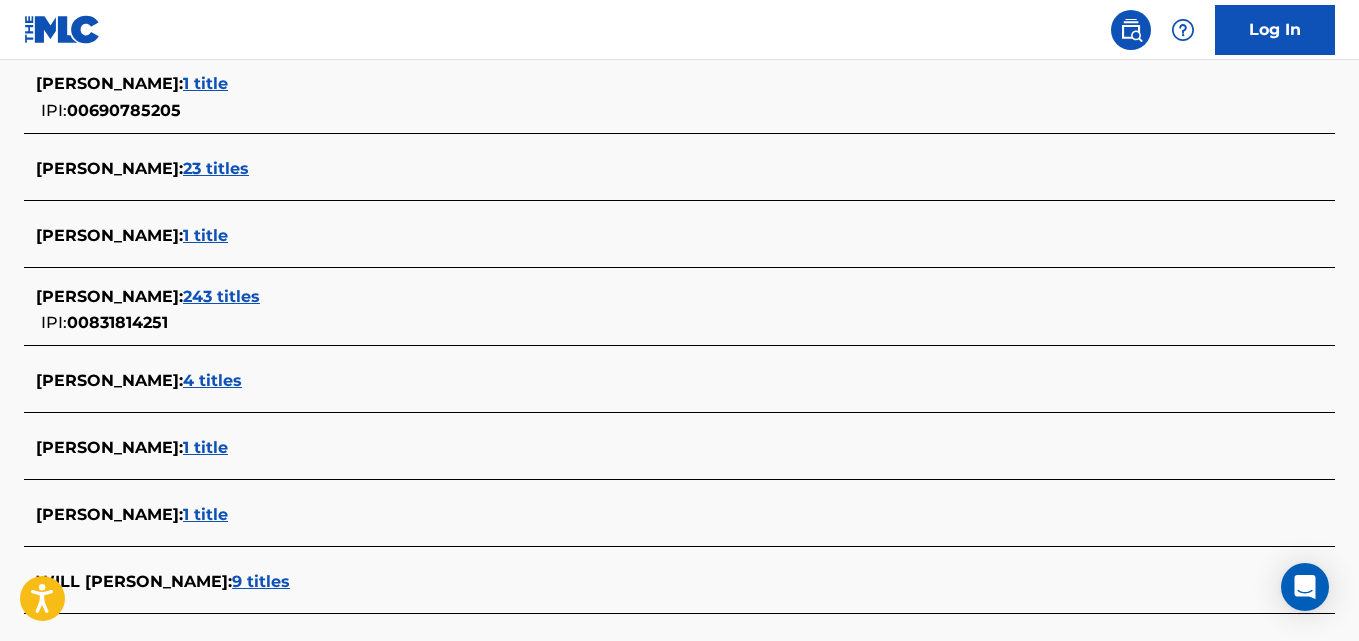 click on "243 titles" at bounding box center [221, 296] 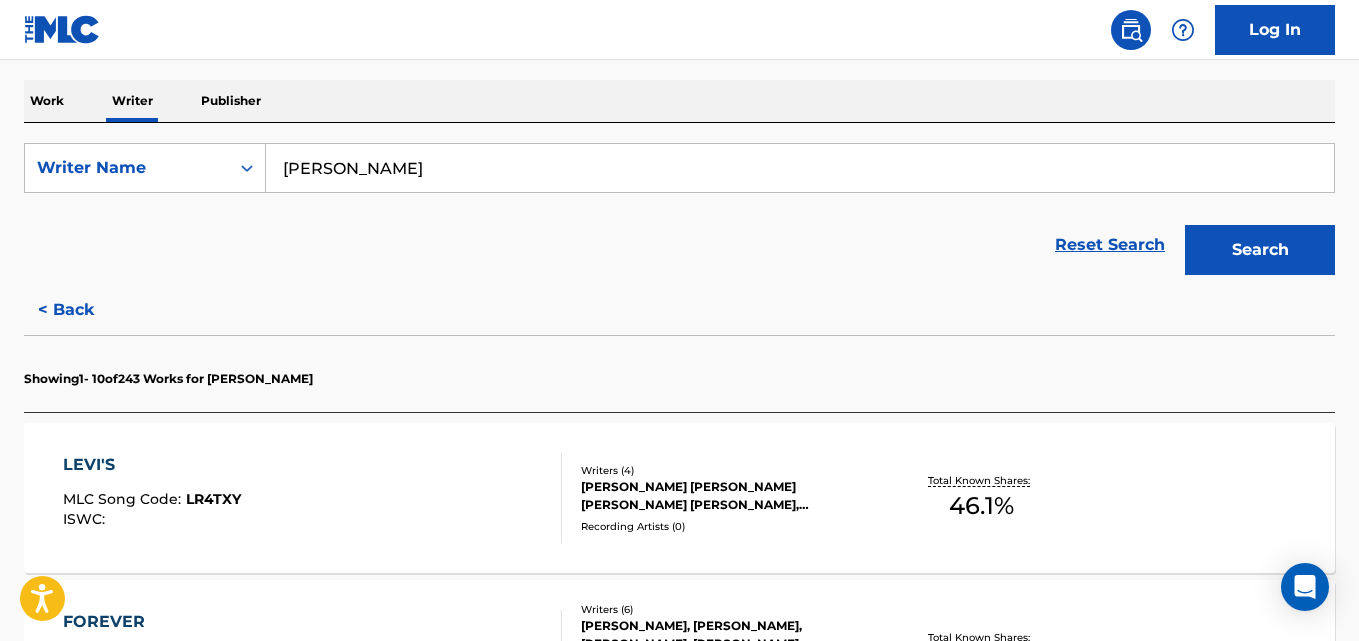 scroll, scrollTop: 280, scrollLeft: 0, axis: vertical 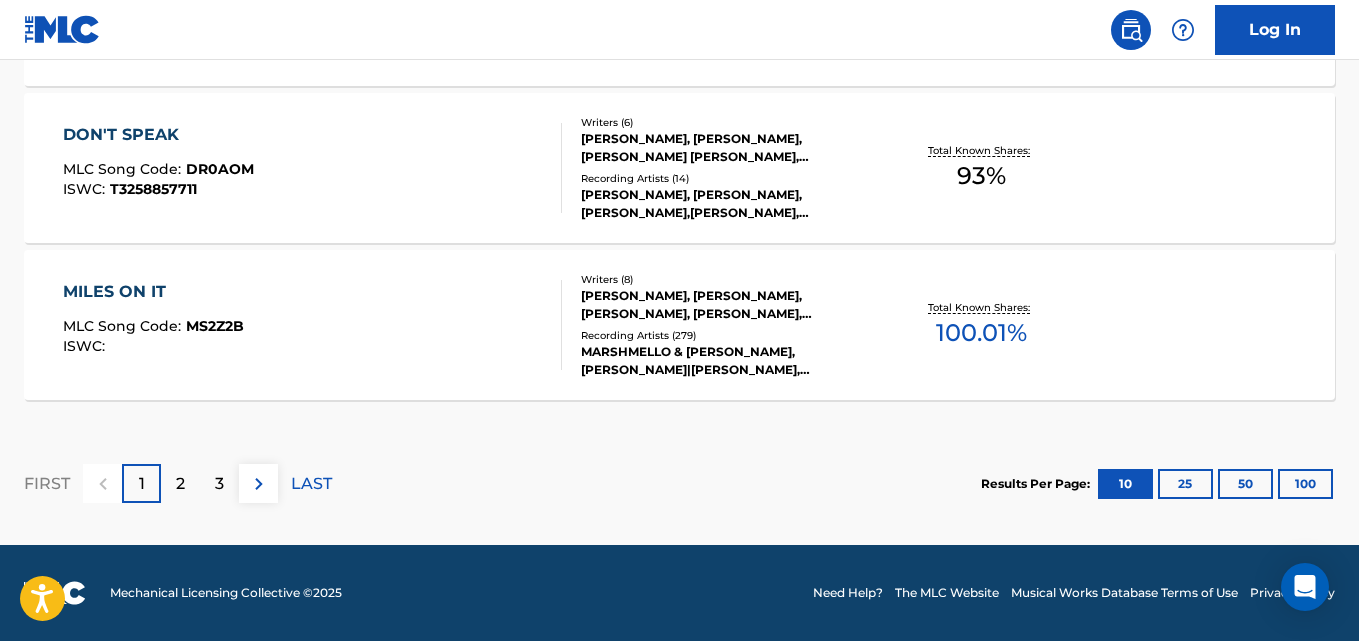 click on "2" at bounding box center [180, 483] 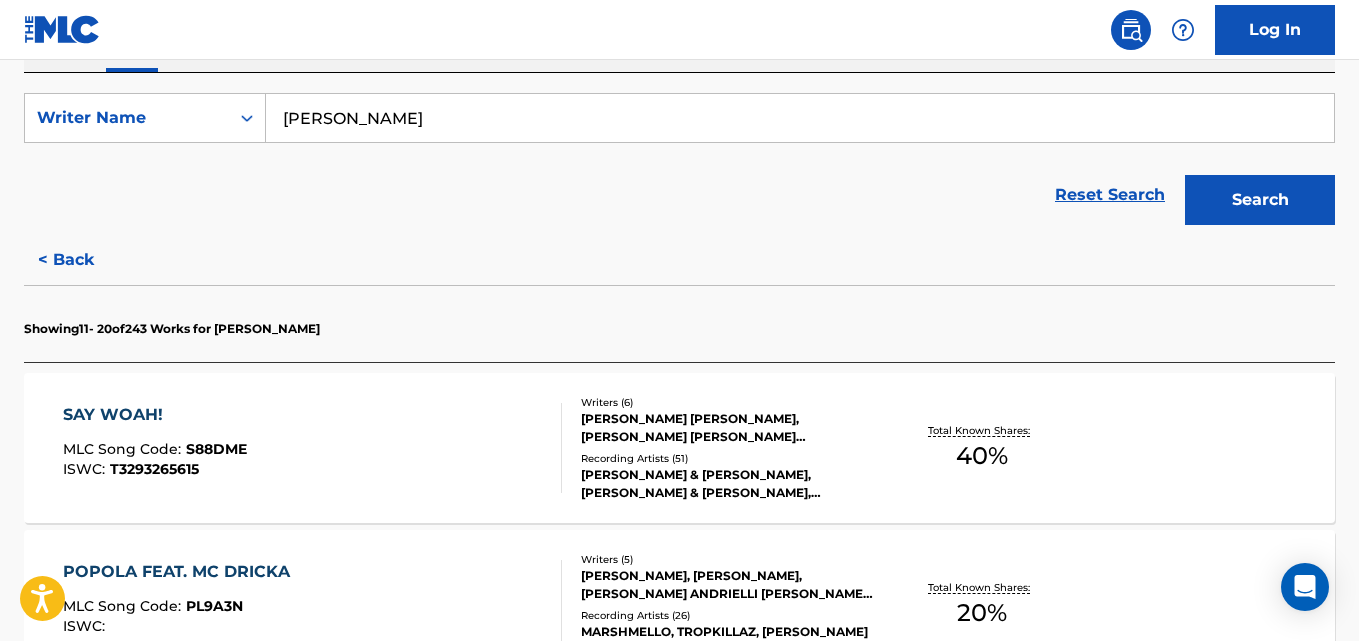 scroll, scrollTop: 555, scrollLeft: 0, axis: vertical 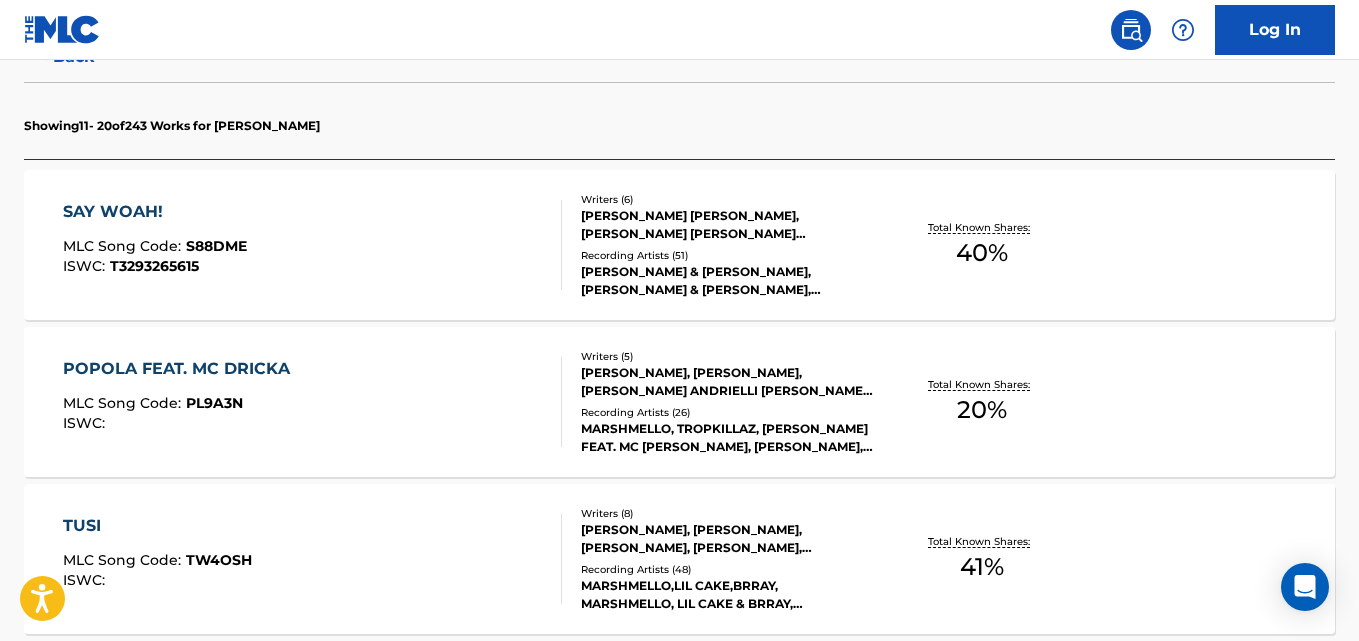click on "SAY WOAH!" at bounding box center (155, 212) 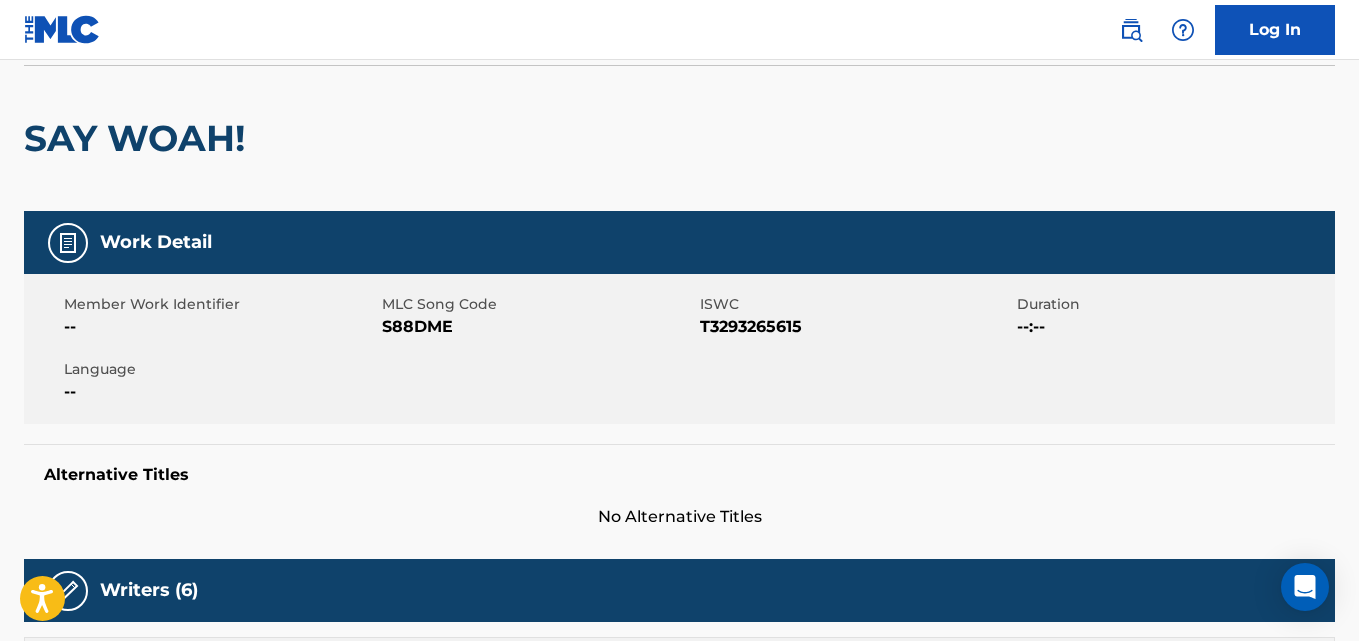 scroll, scrollTop: 0, scrollLeft: 0, axis: both 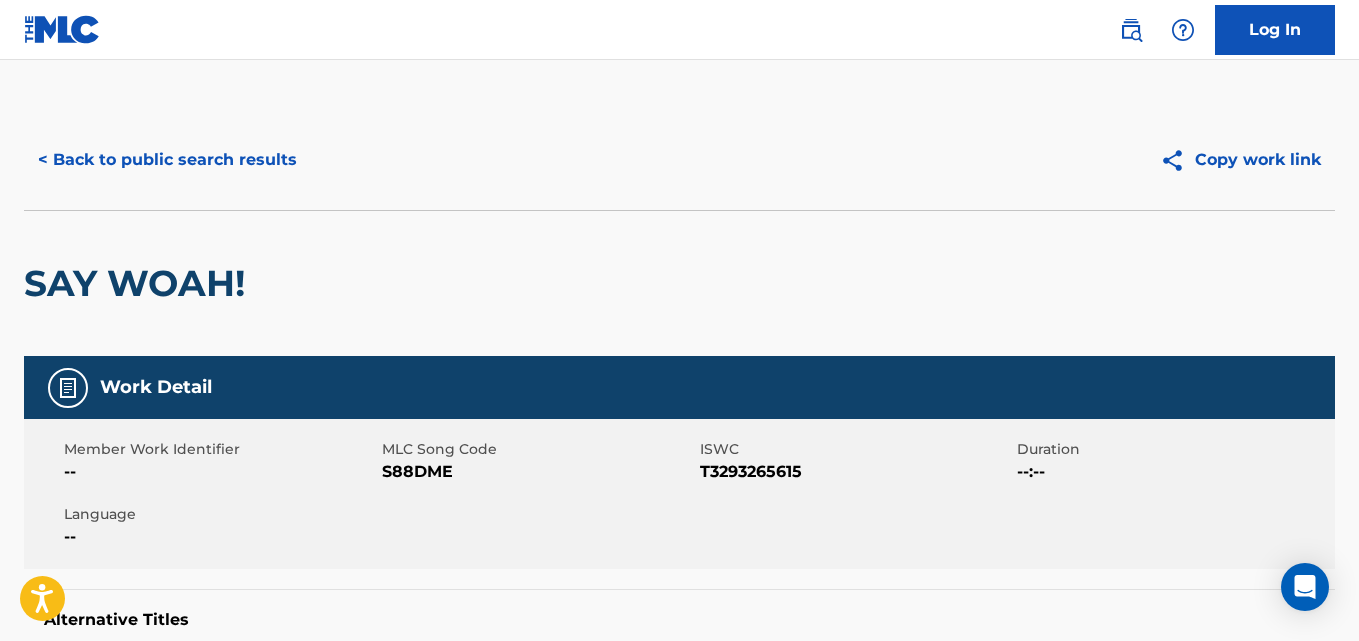 click on "< Back to public search results" at bounding box center (167, 160) 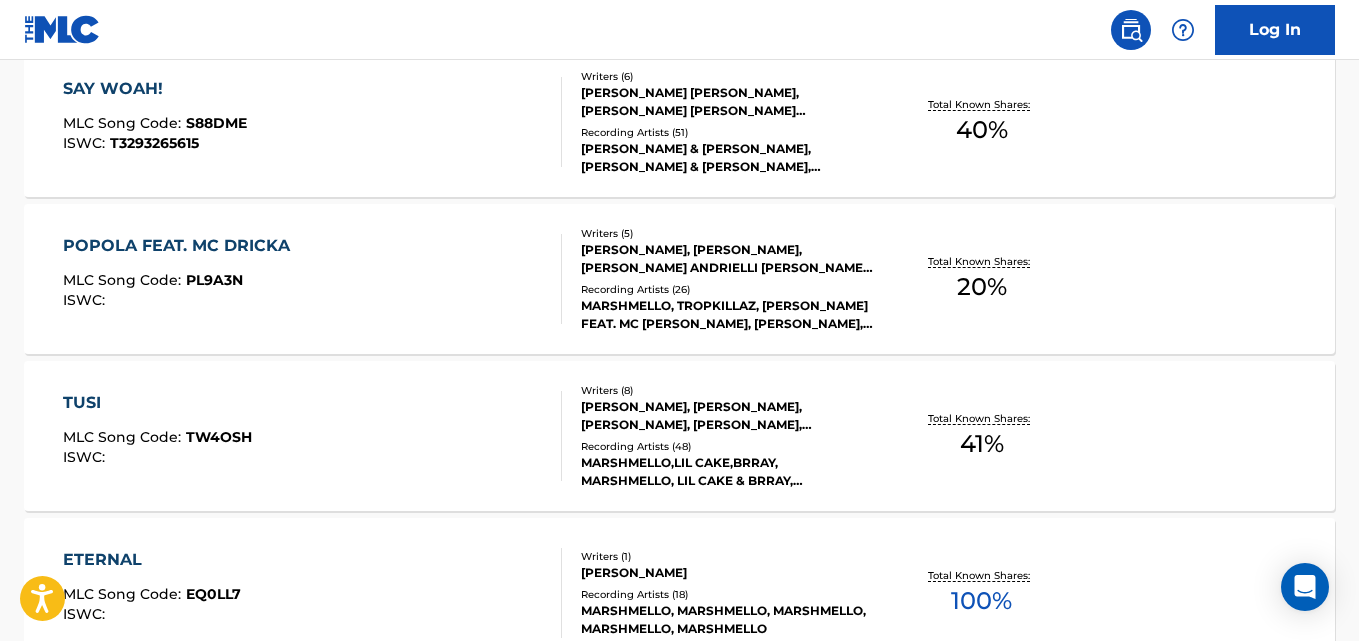 scroll, scrollTop: 613, scrollLeft: 0, axis: vertical 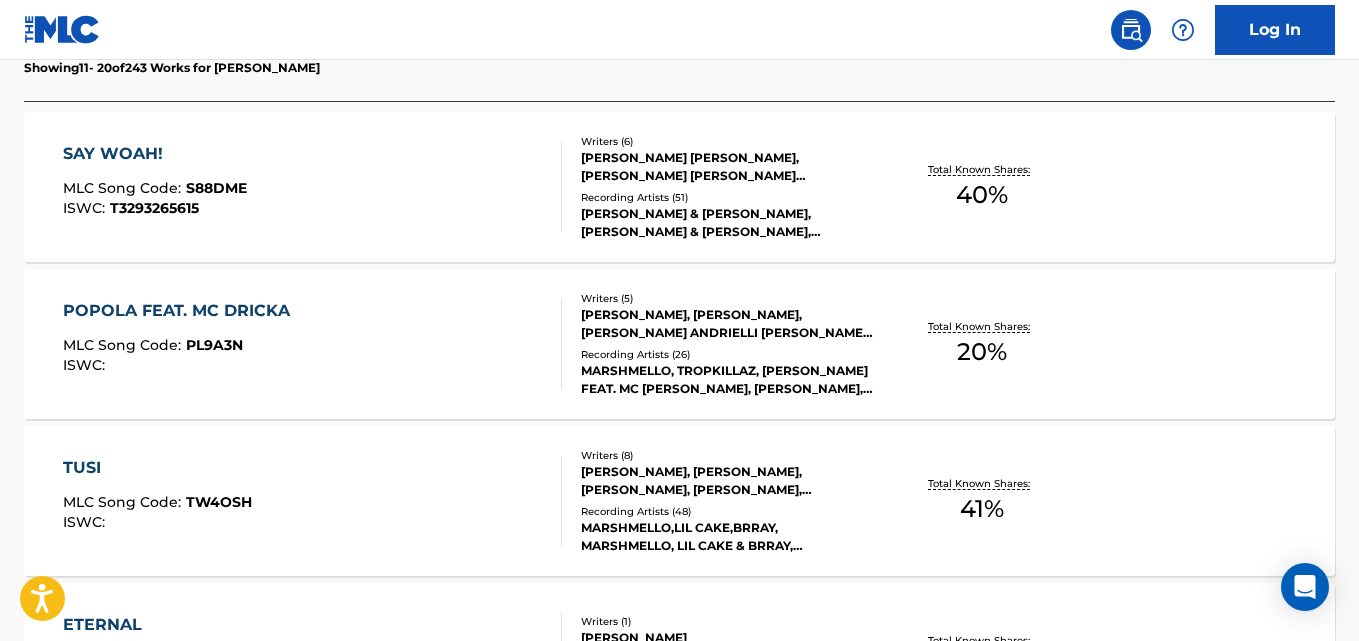 click on "POPOLA FEAT. MC DRICKA" at bounding box center (181, 311) 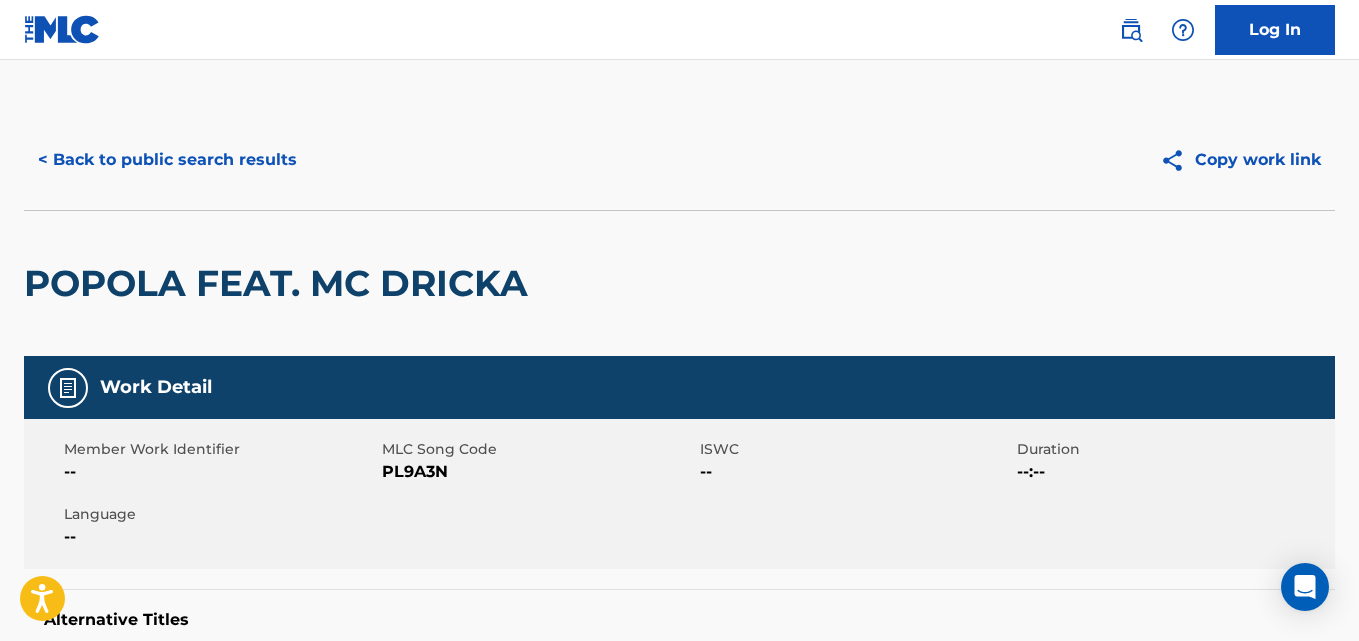 click on "< Back to public search results Copy work link" at bounding box center (679, 160) 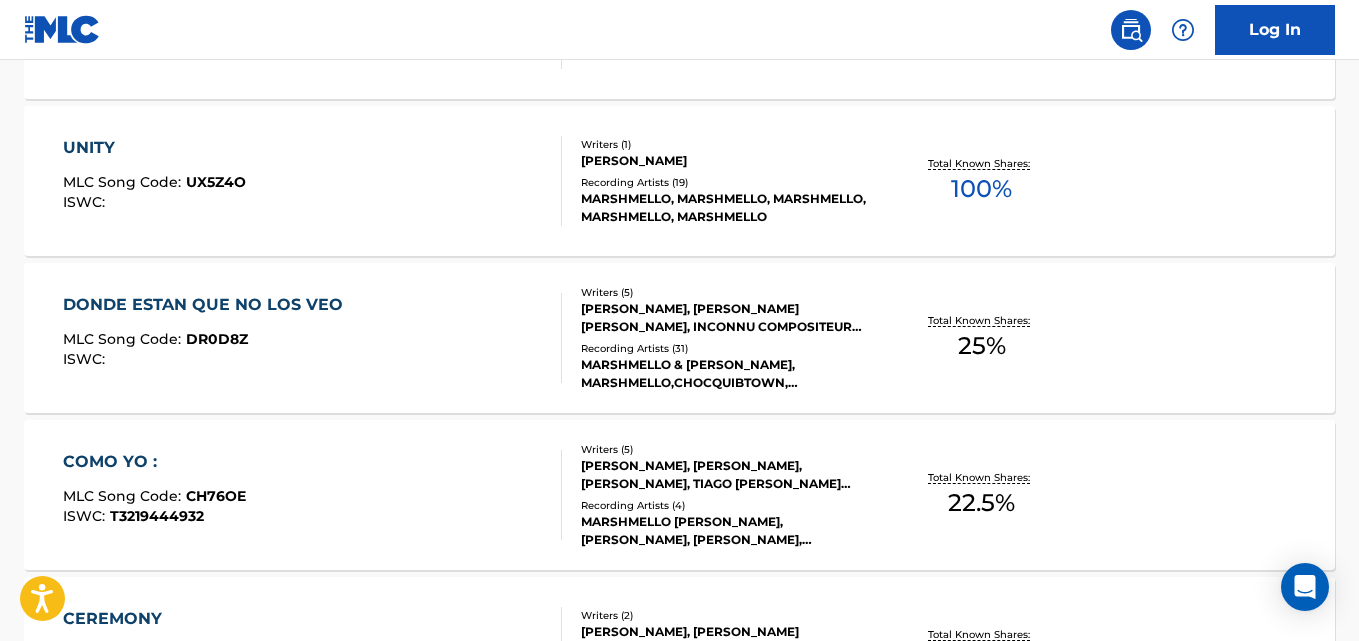 scroll, scrollTop: 1555, scrollLeft: 0, axis: vertical 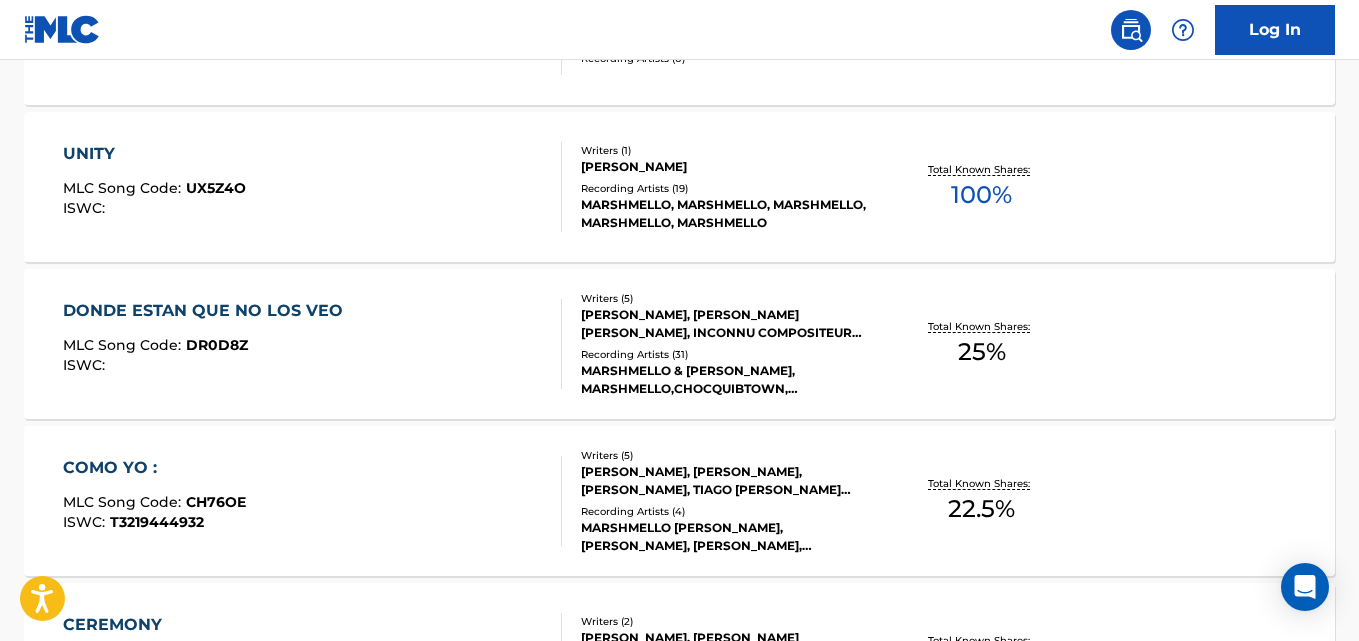 click on "DONDE ESTAN QUE NO LOS VEO" at bounding box center (208, 311) 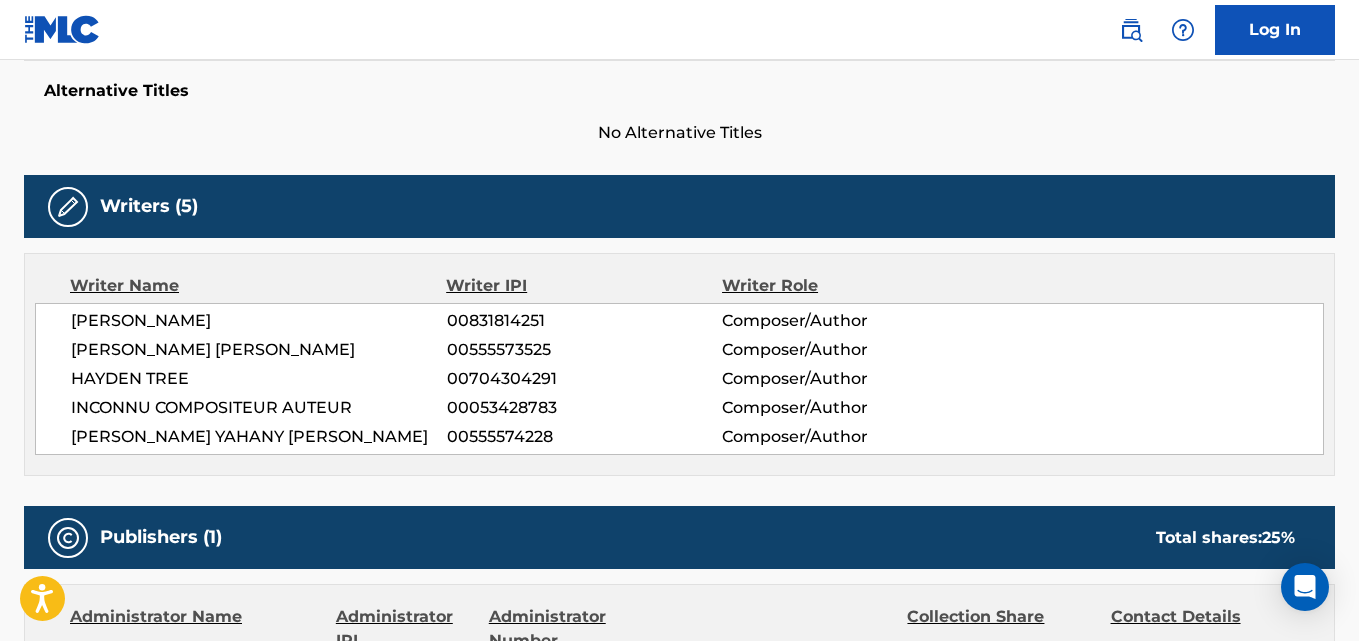 scroll, scrollTop: 134, scrollLeft: 0, axis: vertical 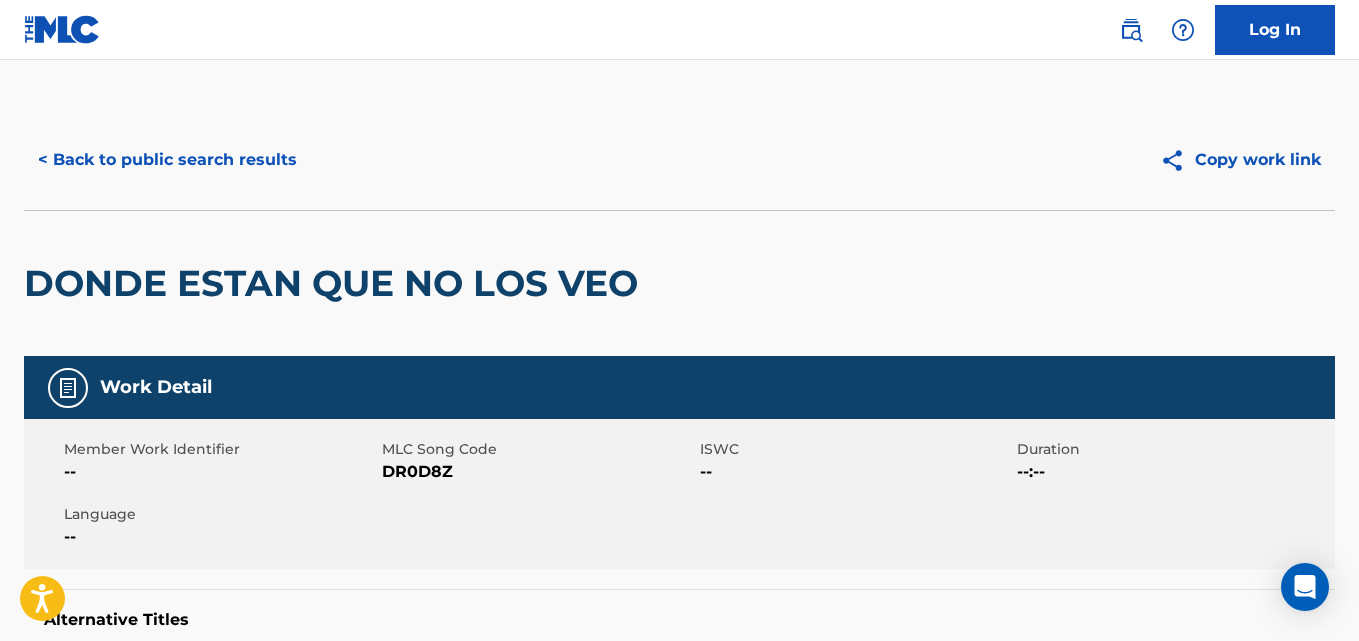 click on "< Back to public search results" at bounding box center [167, 160] 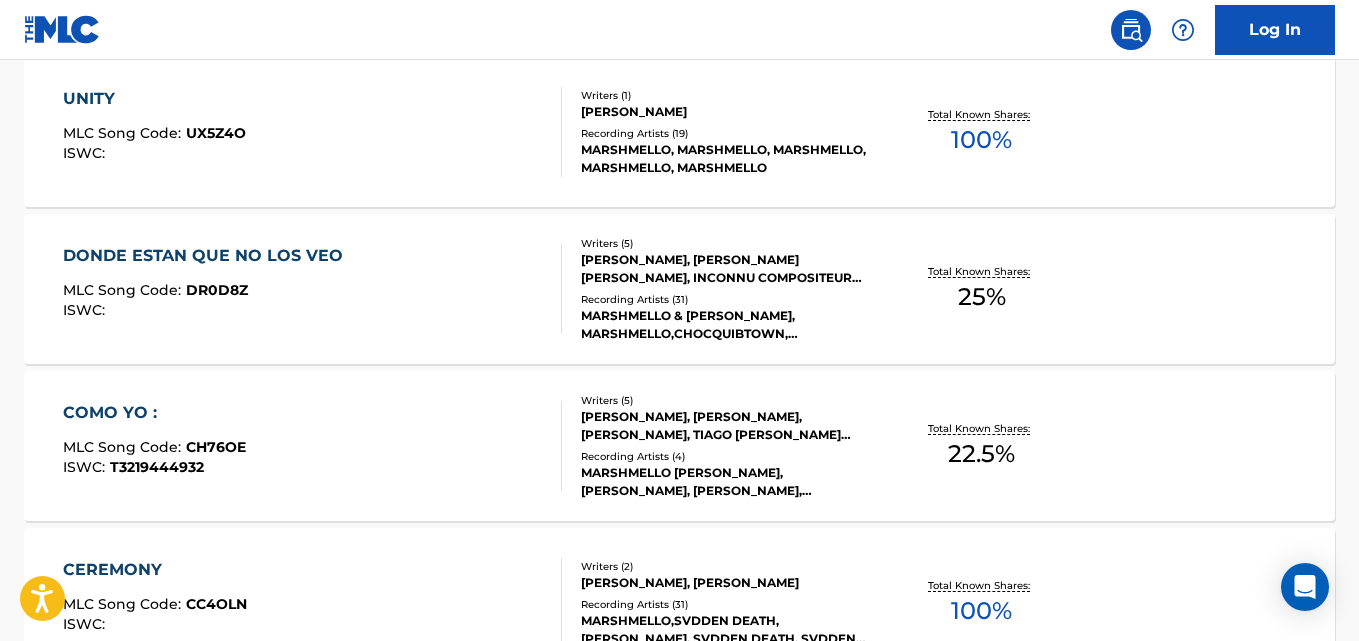 scroll, scrollTop: 1888, scrollLeft: 0, axis: vertical 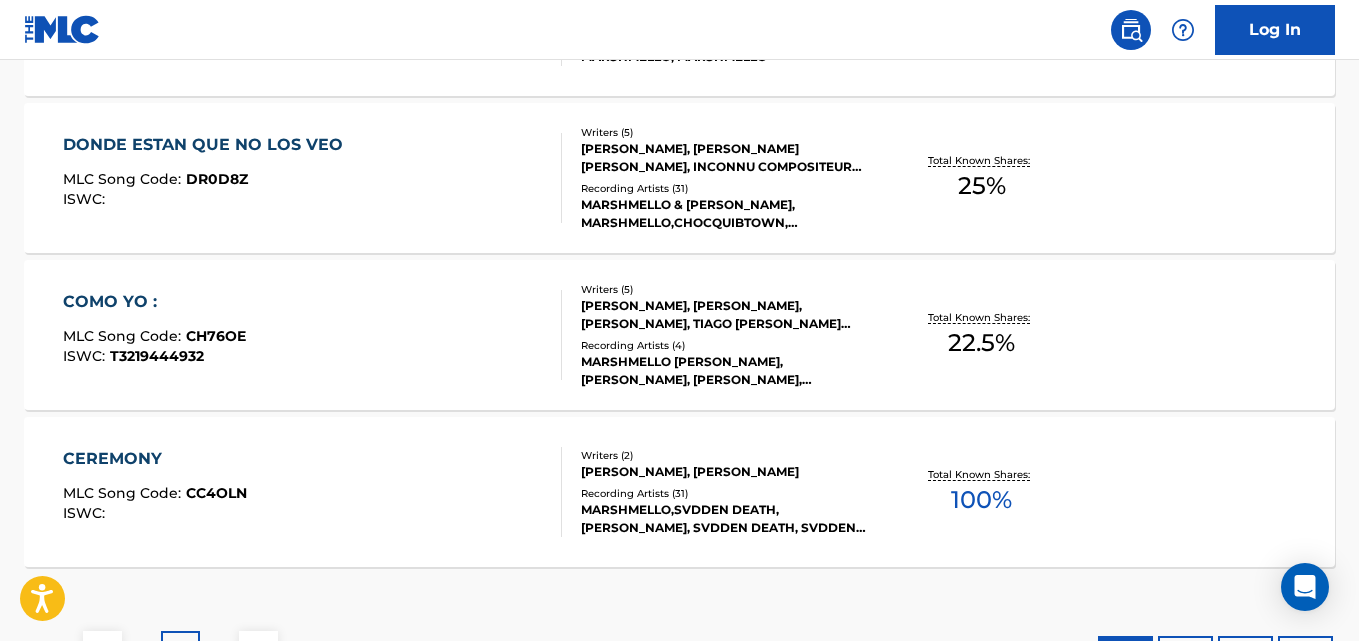 click on "DONDE ESTAN QUE NO LOS VEO" at bounding box center (208, 145) 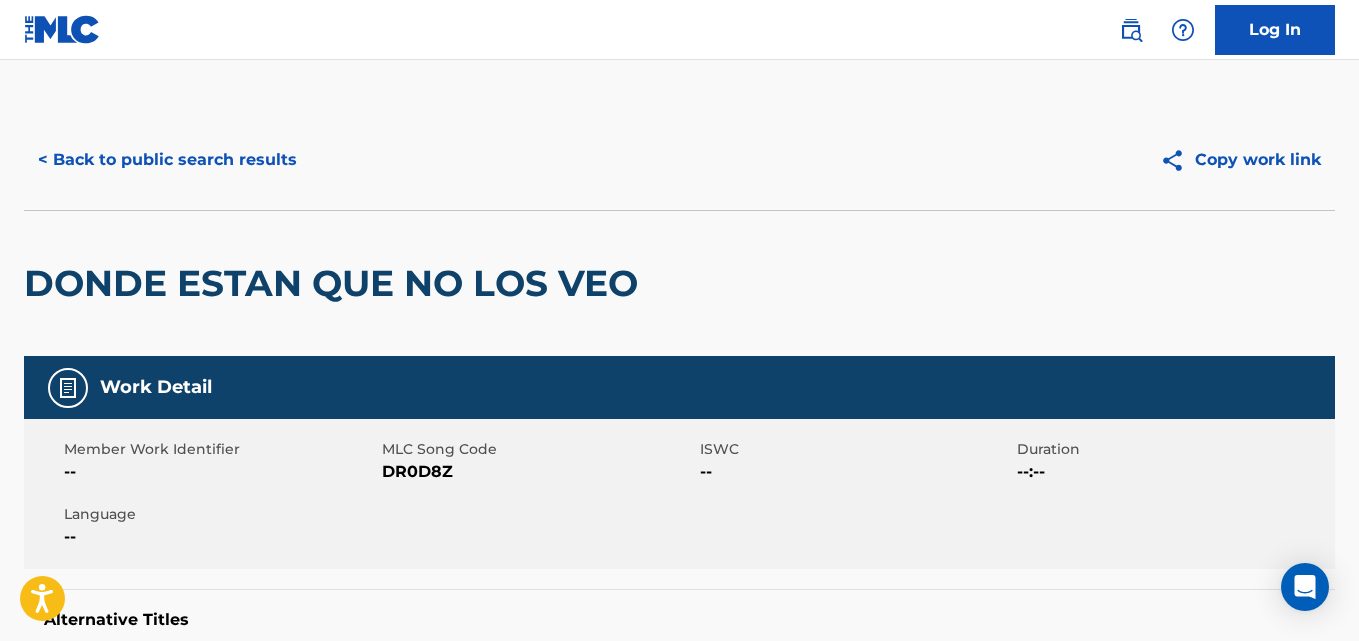 click on "< Back to public search results" at bounding box center [167, 160] 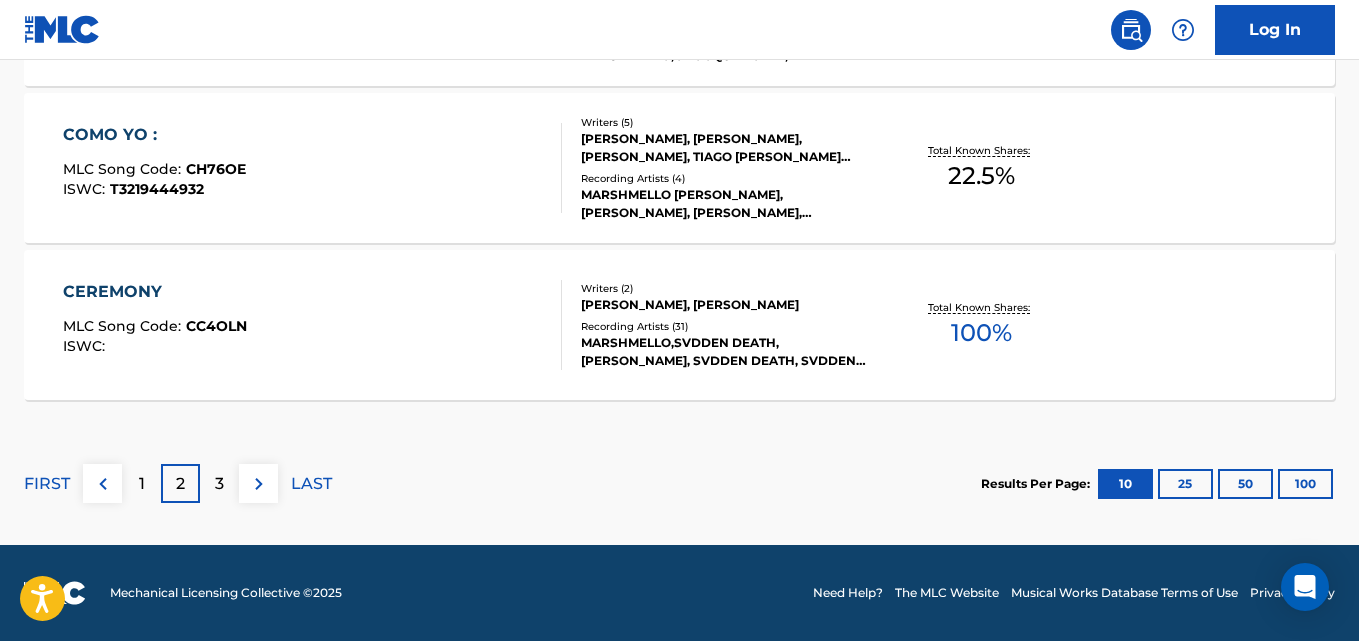 click on "3" at bounding box center (219, 483) 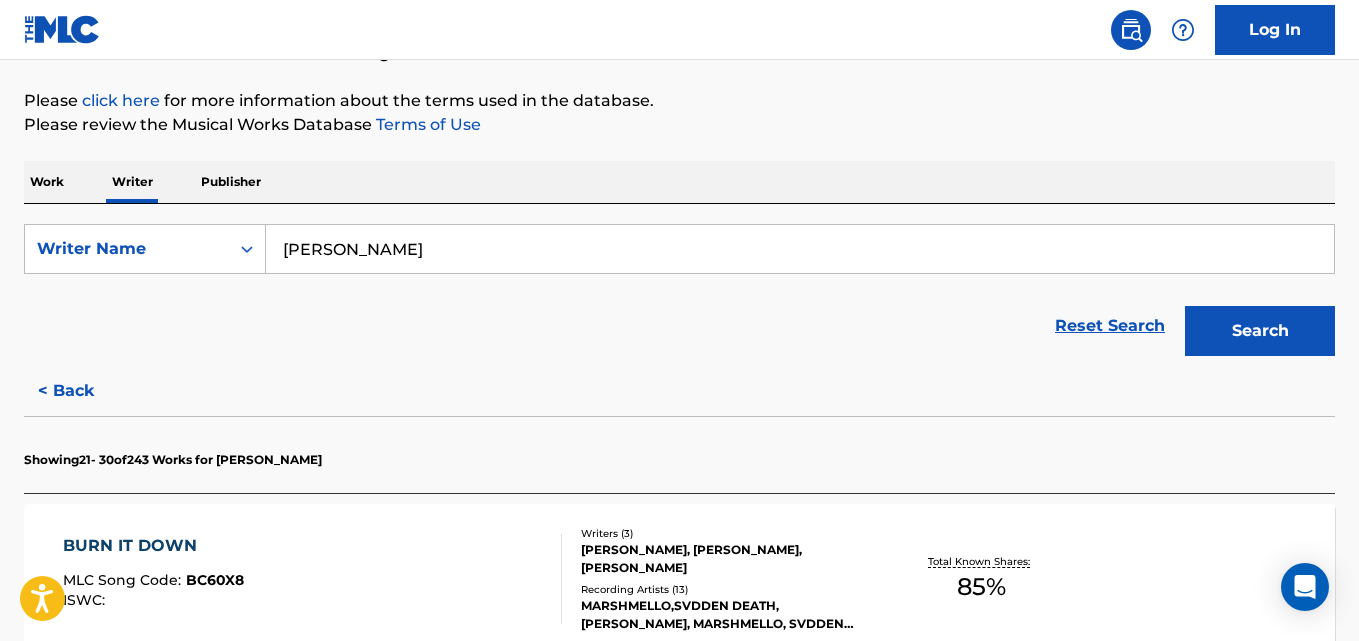 click on "BURN IT DOWN MLC Song Code : BC60X8 ISWC : Writers ( 3 ) [PERSON_NAME], [PERSON_NAME], [PERSON_NAME] Recording Artists ( 13 ) [PERSON_NAME],SVDDEN DEATH,[PERSON_NAME], [PERSON_NAME], SVDDEN DEATH, SVDDEN DEATH|[PERSON_NAME], MARSHMELLO, MARSHMELLO, SVDDEN DEATH Total Known Shares: 85 %" at bounding box center [679, 579] 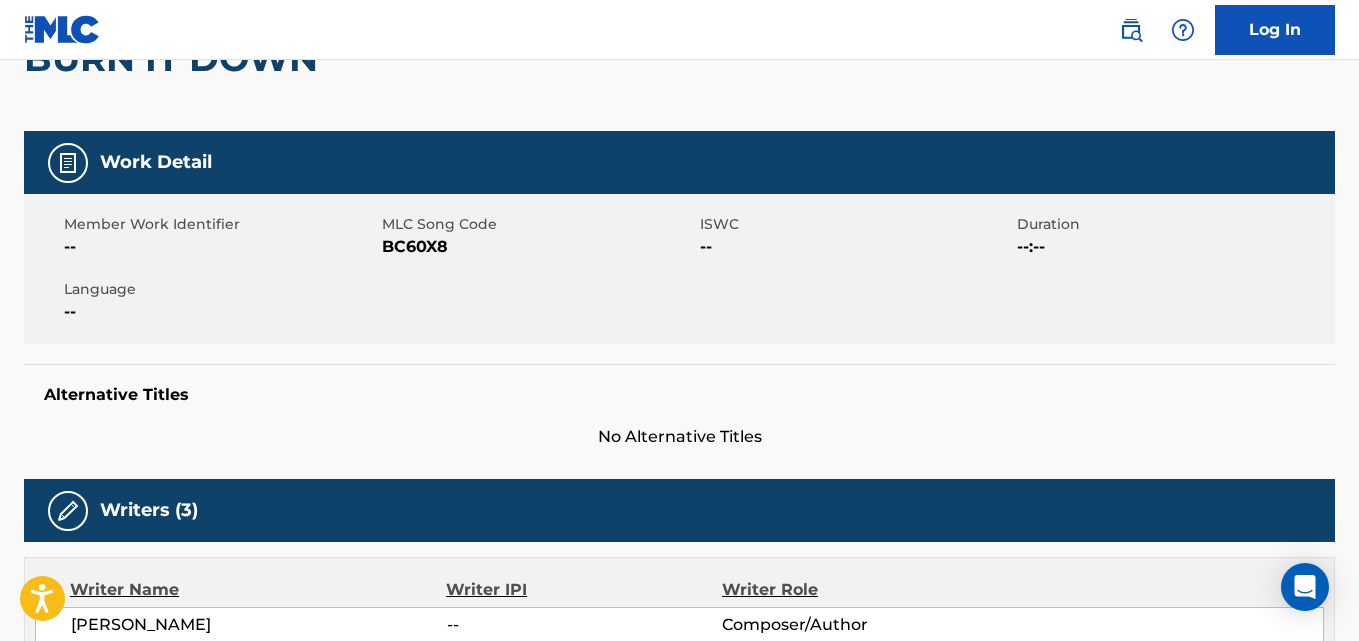 scroll, scrollTop: 104, scrollLeft: 0, axis: vertical 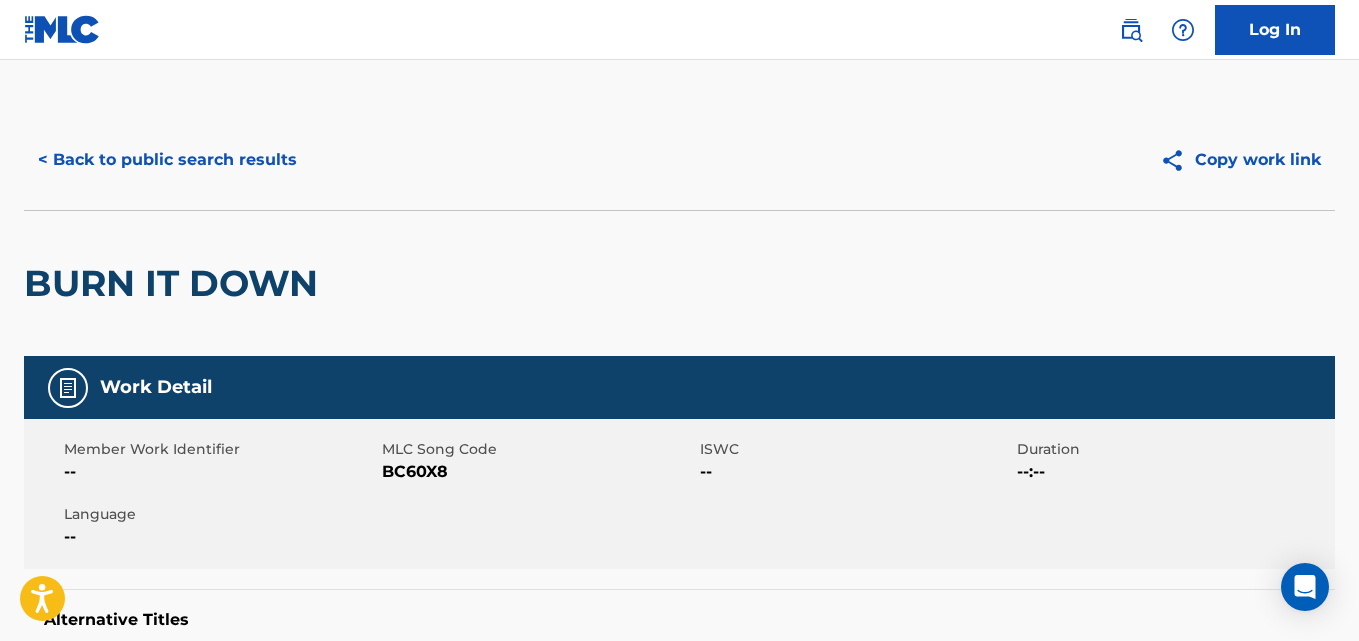 click on "< Back to public search results" at bounding box center [167, 160] 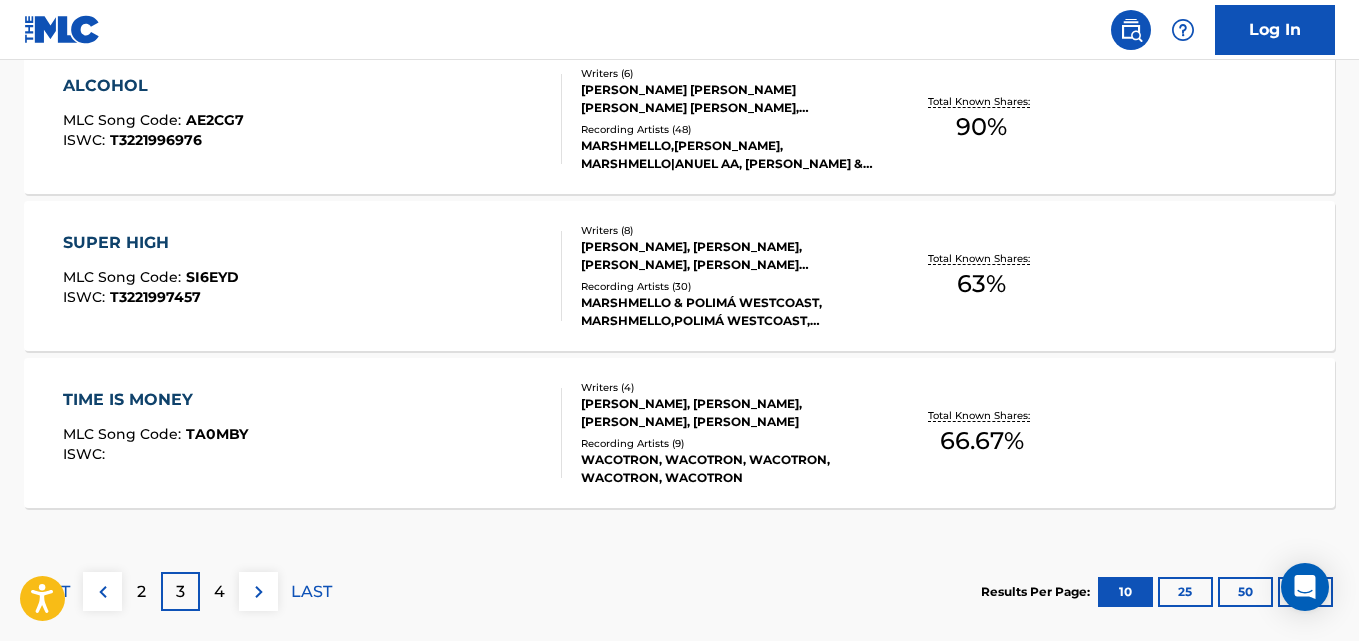 click on "SUPER HIGH" at bounding box center [151, 243] 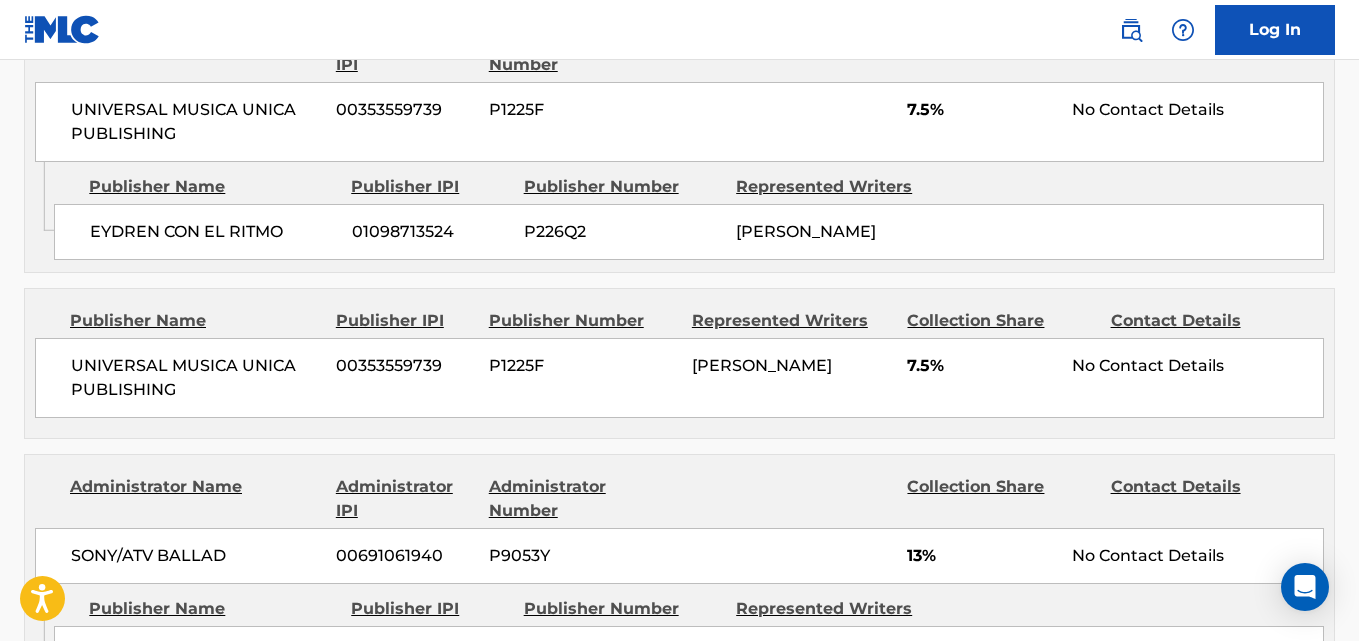 scroll, scrollTop: 0, scrollLeft: 0, axis: both 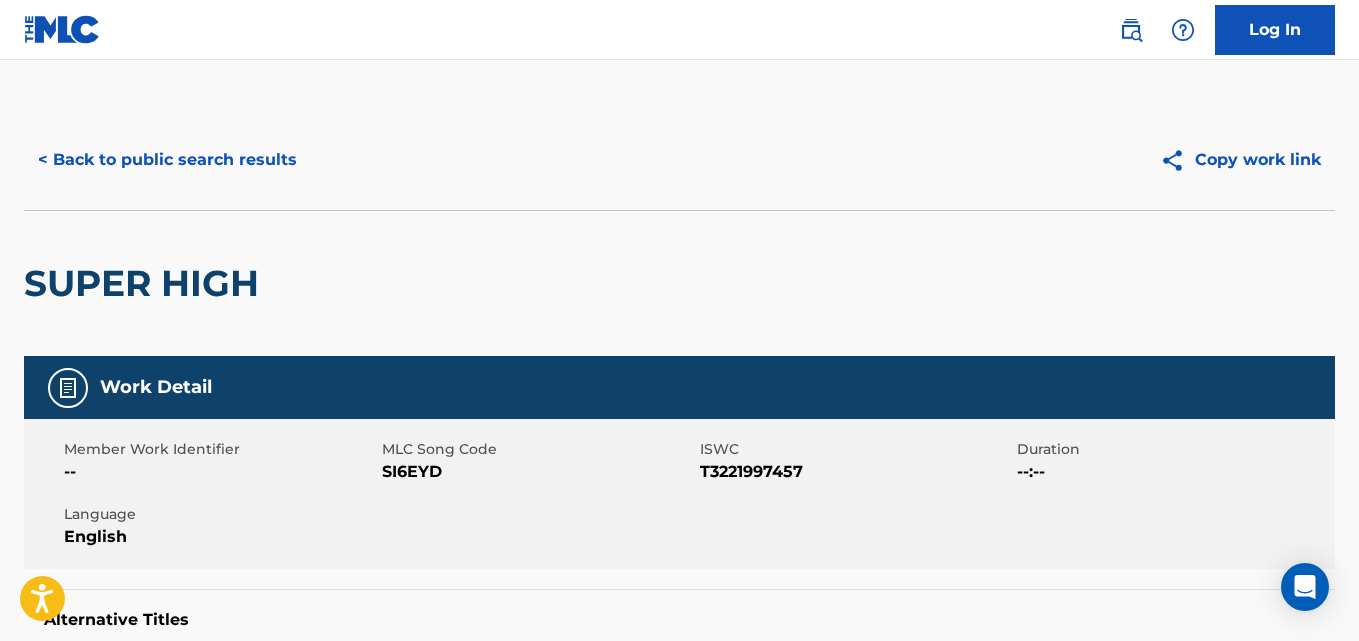 click on "< Back to public search results" at bounding box center [167, 160] 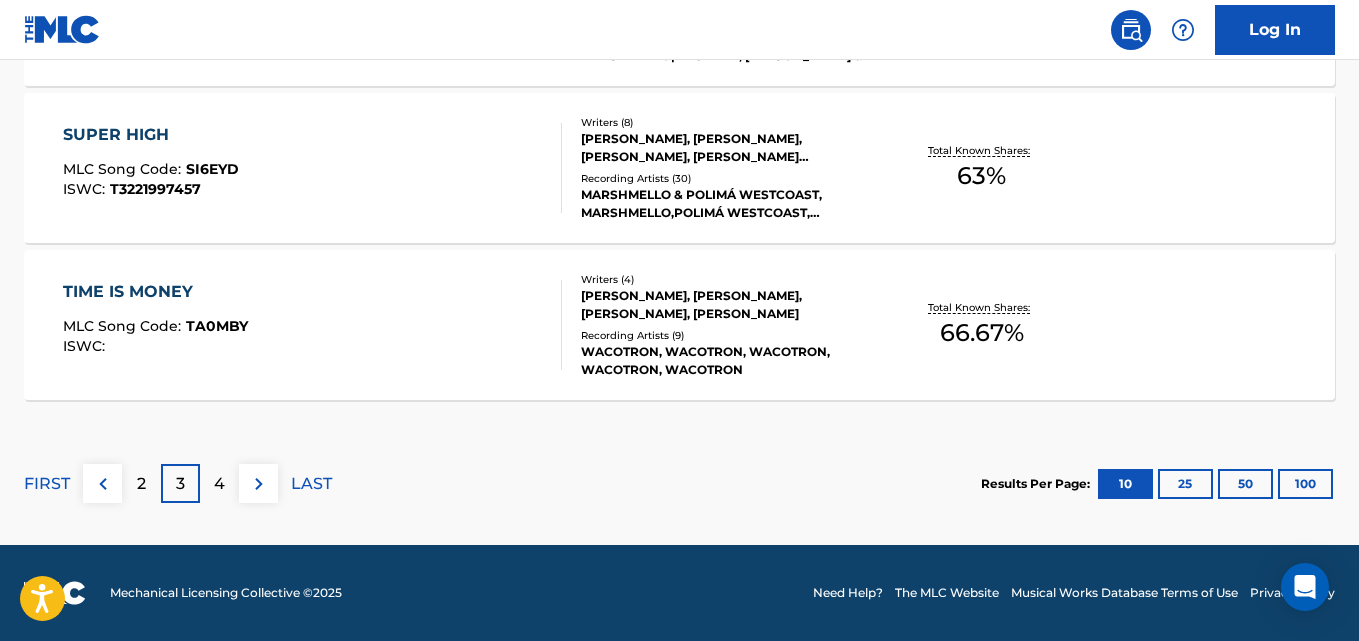 click on "TIME IS MONEY MLC Song Code : TA0MBY ISWC :" at bounding box center [155, 325] 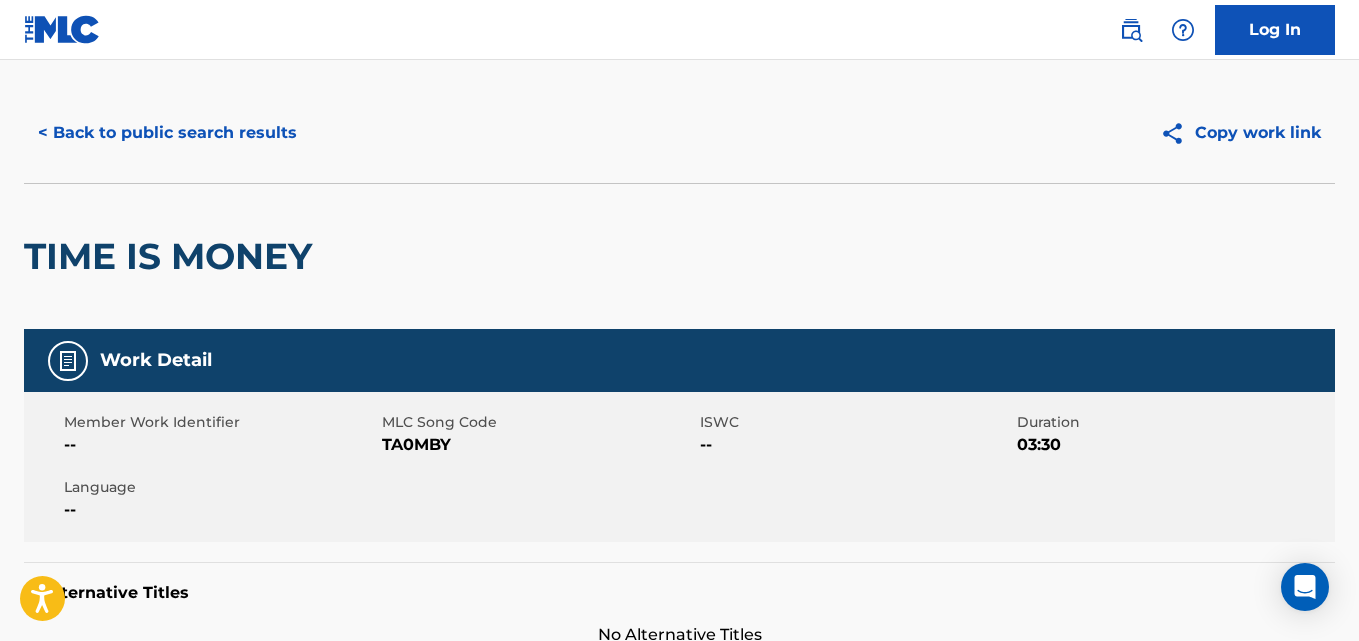 scroll, scrollTop: 0, scrollLeft: 0, axis: both 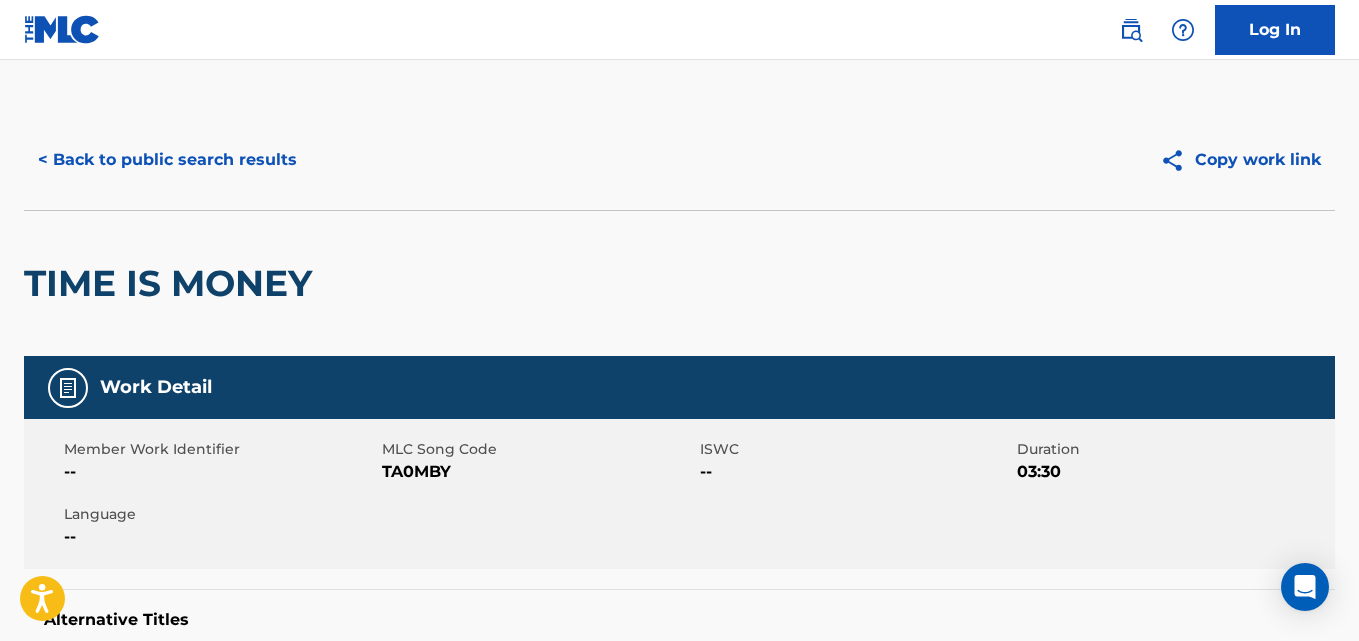 click on "< Back to public search results Copy work link" at bounding box center (679, 160) 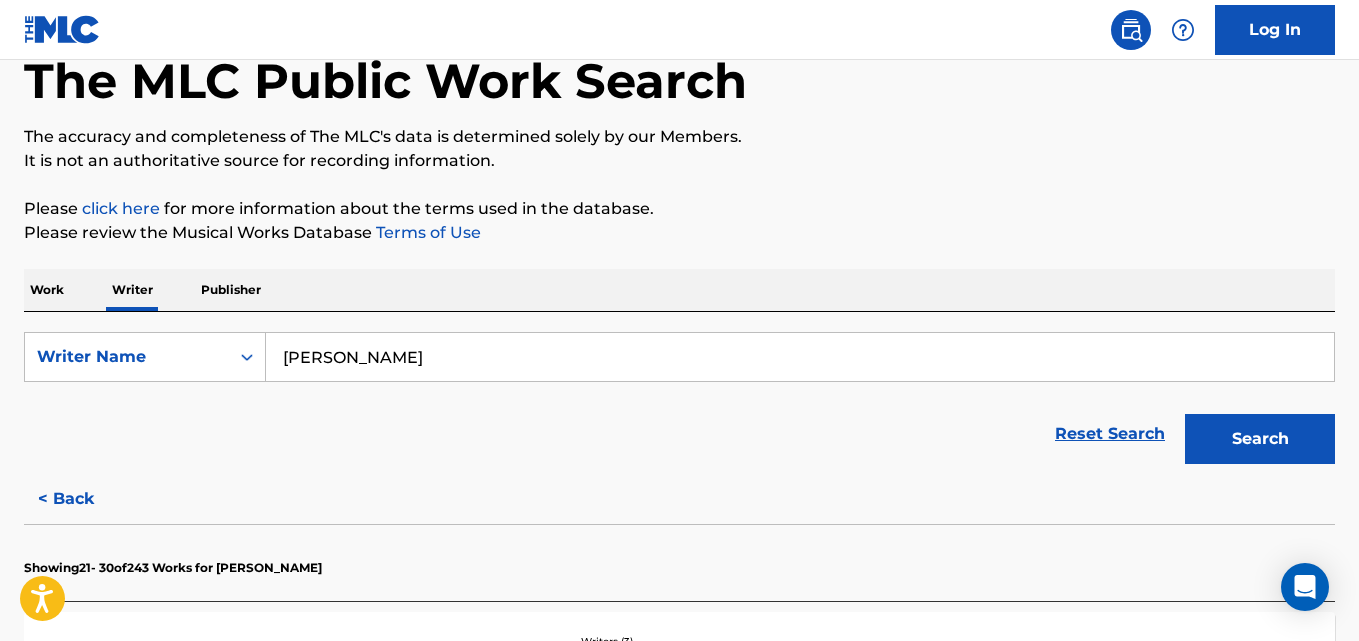 click on "Reset Search" at bounding box center (1110, 434) 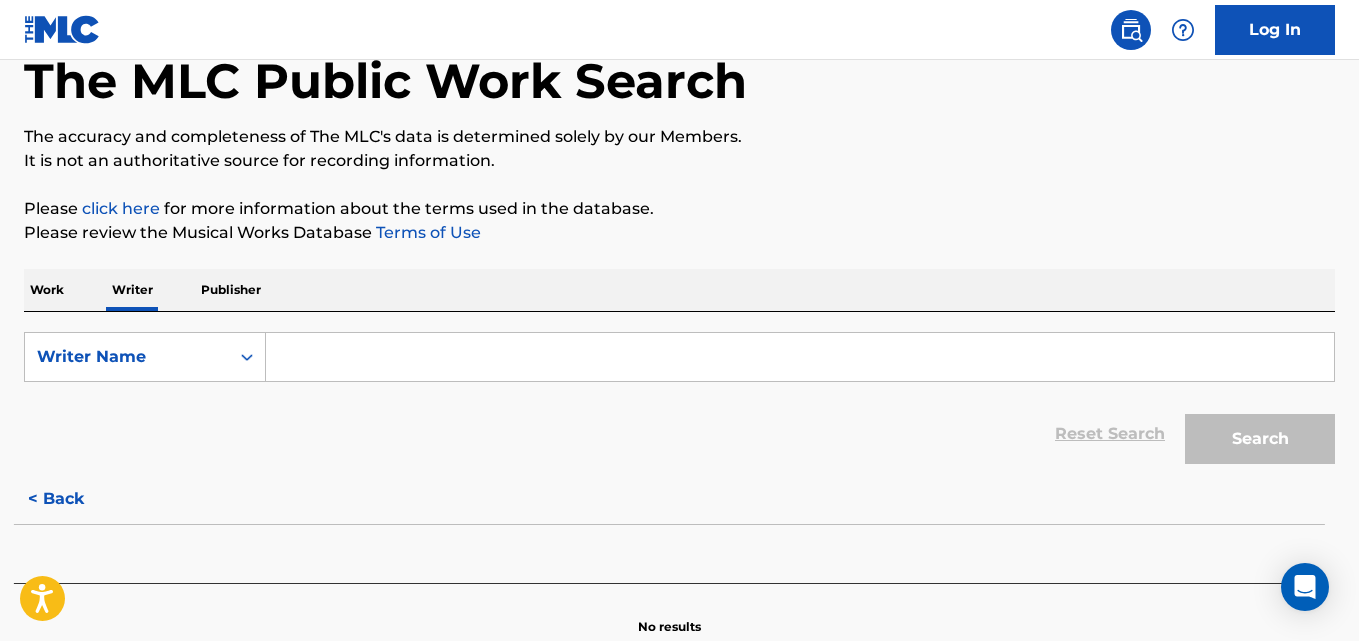 scroll, scrollTop: 52, scrollLeft: 0, axis: vertical 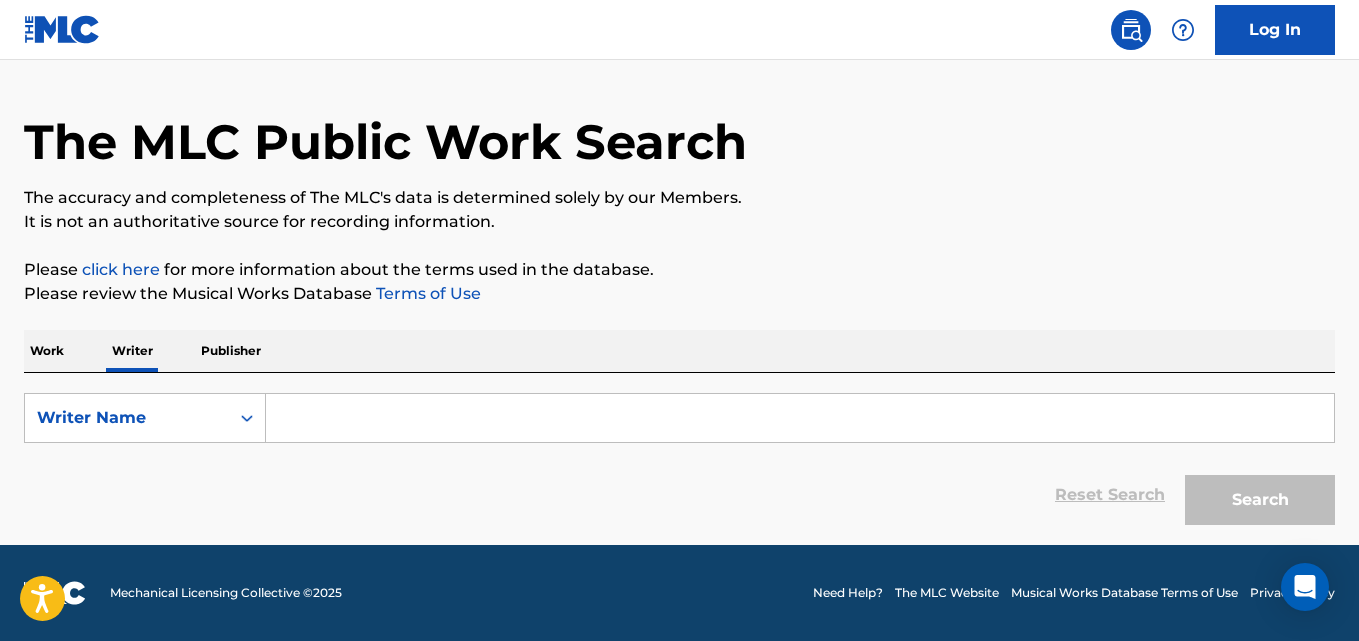 click on "Reset Search Search" at bounding box center (679, 495) 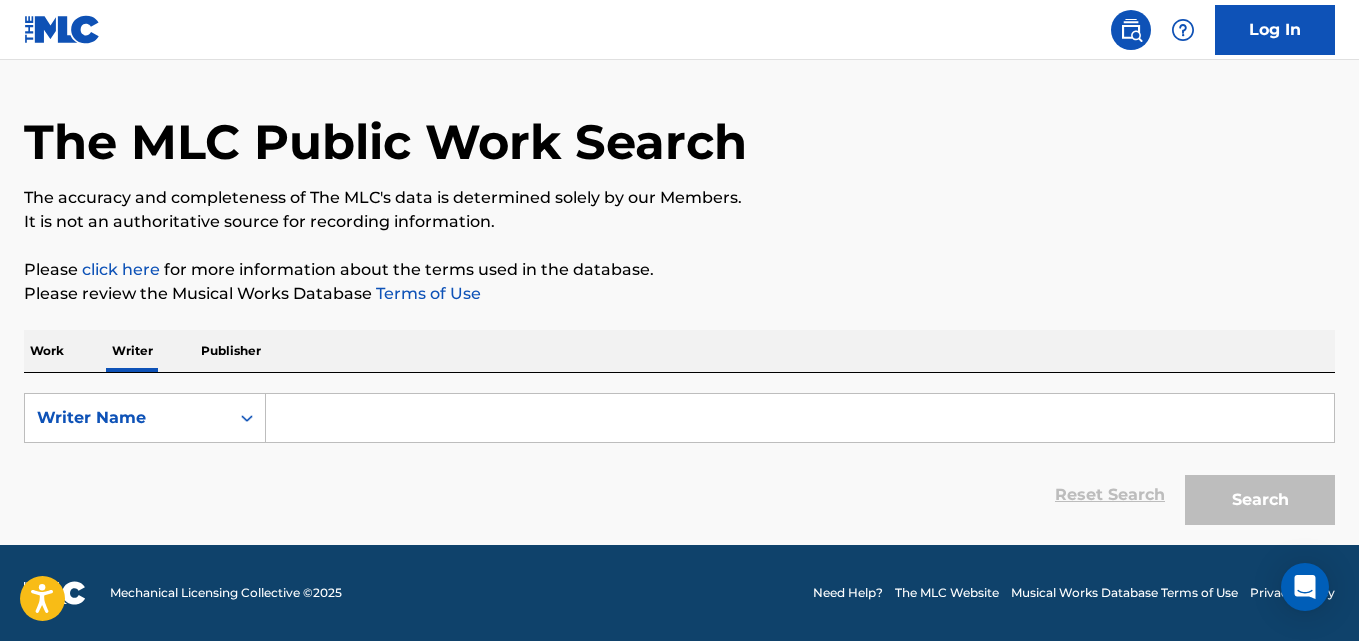 click on "Please   click here   for more information about the terms used in the database." at bounding box center [679, 270] 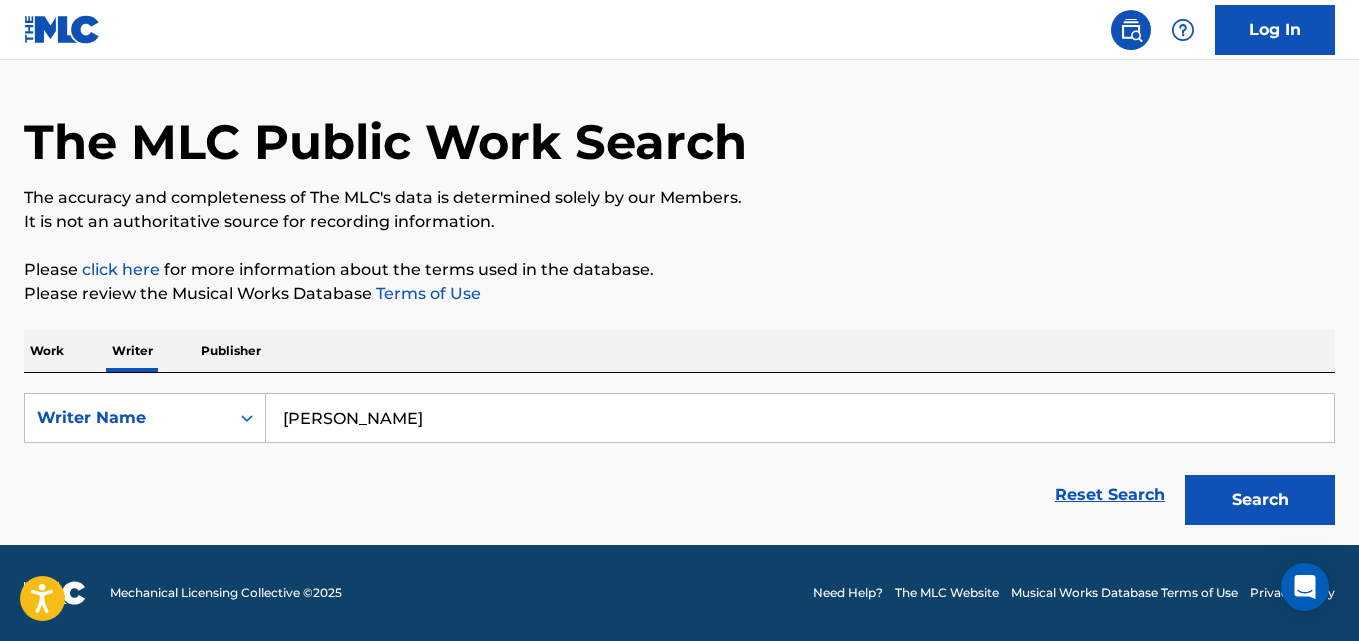type on "[PERSON_NAME]" 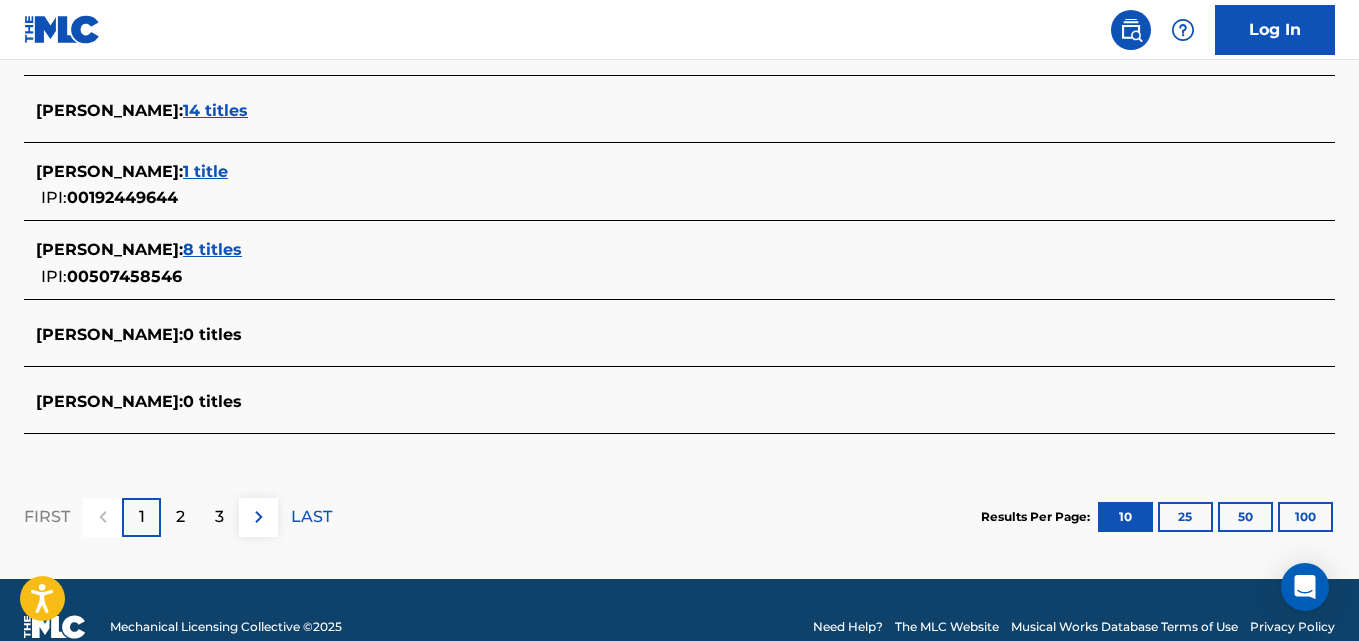scroll, scrollTop: 996, scrollLeft: 0, axis: vertical 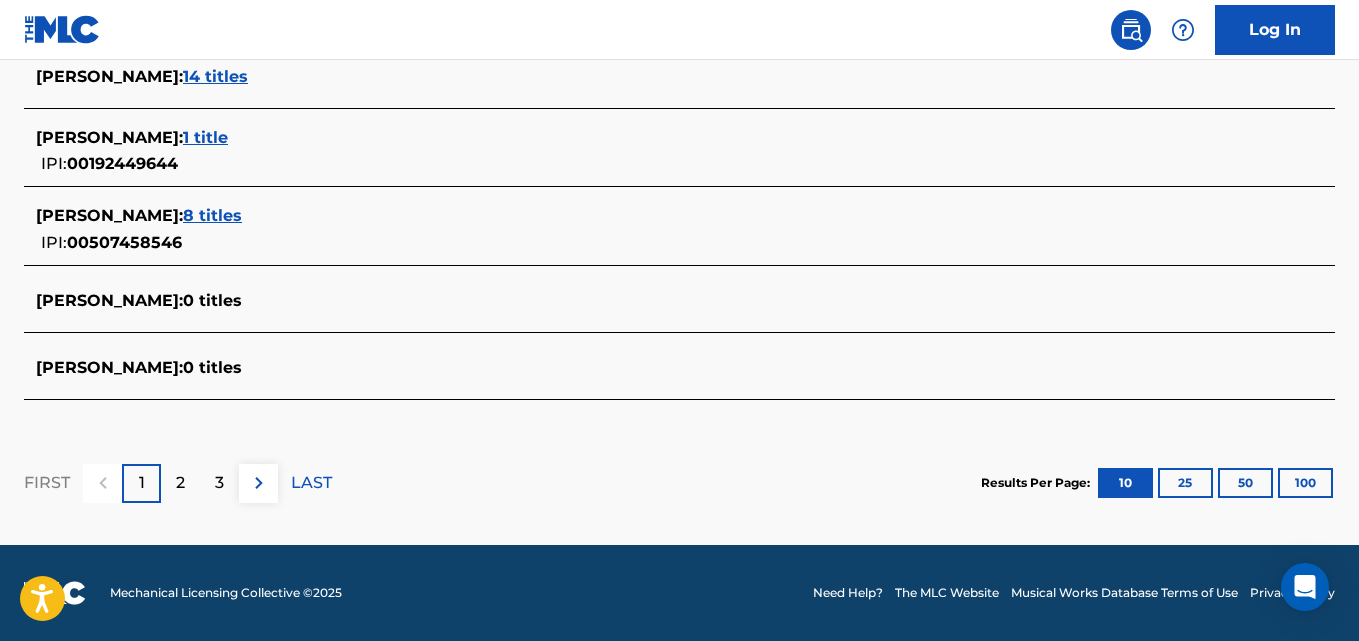 click on "8 titles" at bounding box center [212, 215] 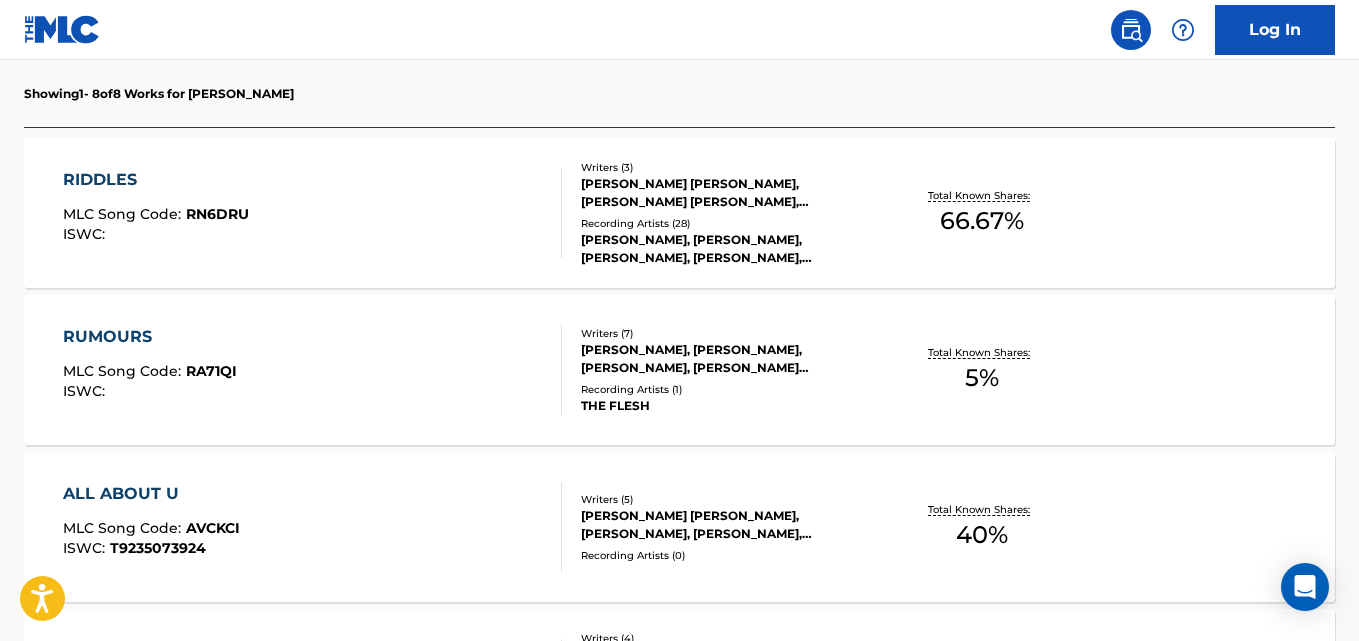 scroll, scrollTop: 496, scrollLeft: 0, axis: vertical 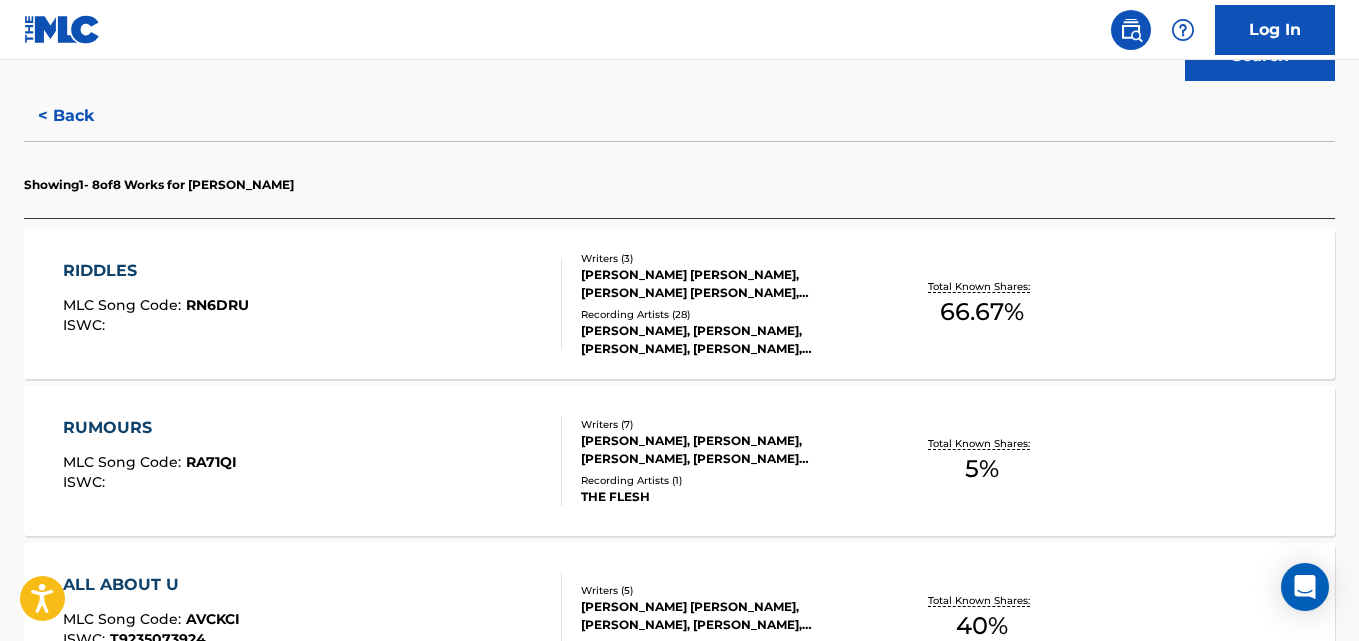 click on "RIDDLES MLC Song Code : RN6DRU ISWC : Writers ( 3 ) [PERSON_NAME] [PERSON_NAME], [PERSON_NAME] [PERSON_NAME], [PERSON_NAME] Recording Artists ( 28 ) [PERSON_NAME], [PERSON_NAME], [PERSON_NAME], [PERSON_NAME], [PERSON_NAME] Total Known Shares: 66.67 %" at bounding box center [679, 304] 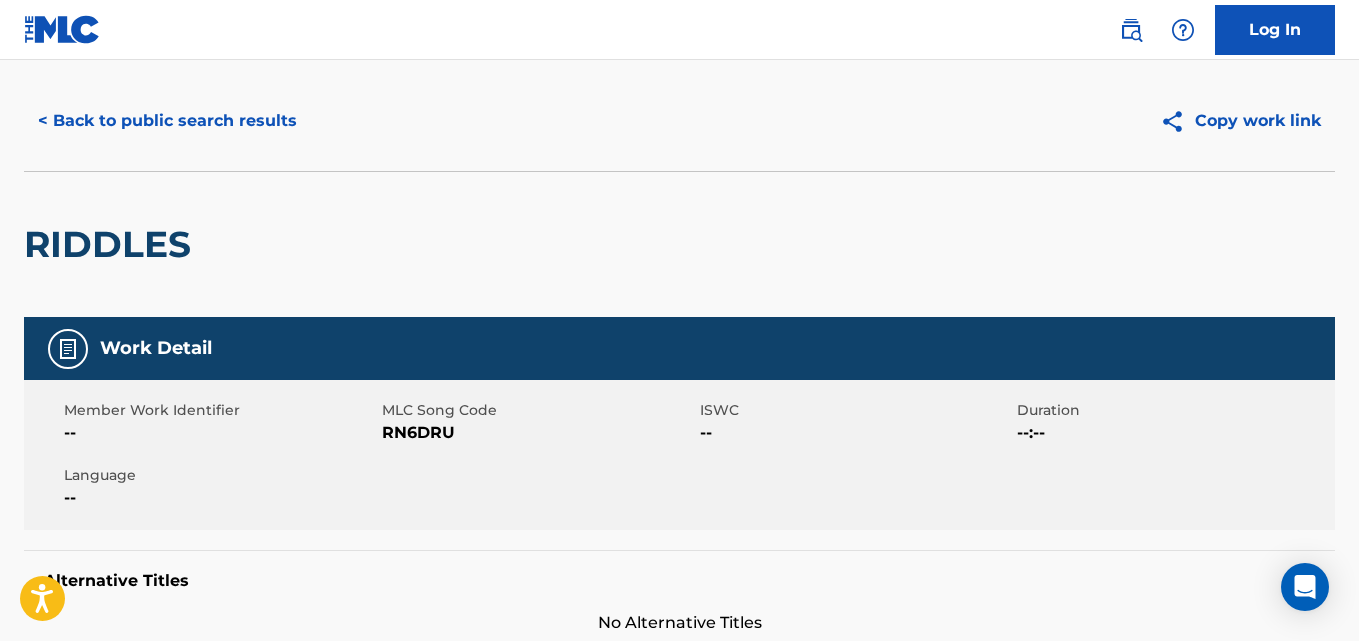 scroll, scrollTop: 0, scrollLeft: 0, axis: both 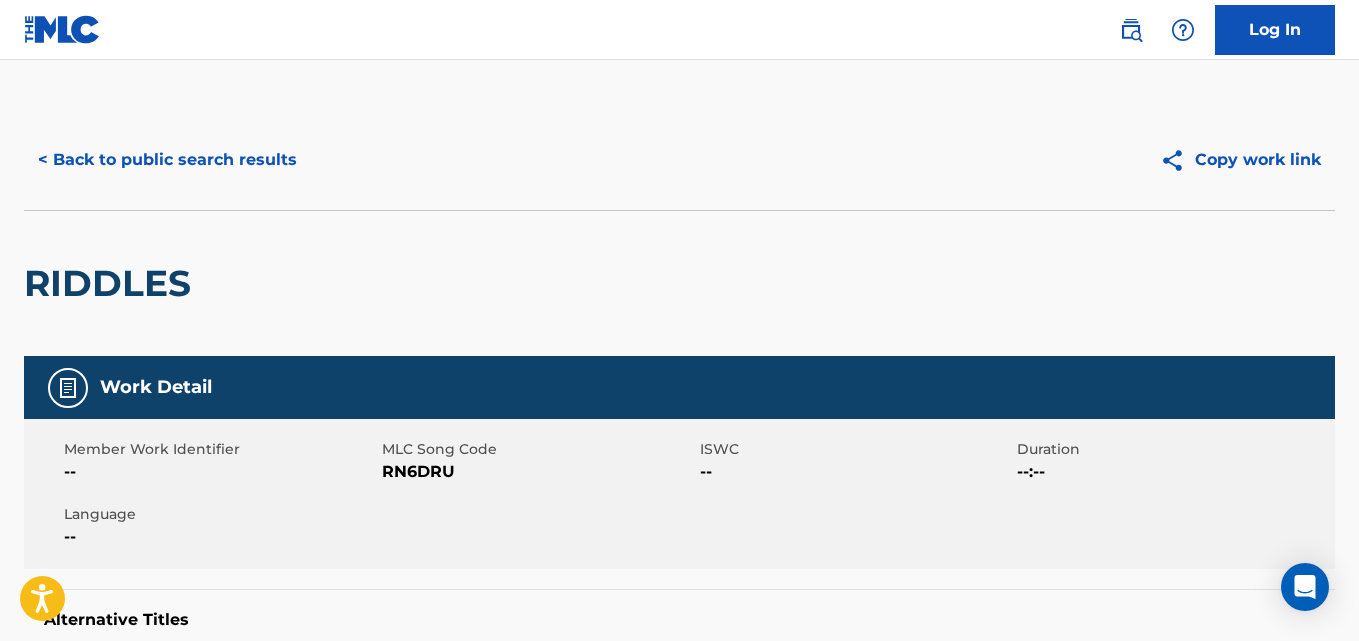 click on "< Back to public search results" at bounding box center (167, 160) 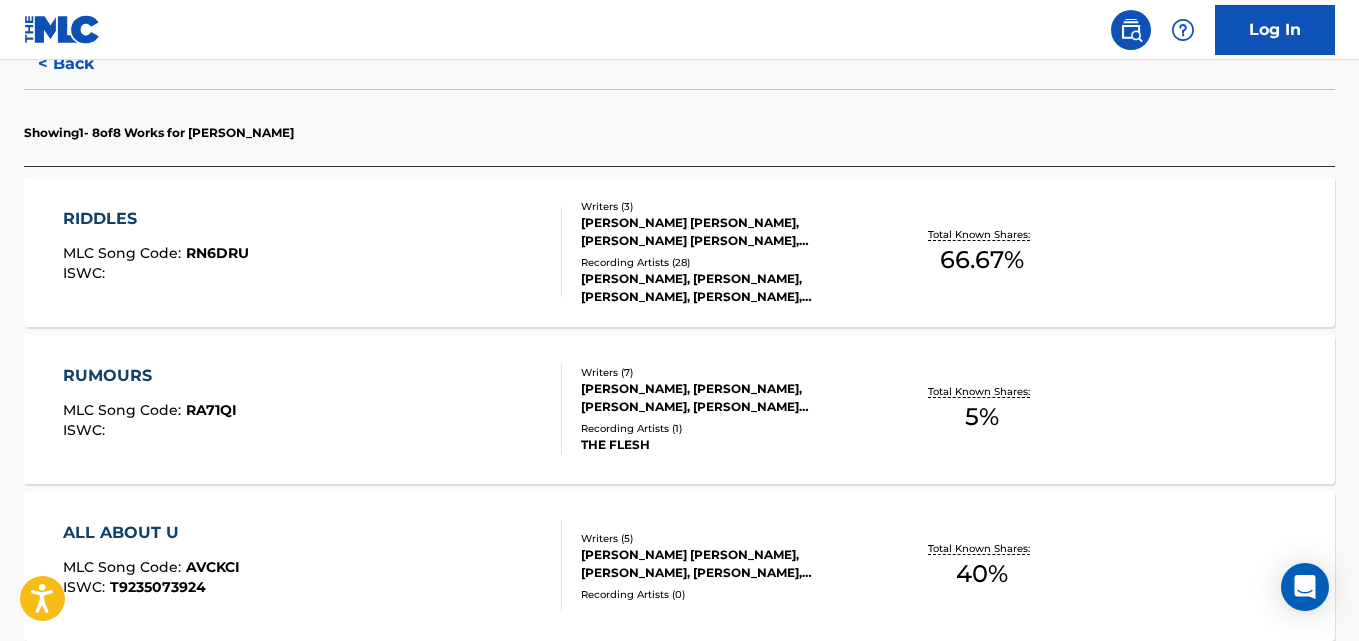 scroll, scrollTop: 613, scrollLeft: 0, axis: vertical 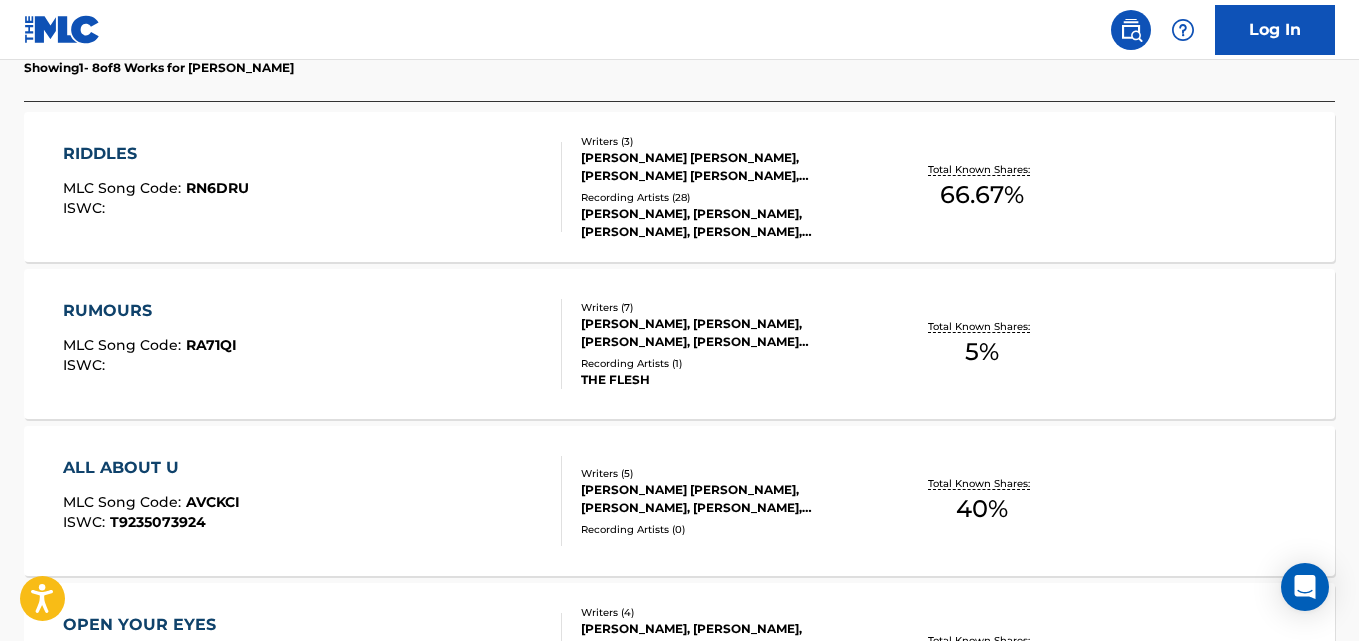 click on "RUMOURS" at bounding box center (150, 311) 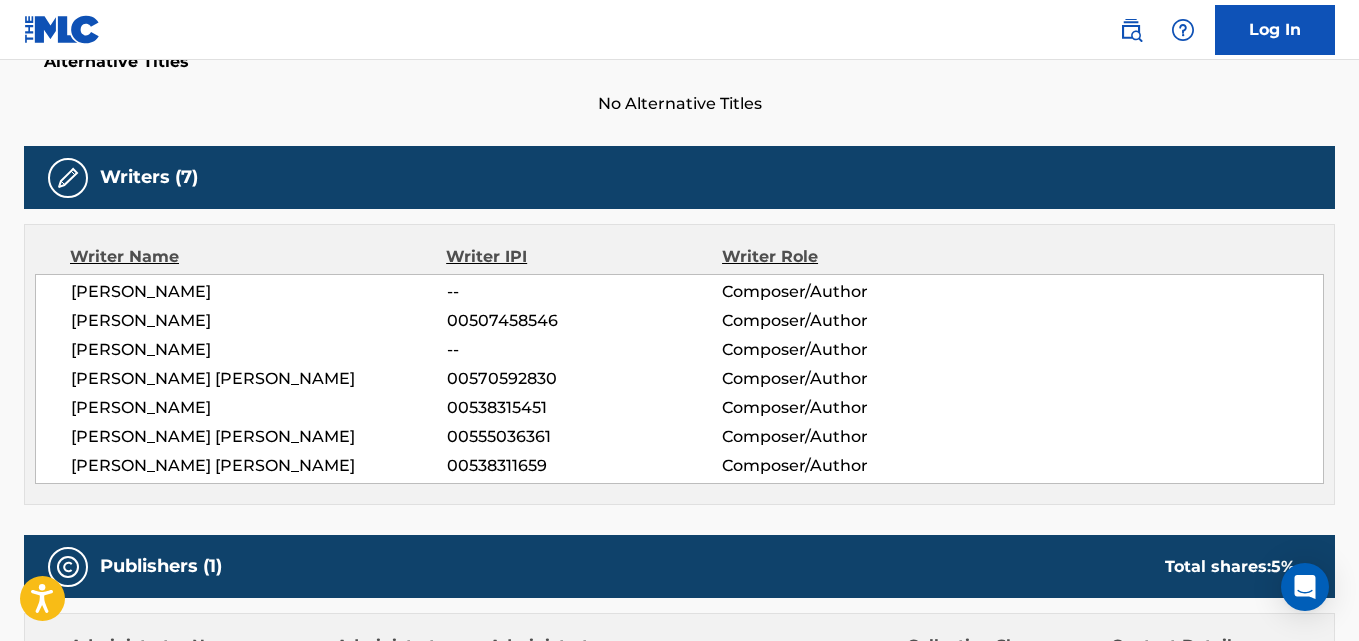 scroll, scrollTop: 58, scrollLeft: 0, axis: vertical 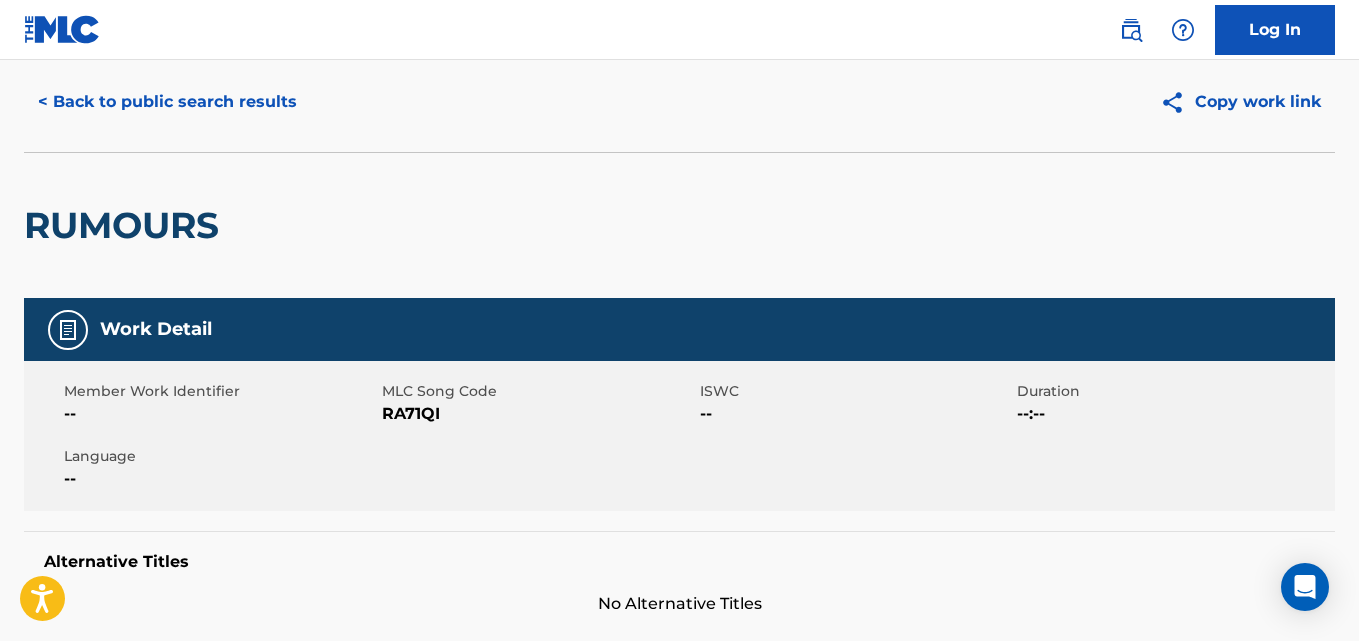 click on "< Back to public search results Copy work link" at bounding box center [679, 102] 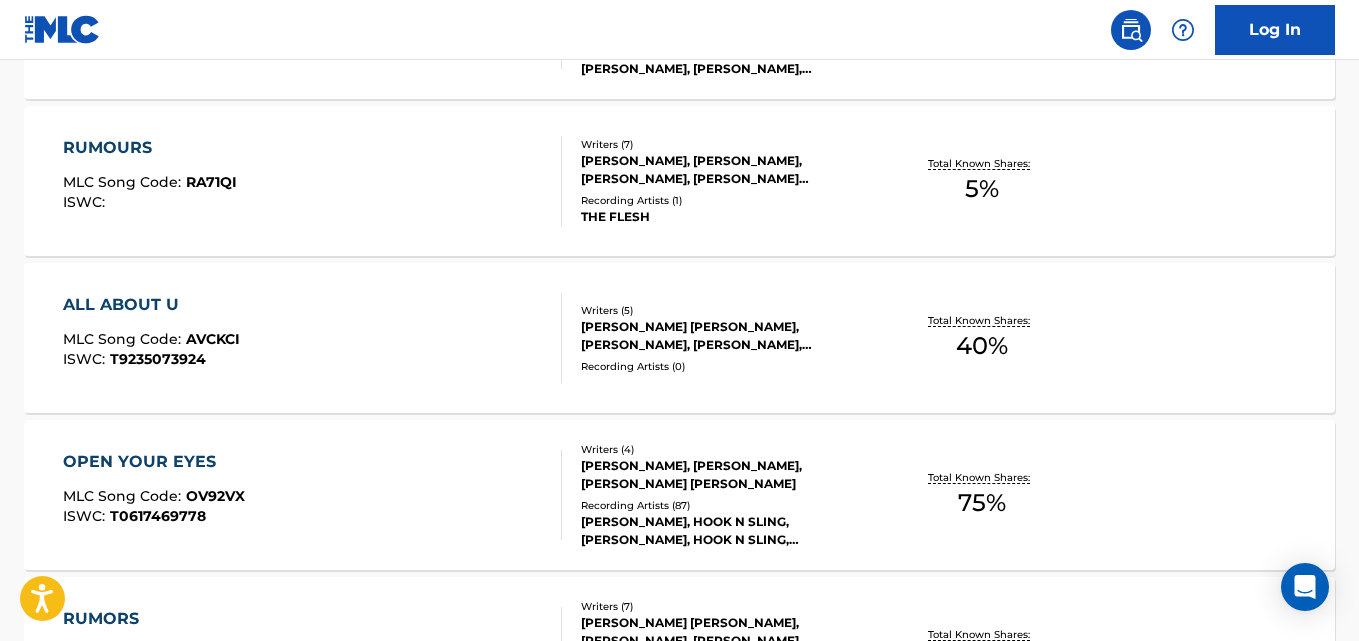 scroll, scrollTop: 780, scrollLeft: 0, axis: vertical 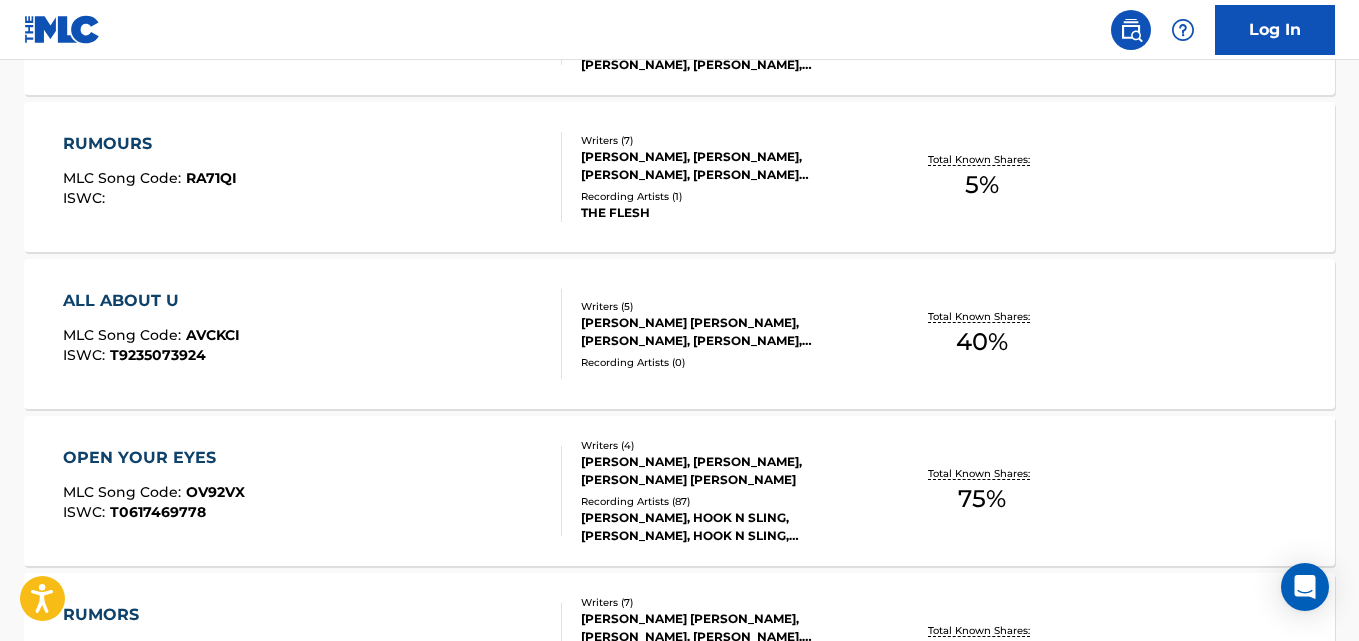 click on "T9235073924" at bounding box center [158, 355] 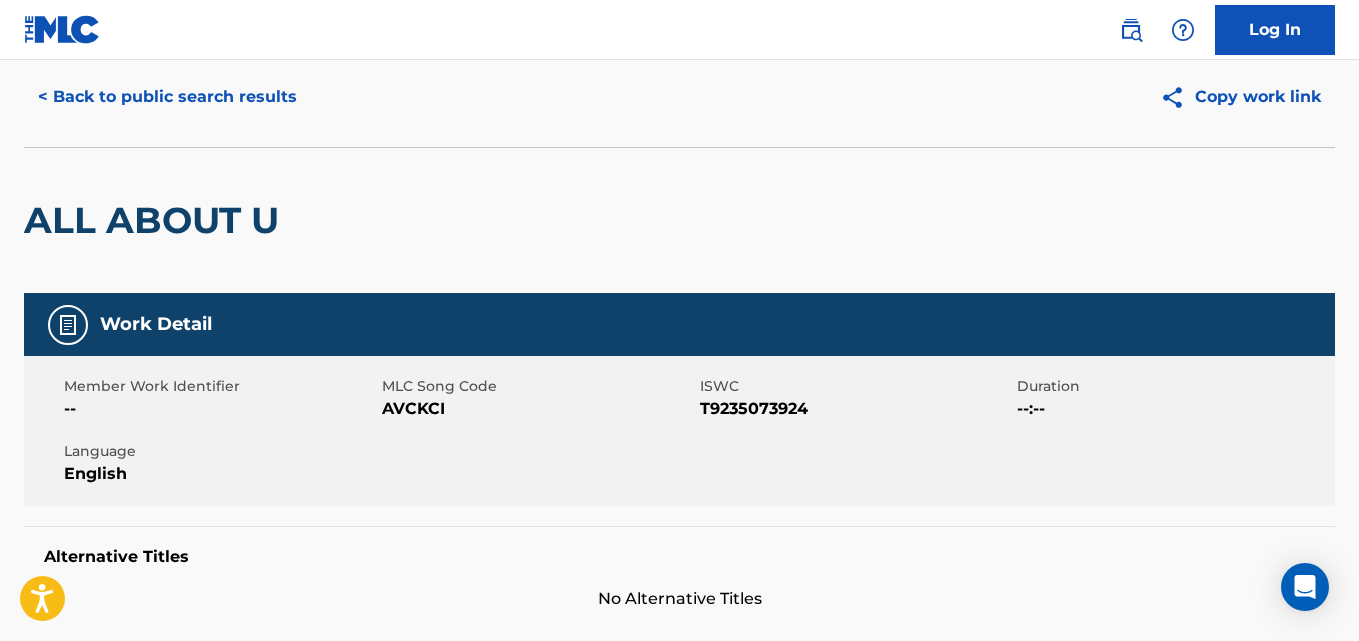 scroll, scrollTop: 0, scrollLeft: 0, axis: both 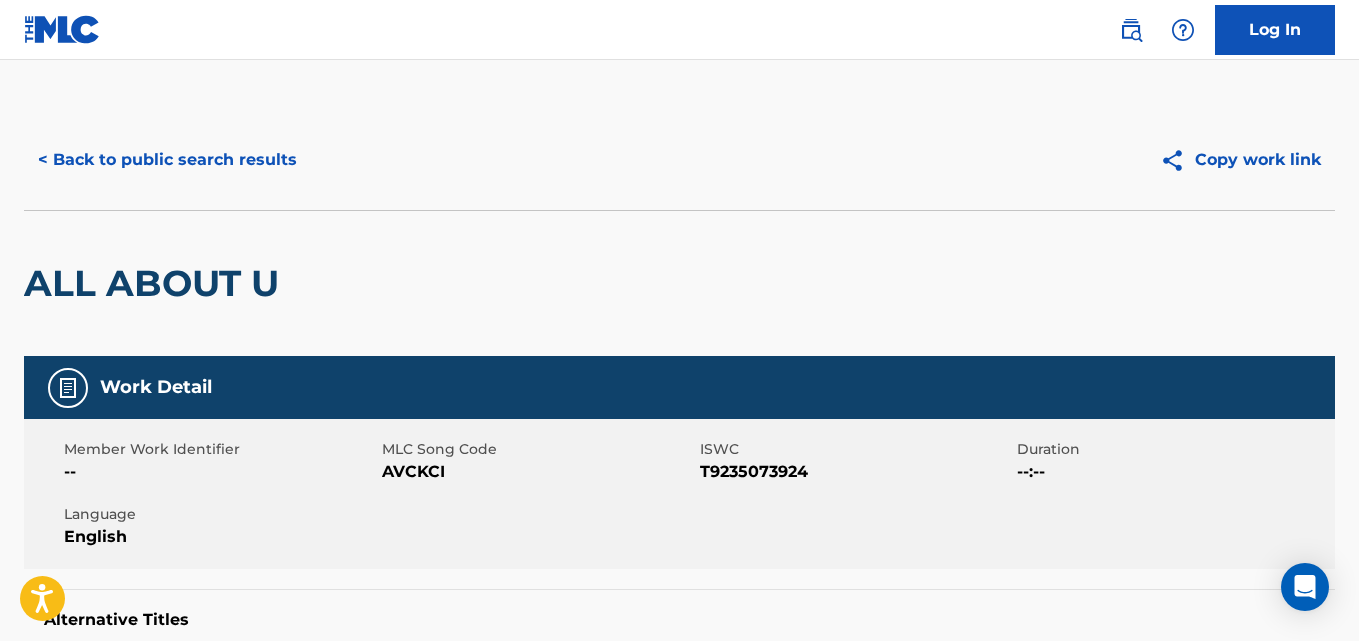click on "< Back to public search results" at bounding box center (167, 160) 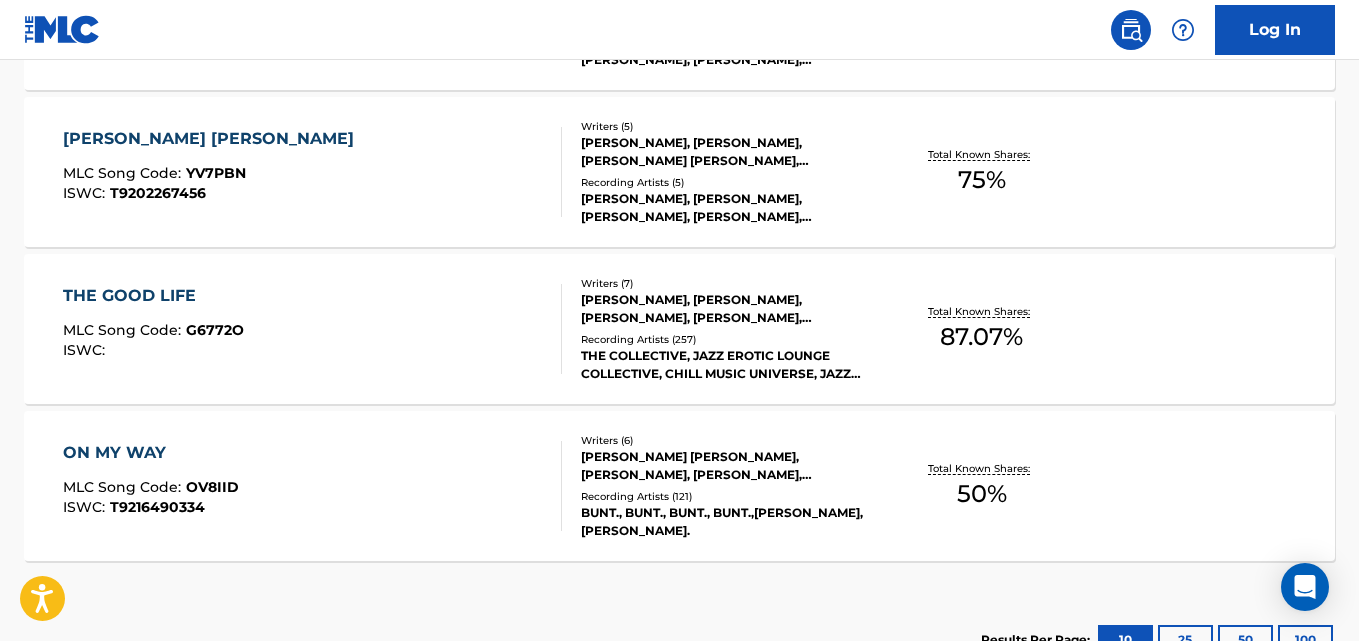 scroll, scrollTop: 1232, scrollLeft: 0, axis: vertical 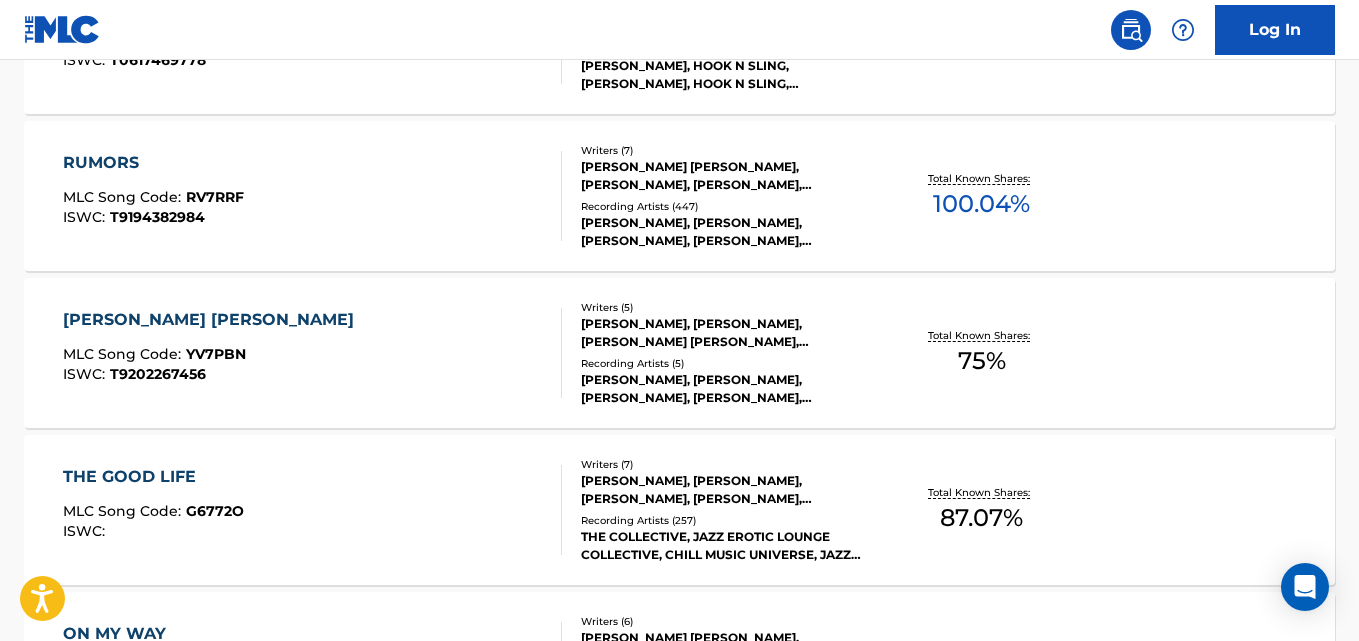 click on "RUMORS MLC Song Code : RV7RRF ISWC : T9194382984" at bounding box center (153, 196) 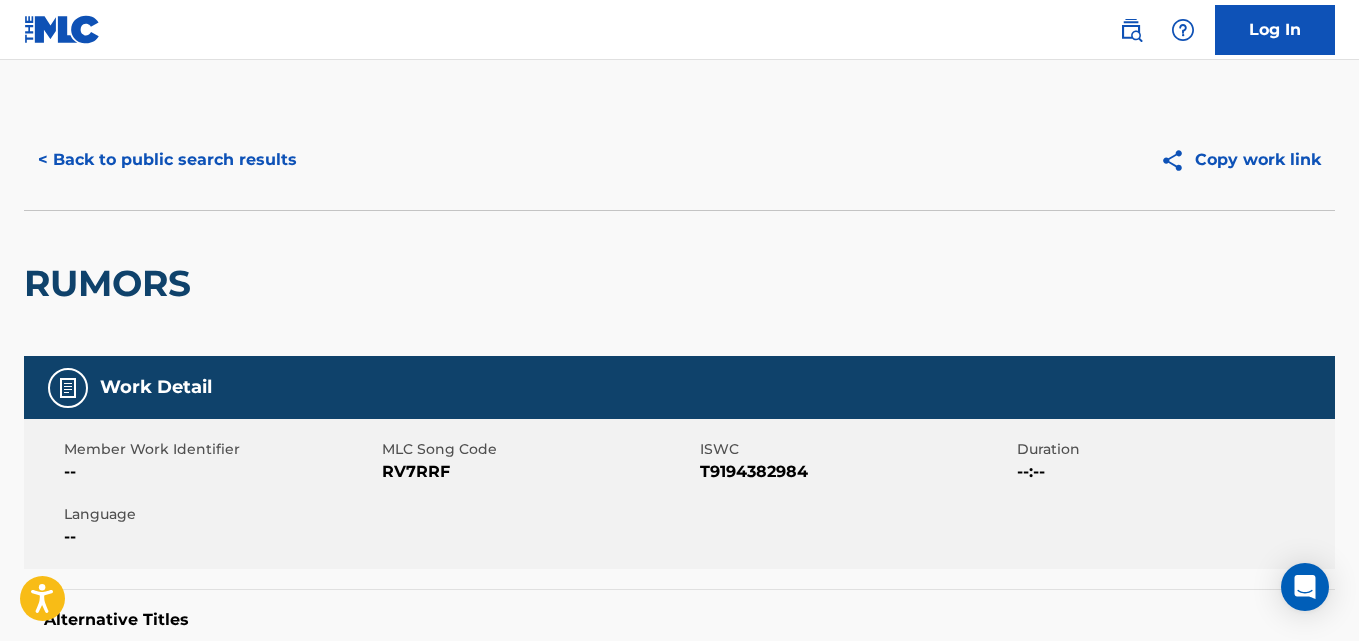 scroll, scrollTop: 793, scrollLeft: 0, axis: vertical 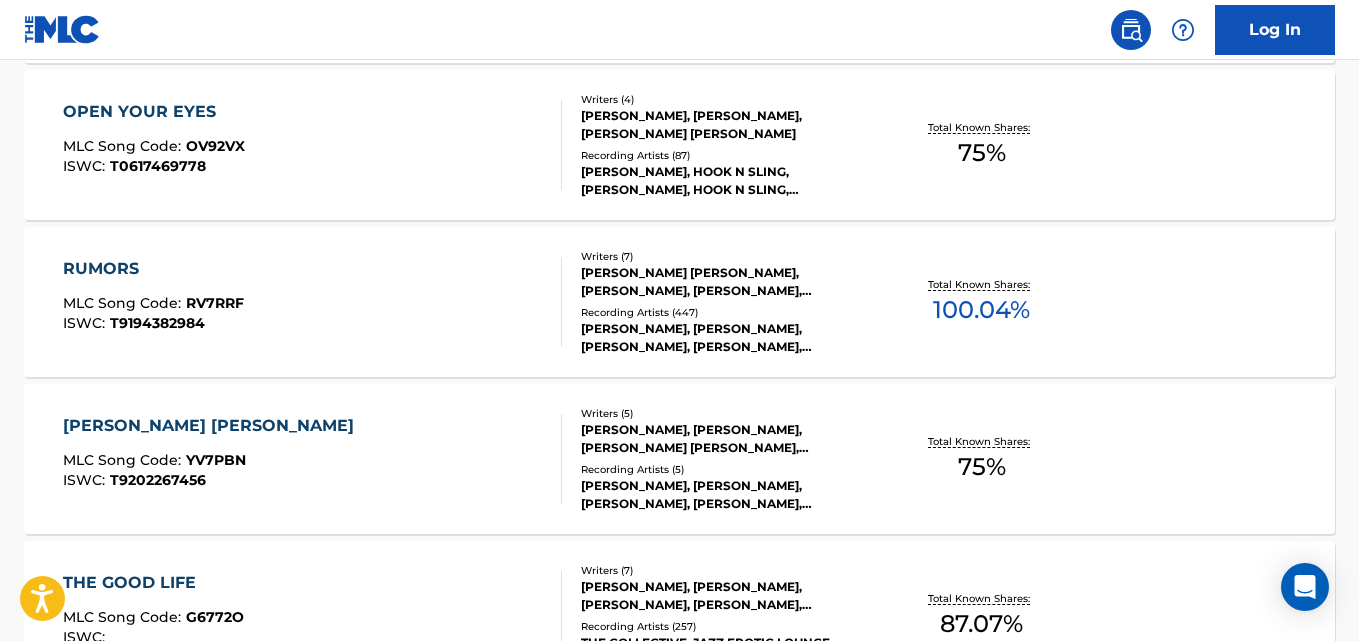 click on "[PERSON_NAME] [PERSON_NAME]" at bounding box center (213, 426) 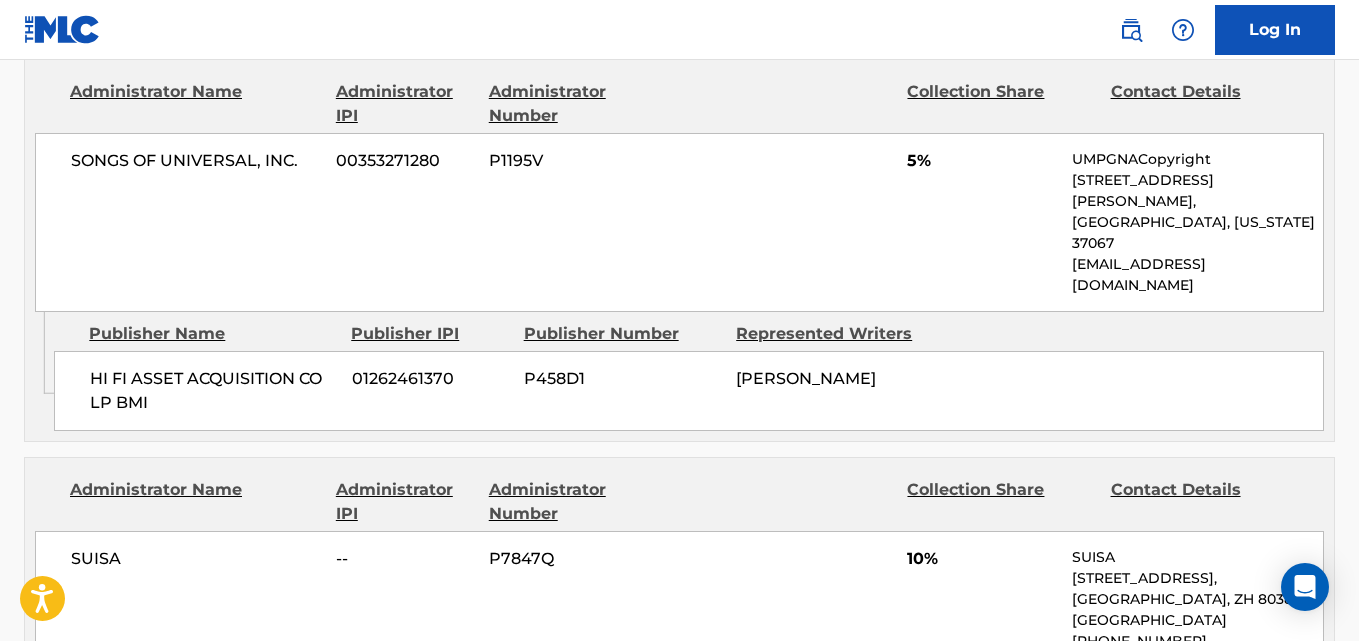 scroll, scrollTop: 1058, scrollLeft: 0, axis: vertical 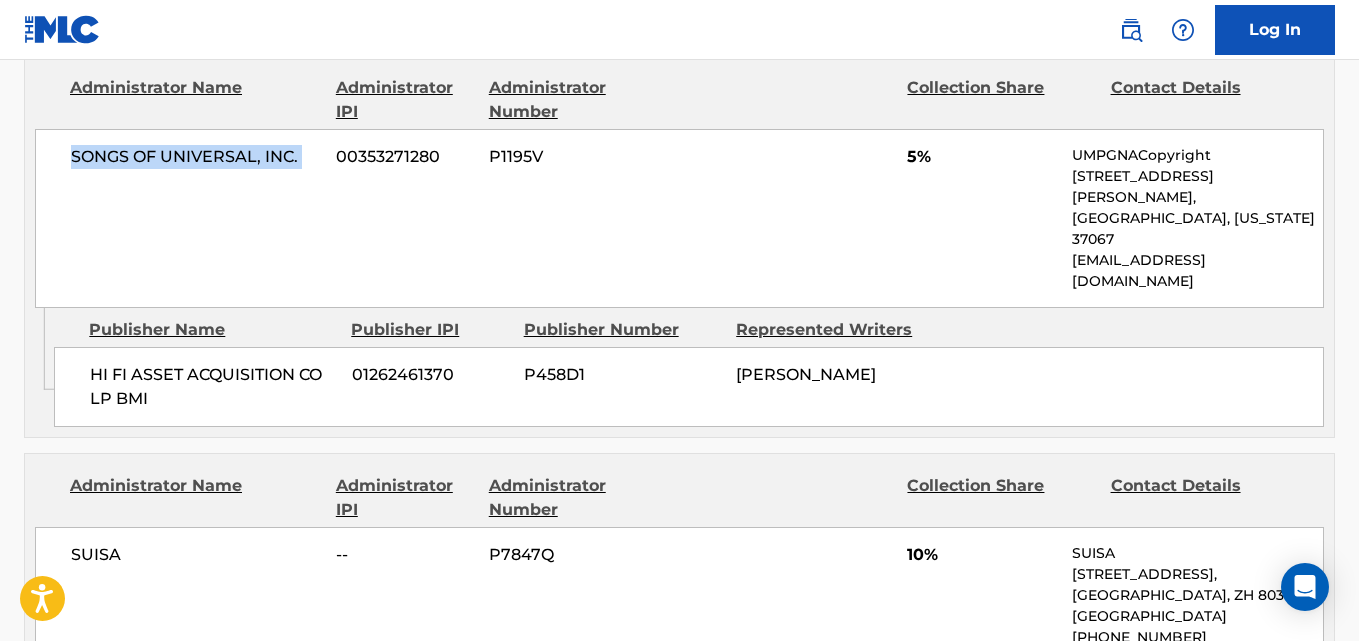 drag, startPoint x: 70, startPoint y: 153, endPoint x: 337, endPoint y: 154, distance: 267.00186 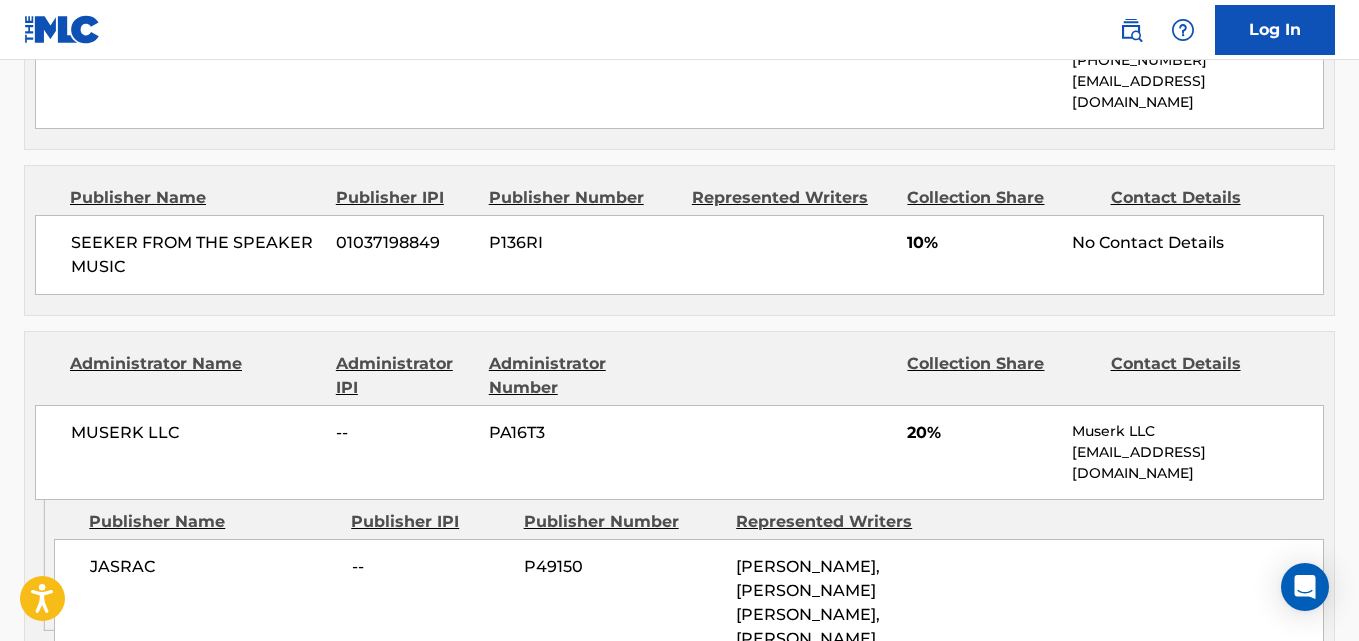 scroll, scrollTop: 2058, scrollLeft: 0, axis: vertical 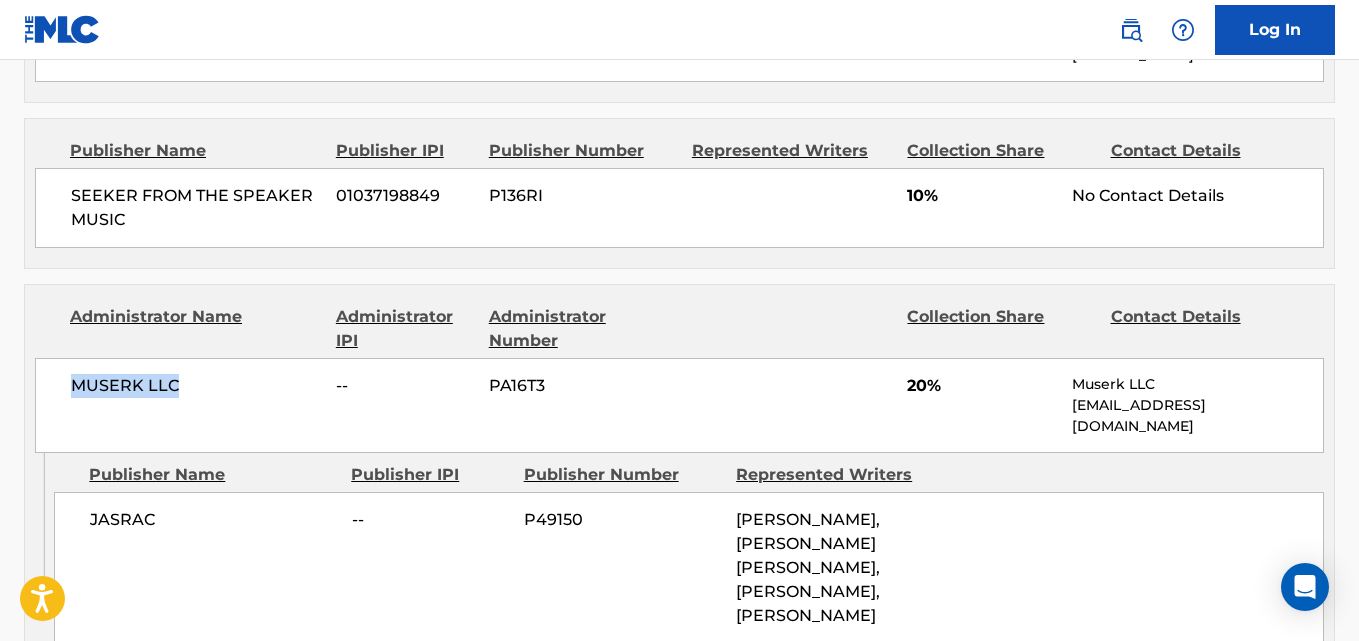 drag, startPoint x: 75, startPoint y: 269, endPoint x: 221, endPoint y: 267, distance: 146.0137 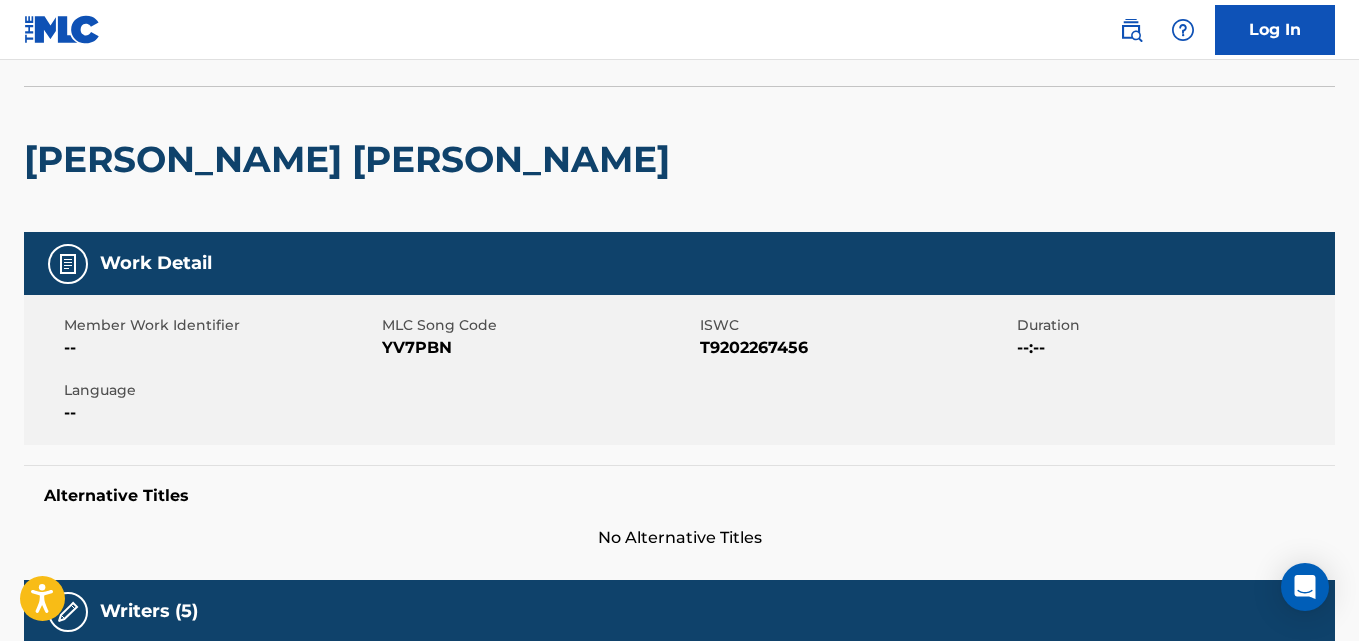 scroll, scrollTop: 0, scrollLeft: 0, axis: both 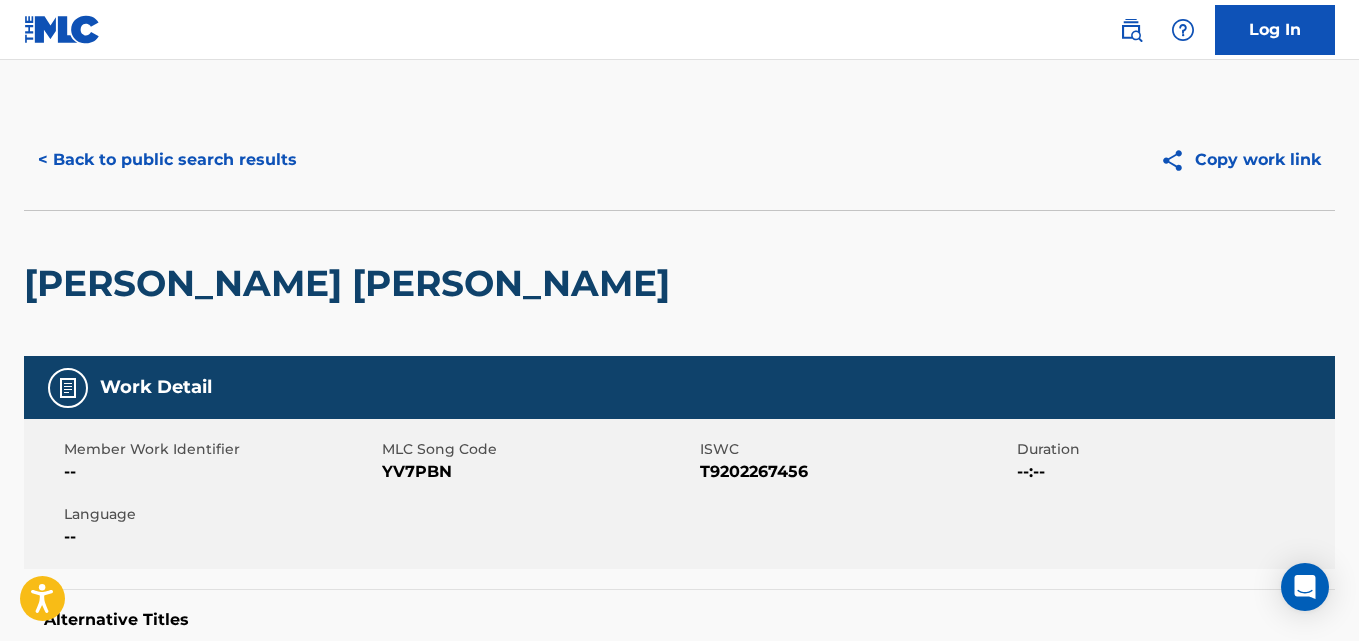 click on "< Back to public search results" at bounding box center [167, 160] 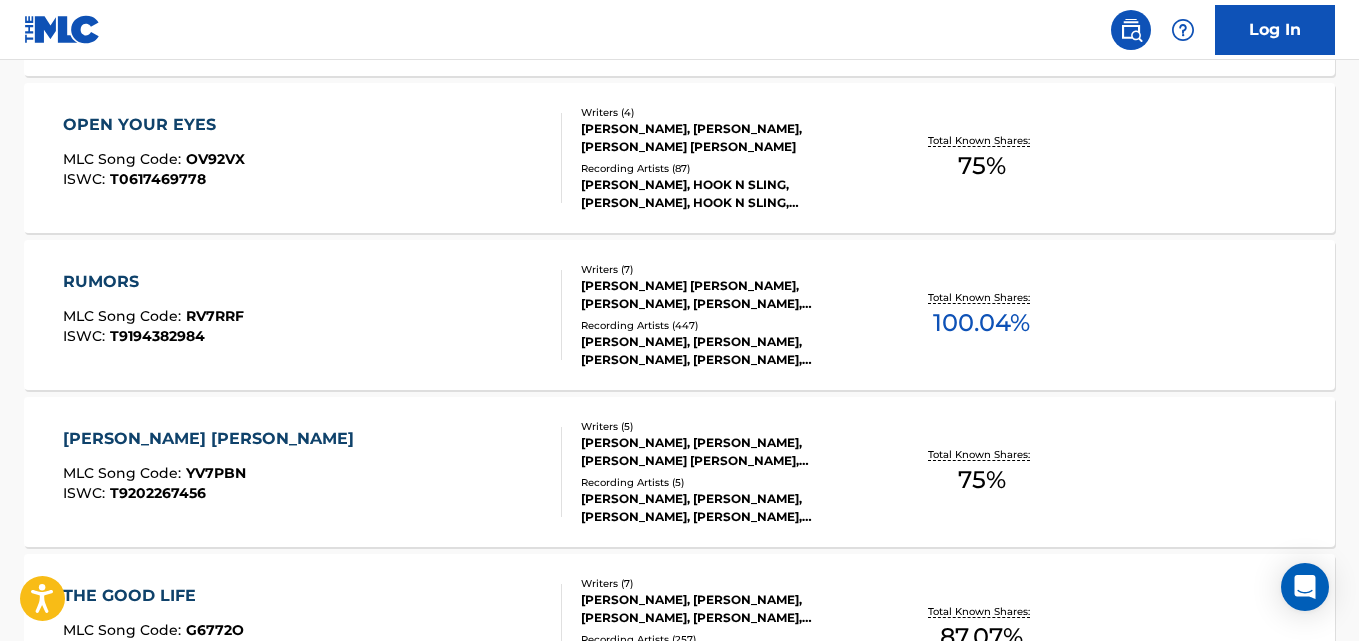 scroll, scrollTop: 1280, scrollLeft: 0, axis: vertical 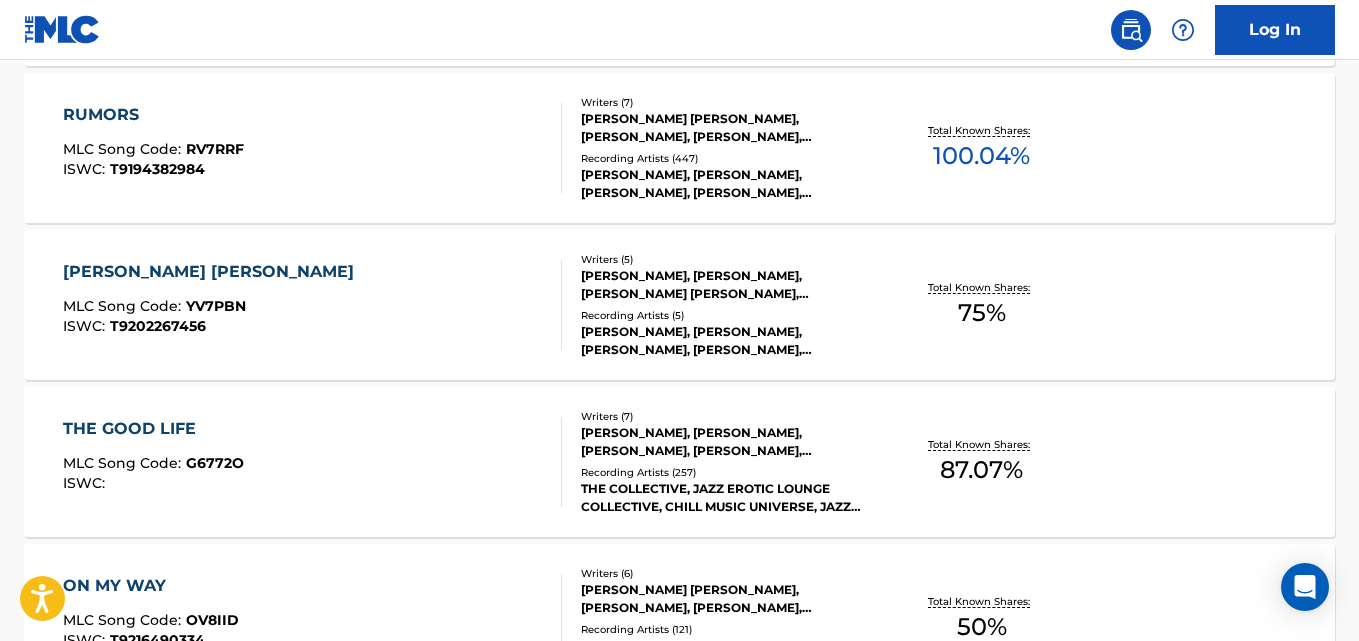 click on "THE GOOD LIFE" at bounding box center [153, 429] 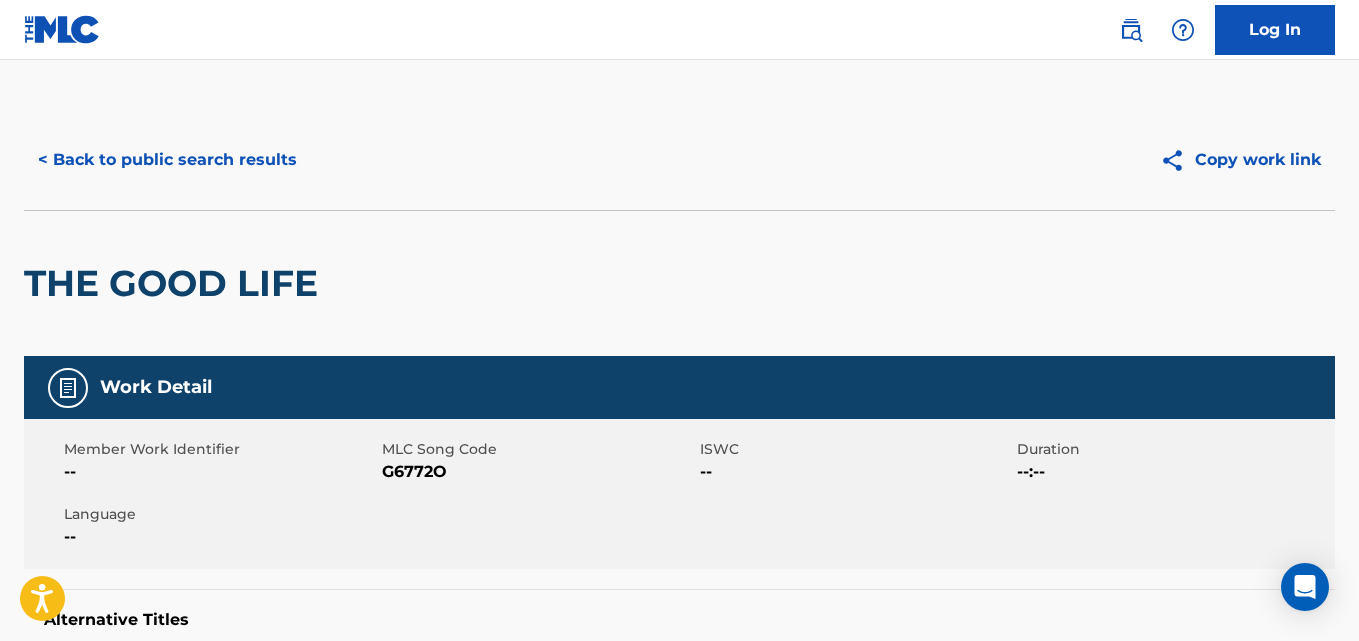 scroll, scrollTop: 587, scrollLeft: 0, axis: vertical 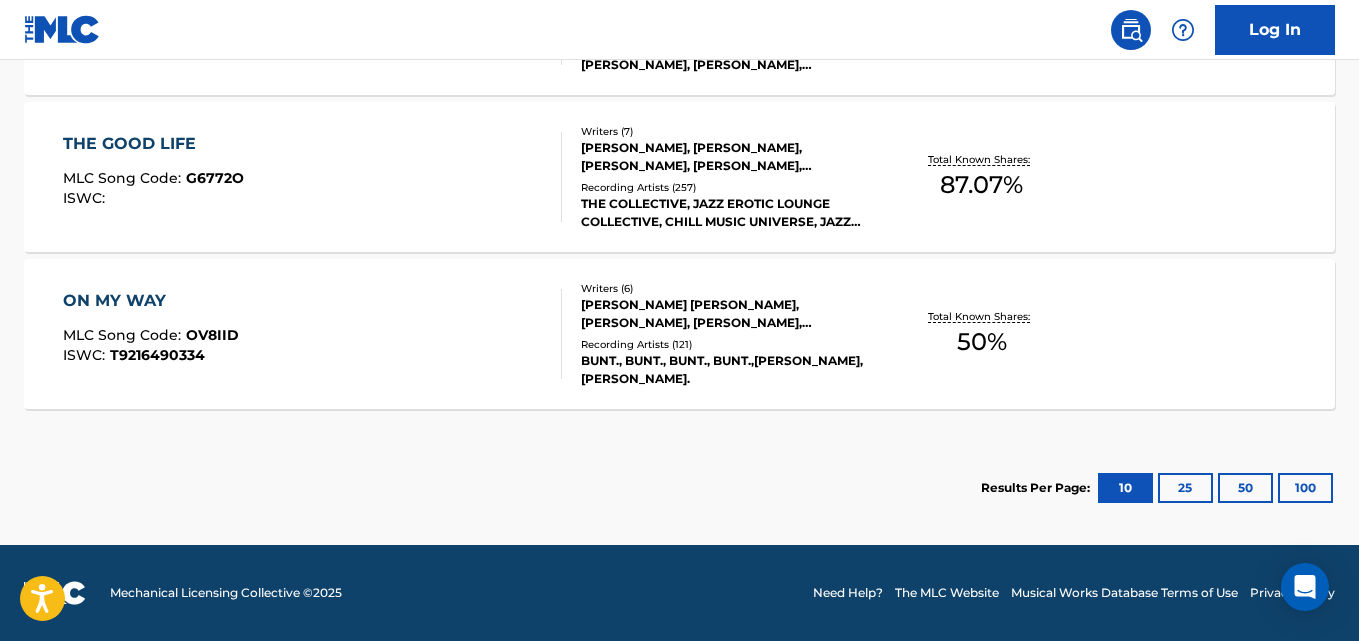 click on "ON MY WAY MLC Song Code : OV8IID ISWC : T9216490334" at bounding box center [151, 334] 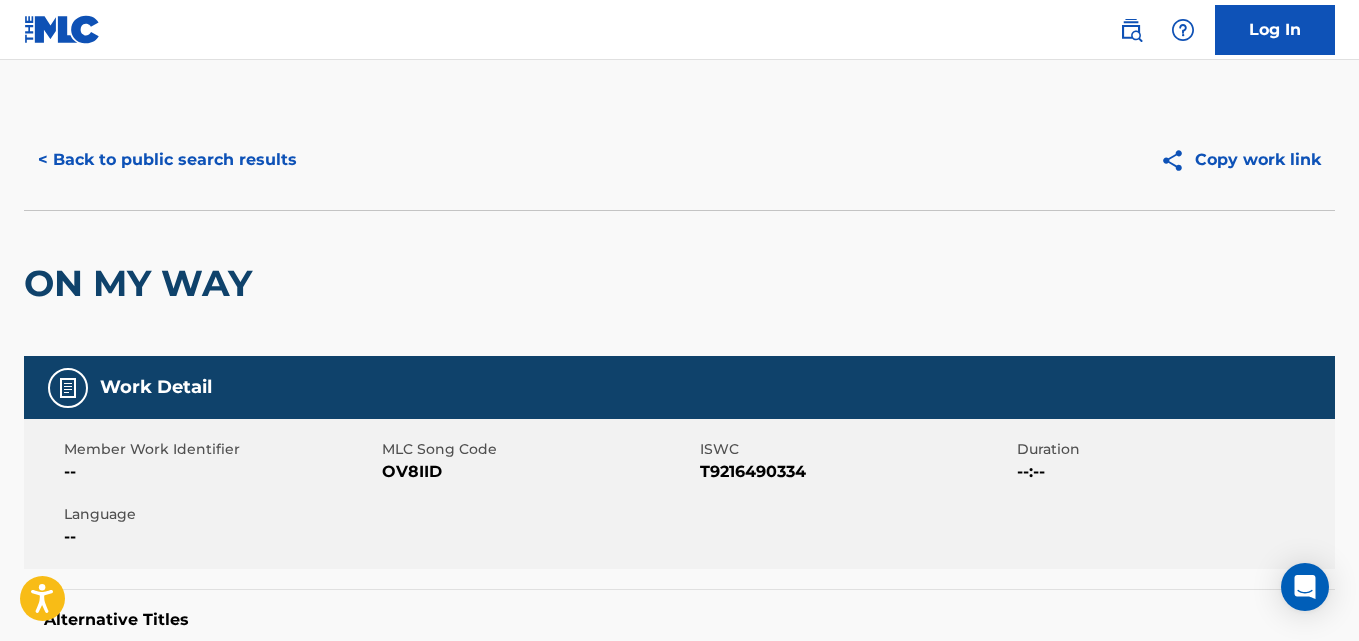 scroll, scrollTop: 764, scrollLeft: 0, axis: vertical 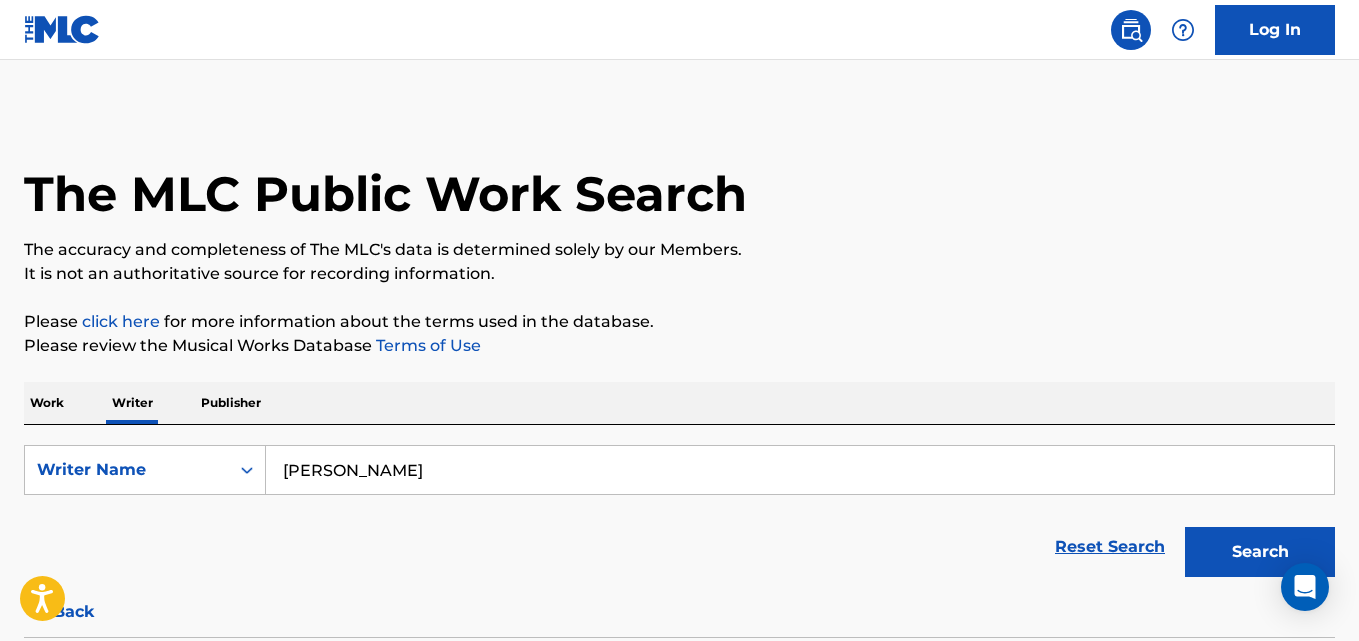 click on "< Back" at bounding box center [84, 612] 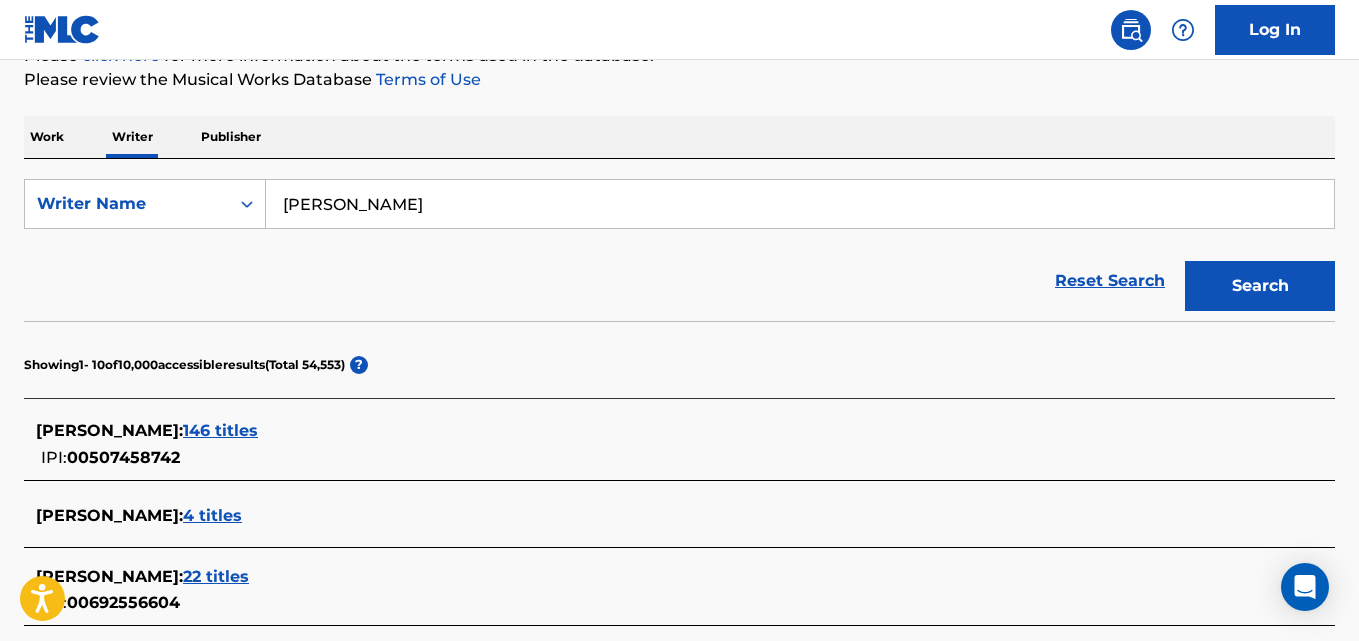 scroll, scrollTop: 333, scrollLeft: 0, axis: vertical 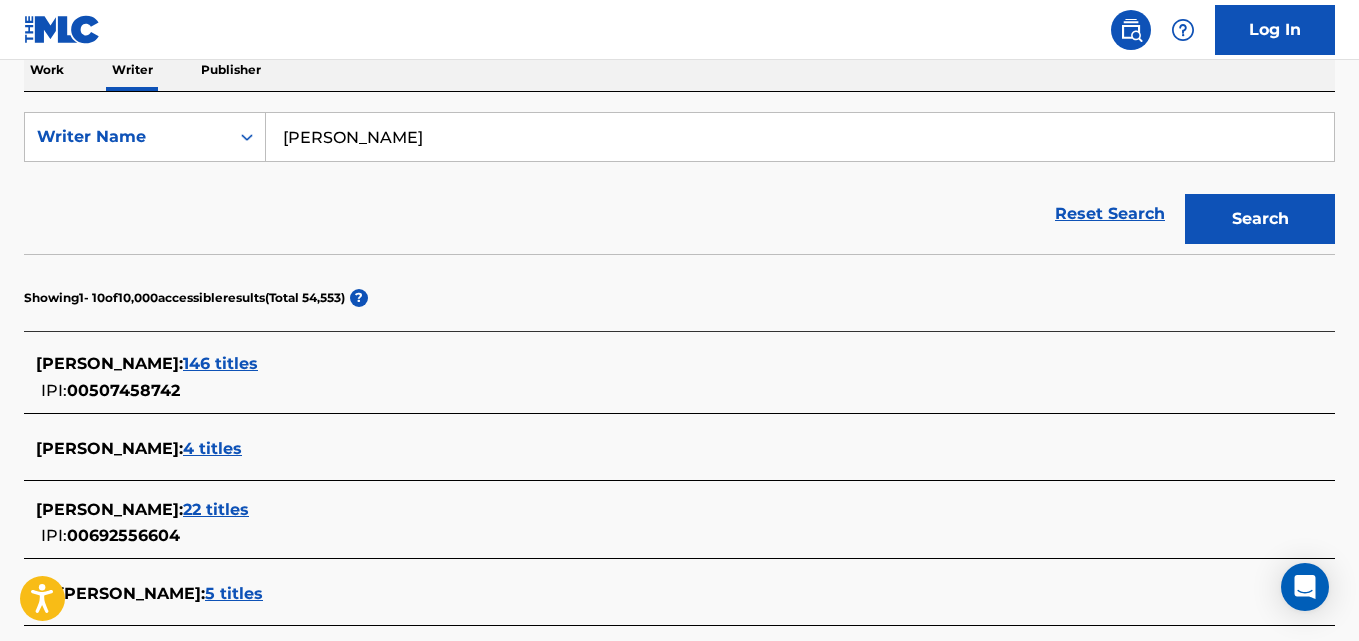 click on "146 titles" at bounding box center (220, 363) 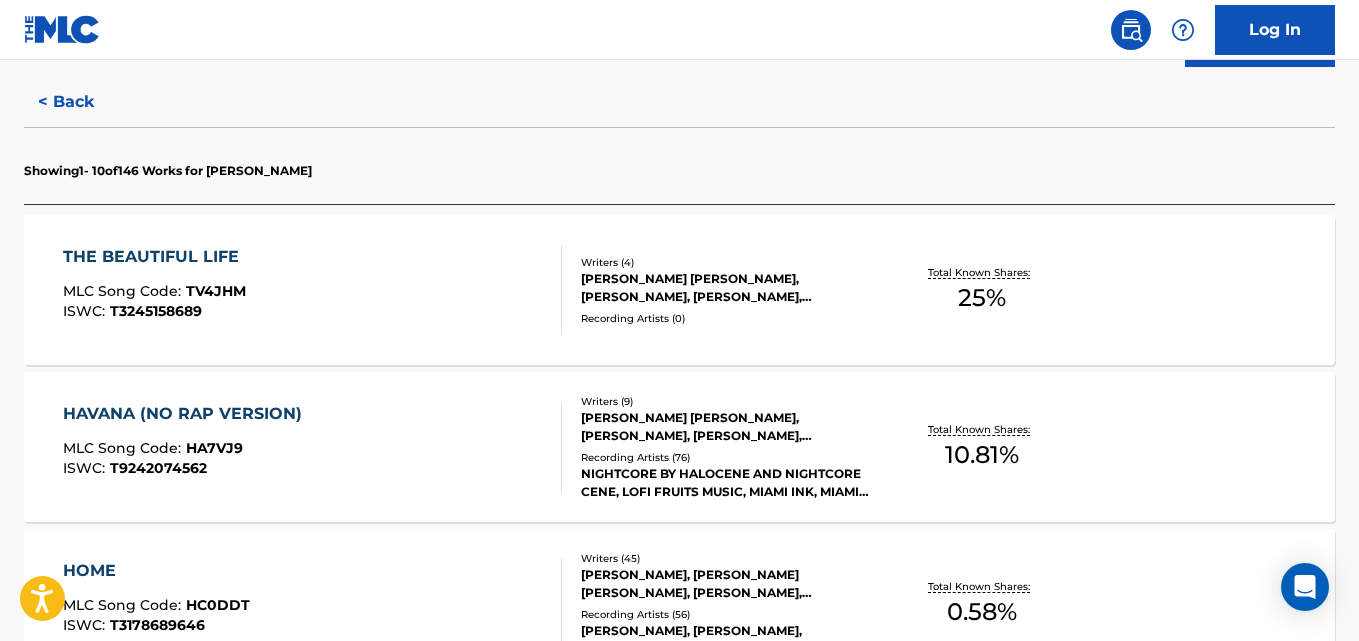 scroll, scrollTop: 333, scrollLeft: 0, axis: vertical 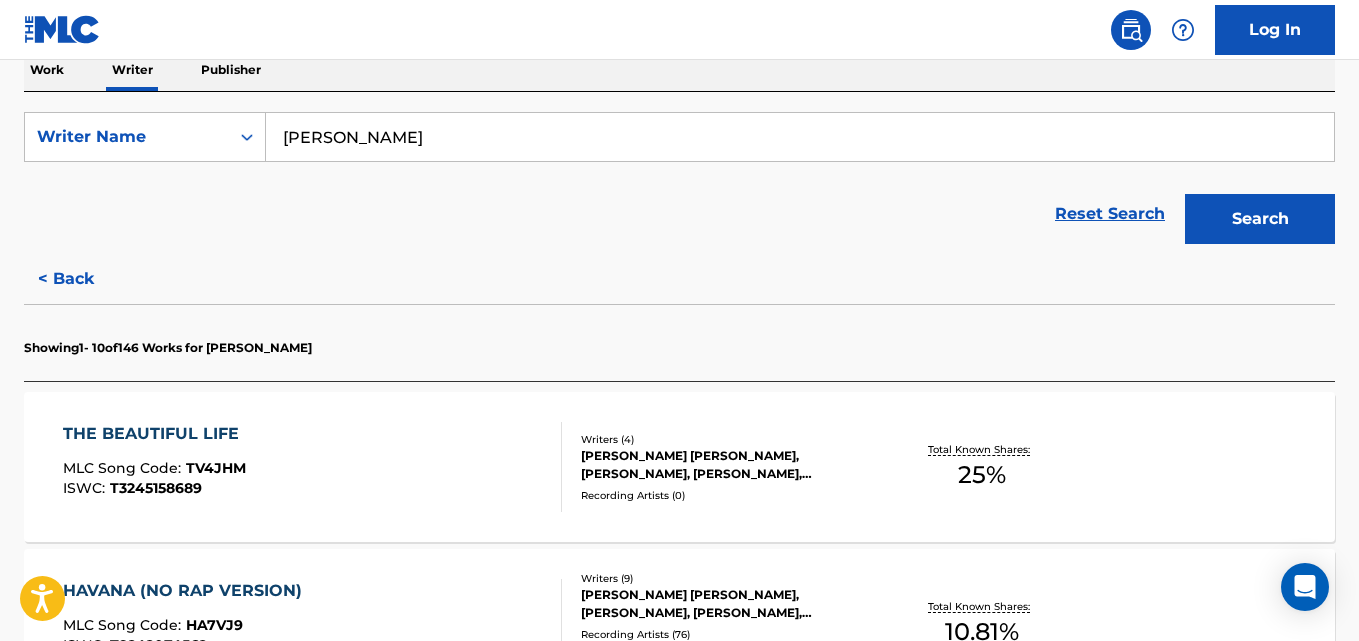 click on "THE BEAUTIFUL LIFE MLC Song Code : TV4JHM ISWC : T3245158689 Writers ( 4 ) [PERSON_NAME] [PERSON_NAME], [PERSON_NAME], [PERSON_NAME], [PERSON_NAME] Recording Artists ( 0 ) Total Known Shares: 25 %" at bounding box center [679, 467] 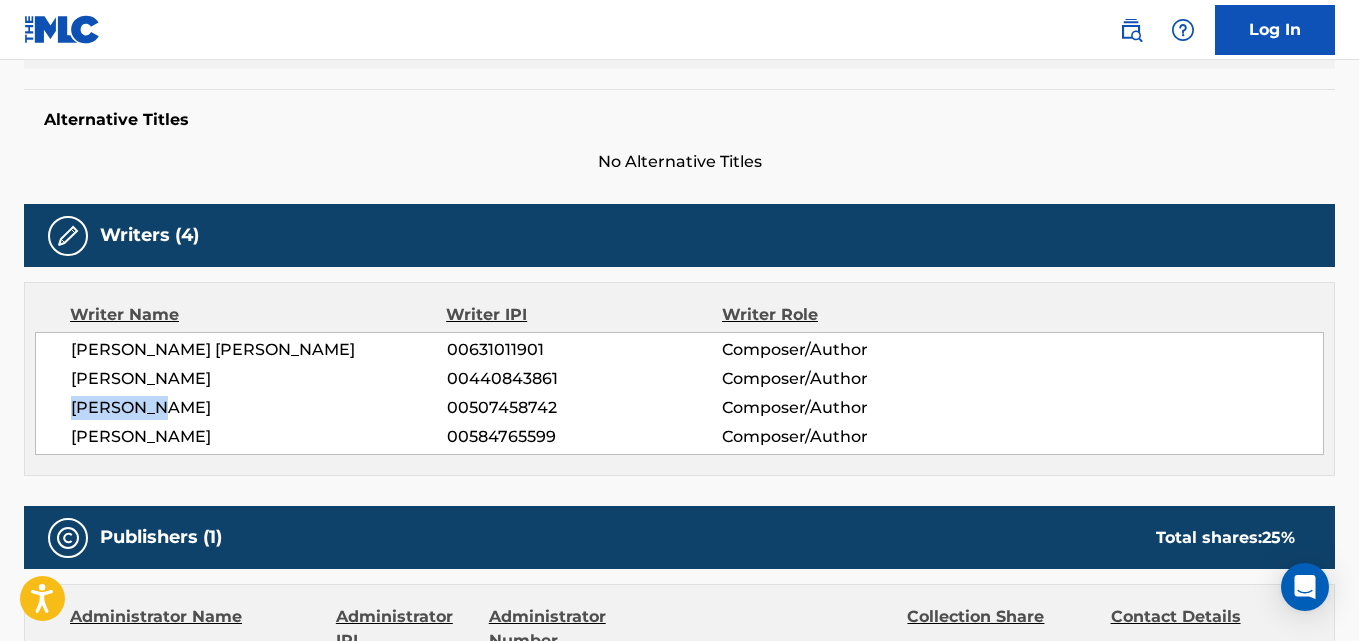 drag, startPoint x: 76, startPoint y: 408, endPoint x: 197, endPoint y: 408, distance: 121 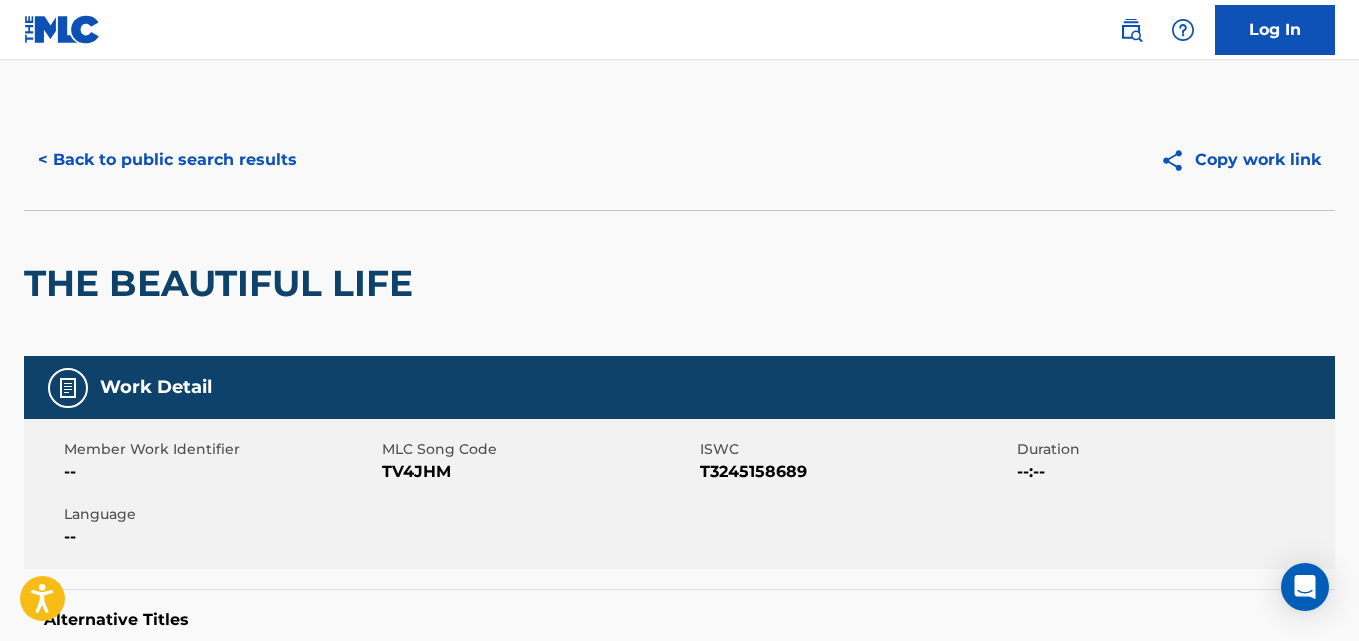click on "< Back to public search results" at bounding box center (167, 160) 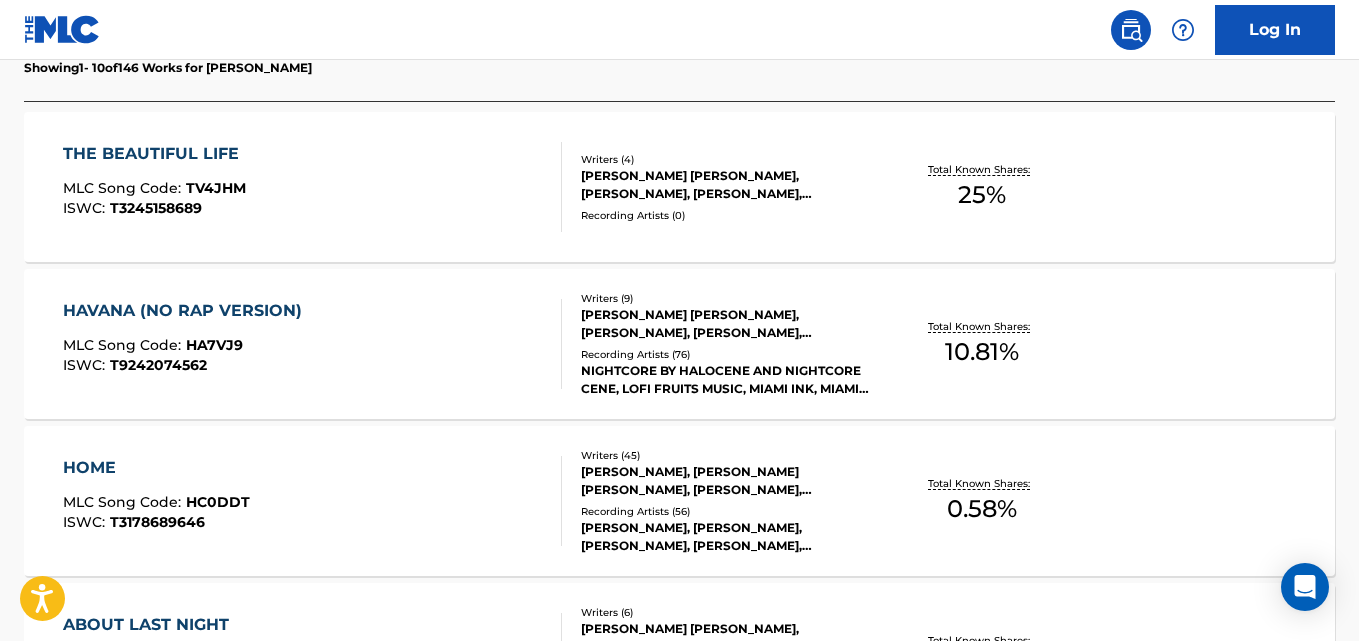 click on "HA7VJ9" at bounding box center (214, 345) 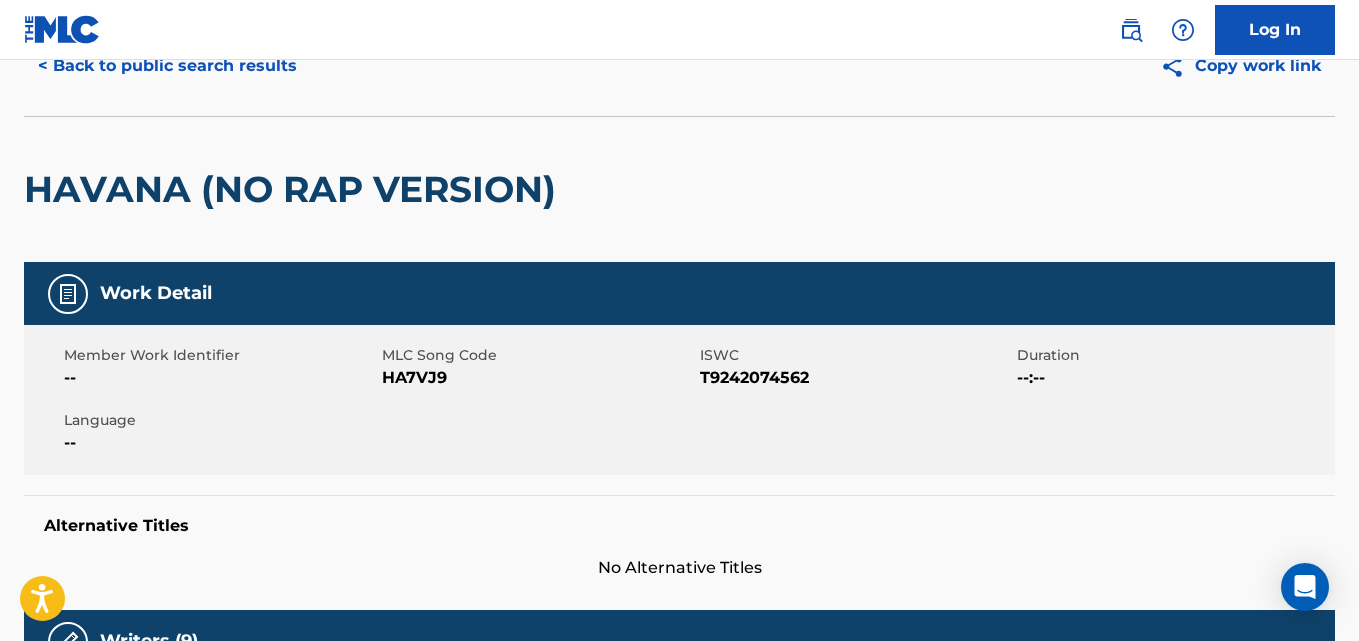 click on "< Back to public search results" at bounding box center [167, 66] 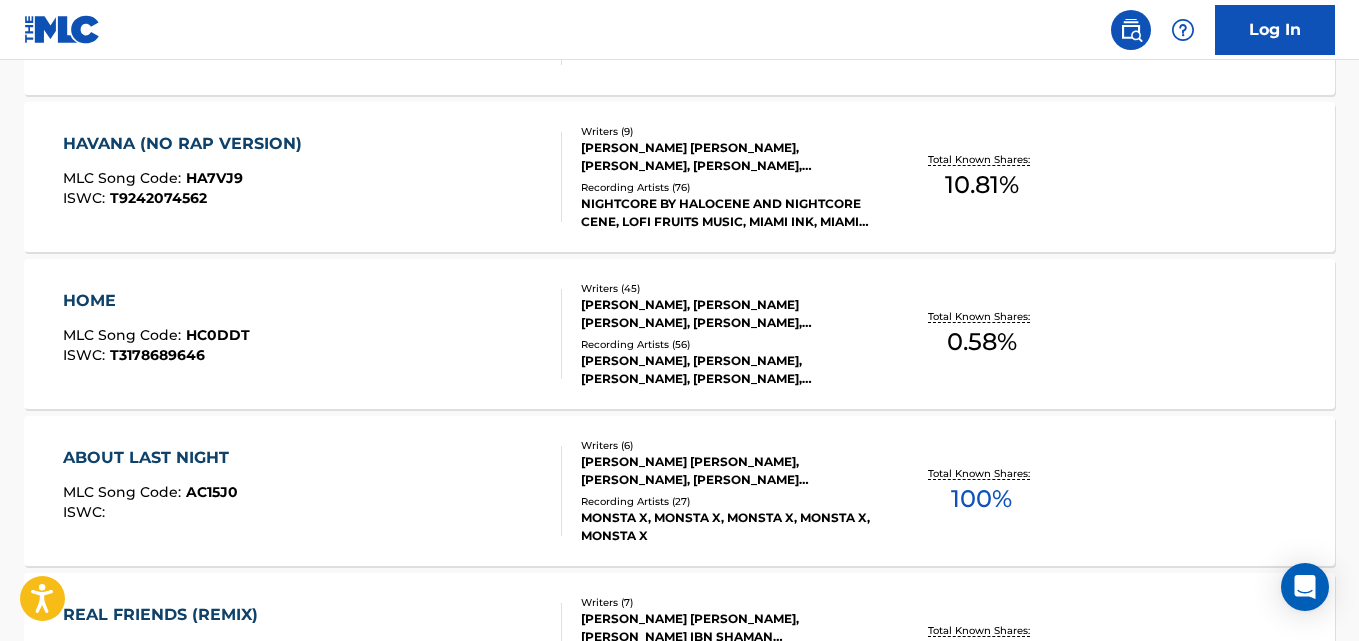 click on "HOME MLC Song Code : HC0DDT ISWC : T3178689646" at bounding box center (156, 334) 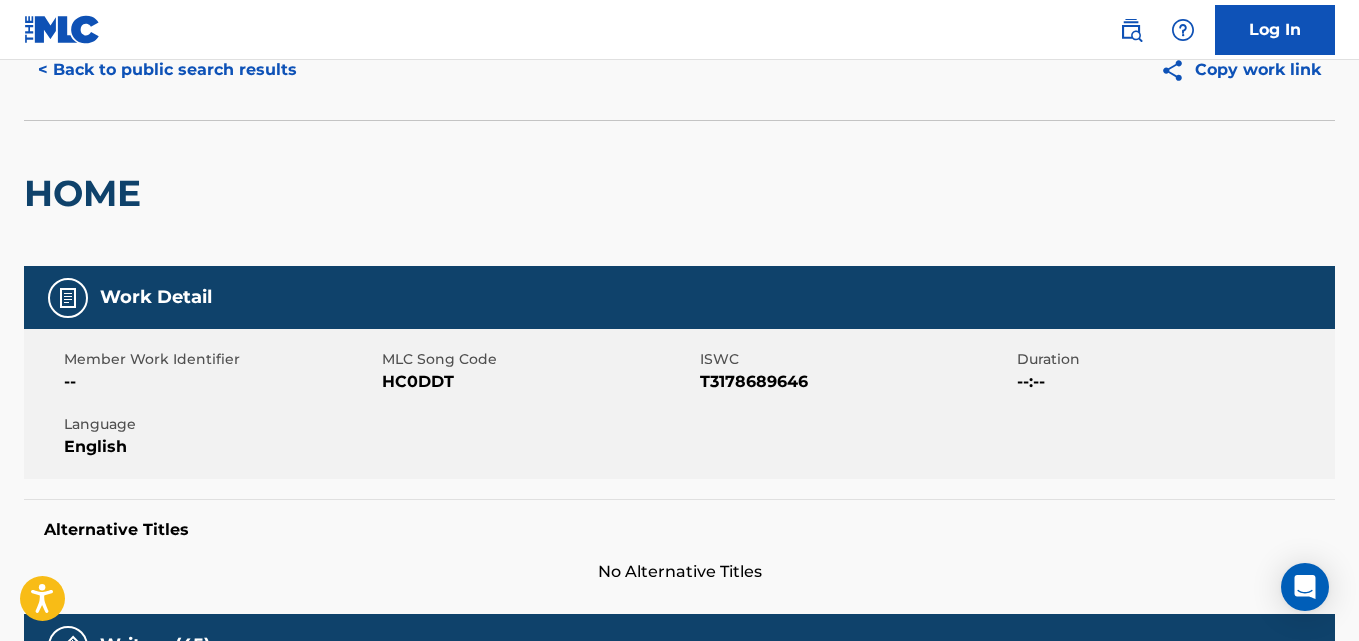 click on "< Back to public search results" at bounding box center [167, 70] 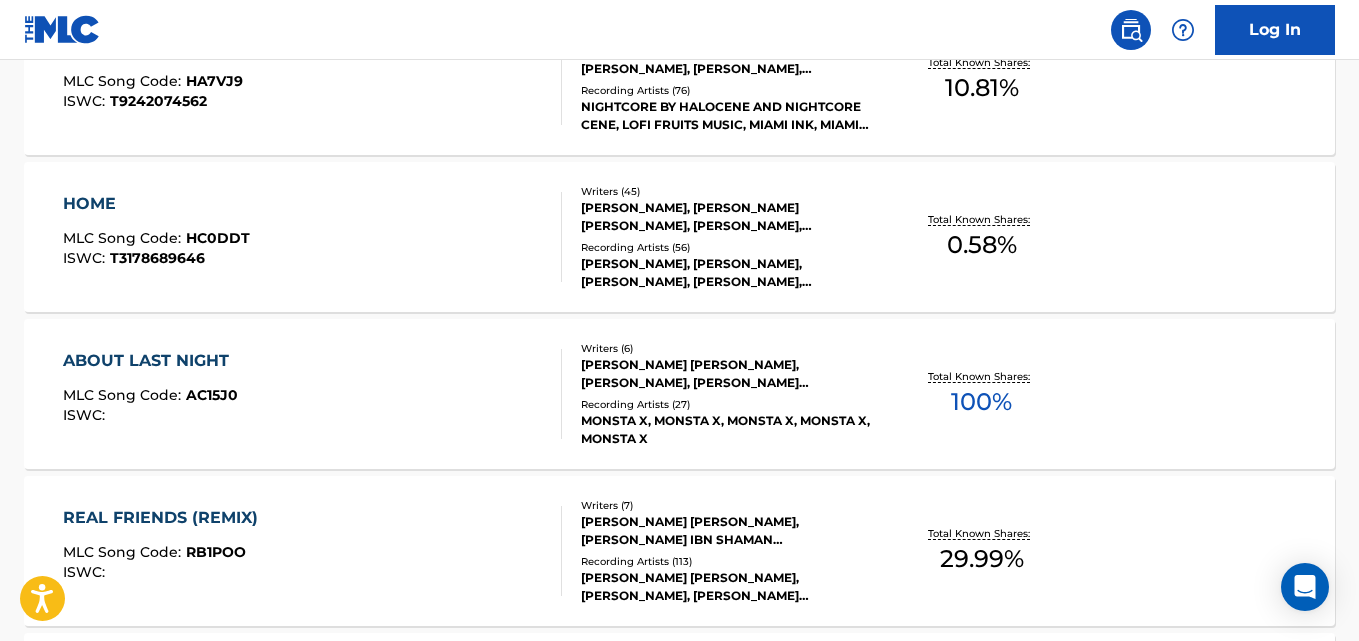 scroll, scrollTop: 946, scrollLeft: 0, axis: vertical 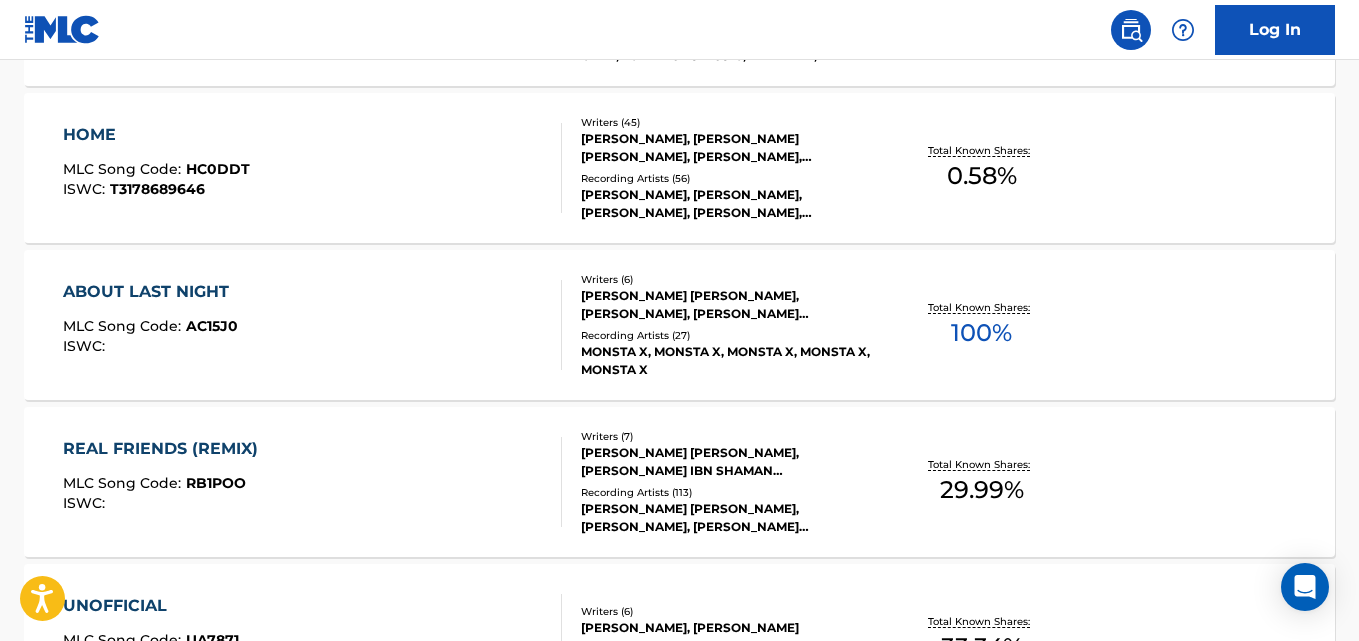 click on "ABOUT LAST NIGHT" at bounding box center (151, 292) 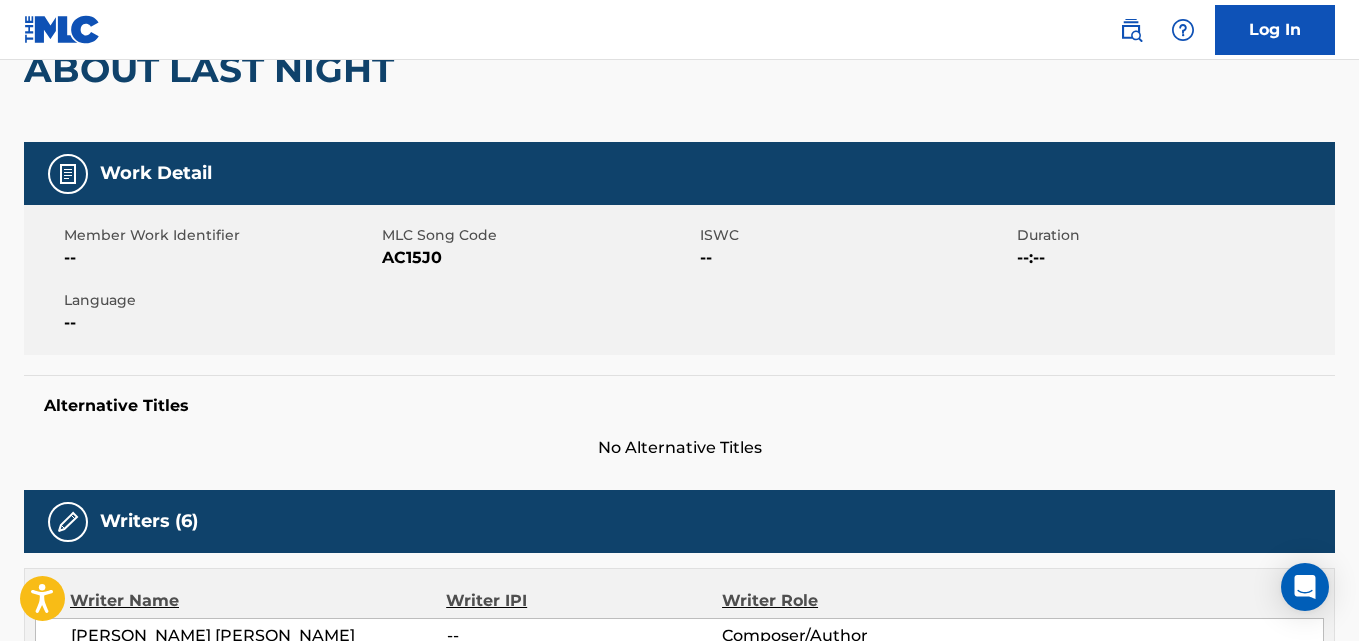 scroll, scrollTop: 7, scrollLeft: 0, axis: vertical 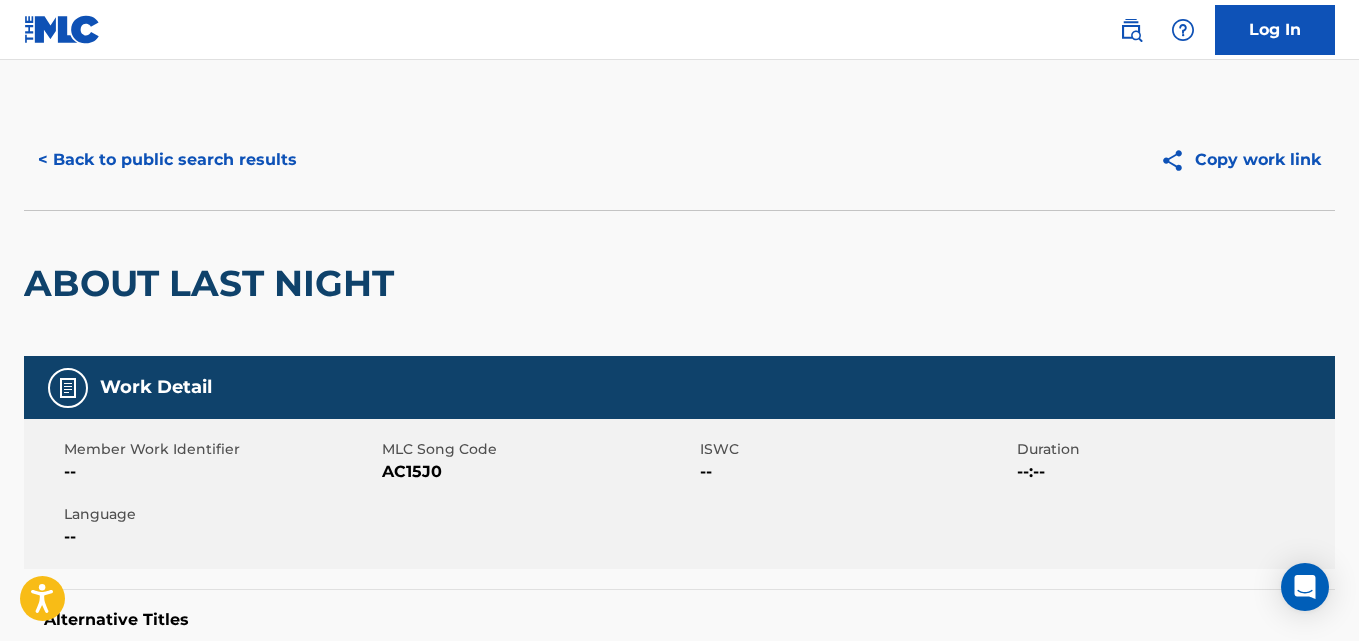 click on "< Back to public search results" at bounding box center [167, 160] 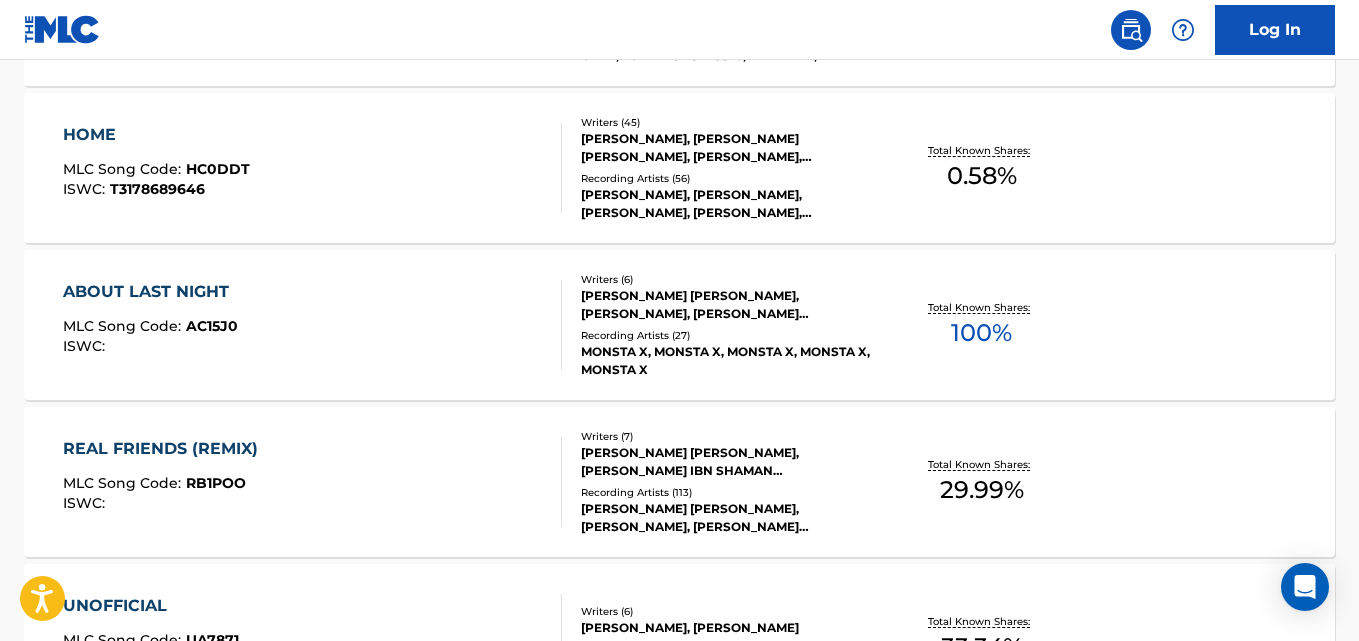 click on "REAL FRIENDS (REMIX) MLC Song Code : RB1POO ISWC : Writers ( 7 ) [PERSON_NAME] [PERSON_NAME], [PERSON_NAME] IBN SHAMAN [PERSON_NAME] [PERSON_NAME] [PERSON_NAME], [PERSON_NAME], [PERSON_NAME] Recording Artists ( 113 ) [PERSON_NAME] [PERSON_NAME], [PERSON_NAME], [PERSON_NAME] [PERSON_NAME], [PERSON_NAME] [PERSON_NAME], [PERSON_NAME] Total Known Shares: 29.99 %" at bounding box center [679, 482] 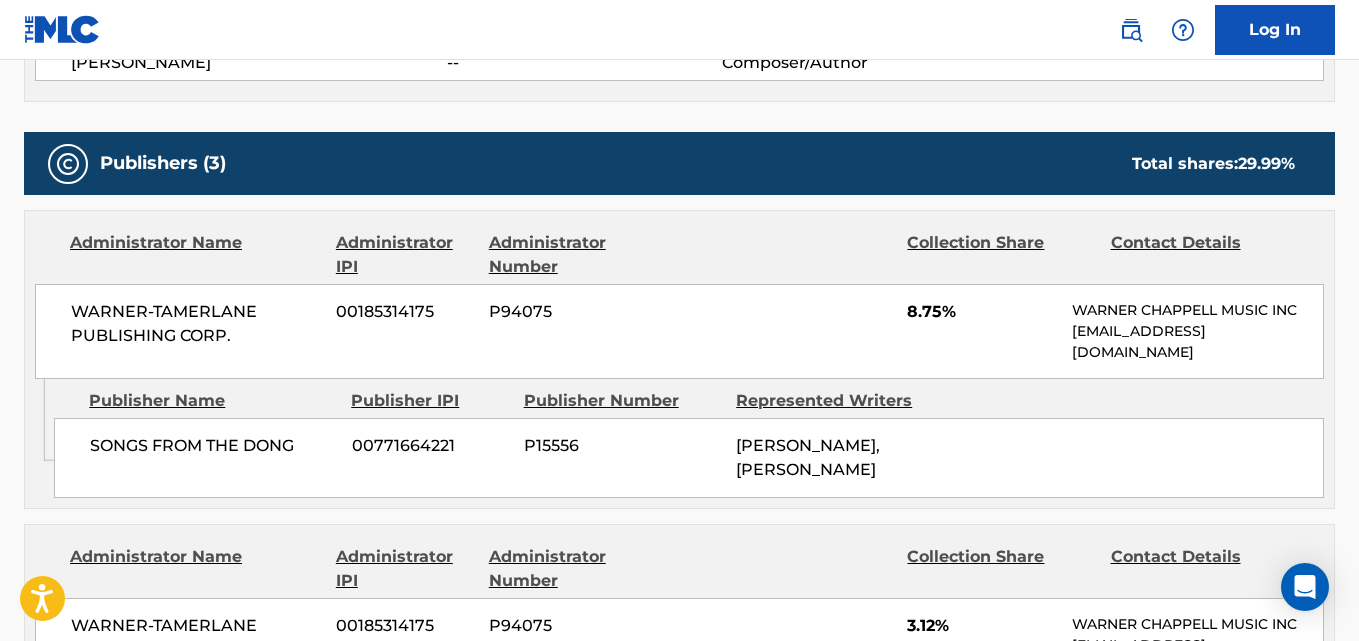 scroll, scrollTop: 1058, scrollLeft: 0, axis: vertical 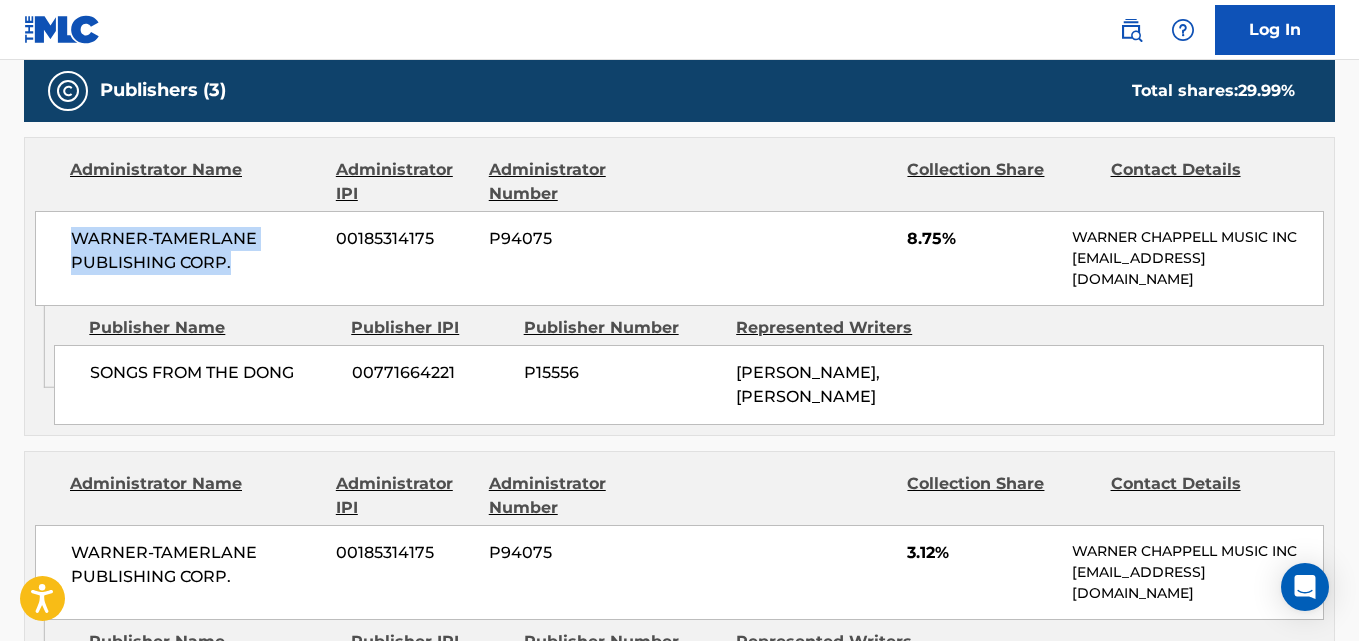 drag, startPoint x: 74, startPoint y: 220, endPoint x: 261, endPoint y: 241, distance: 188.17545 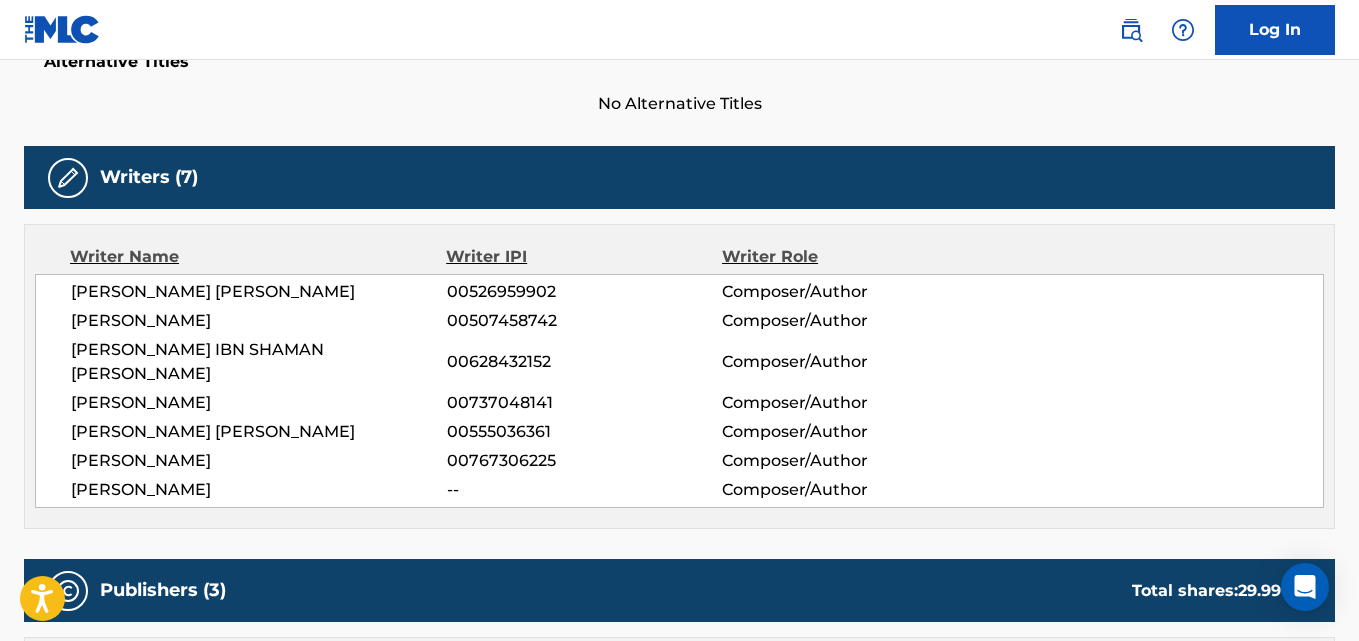 scroll, scrollTop: 114, scrollLeft: 0, axis: vertical 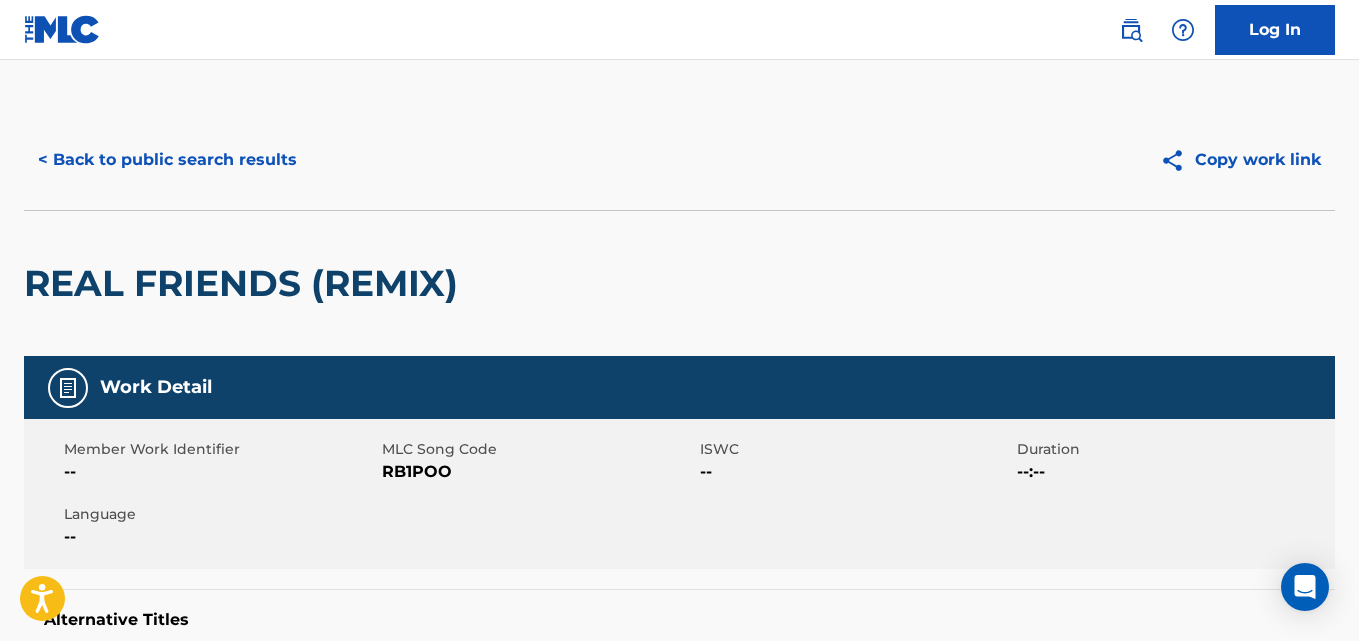 click on "< Back to public search results" at bounding box center [167, 160] 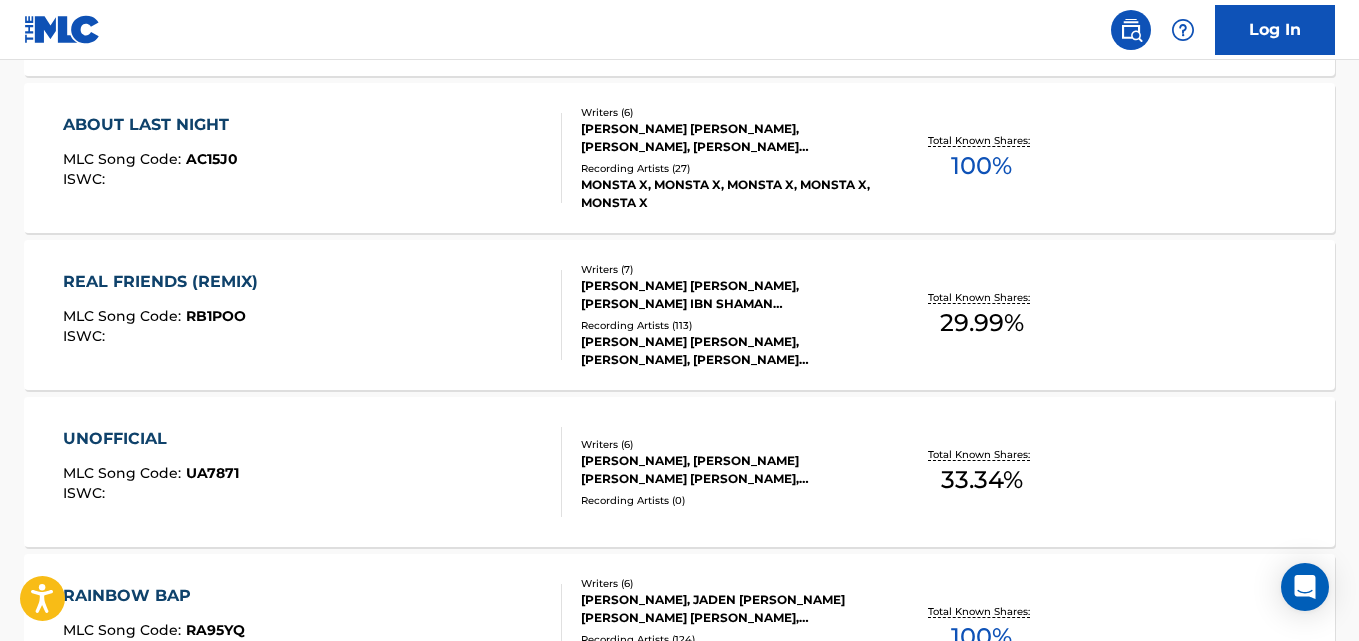 click on "UNOFFICIAL" at bounding box center (151, 439) 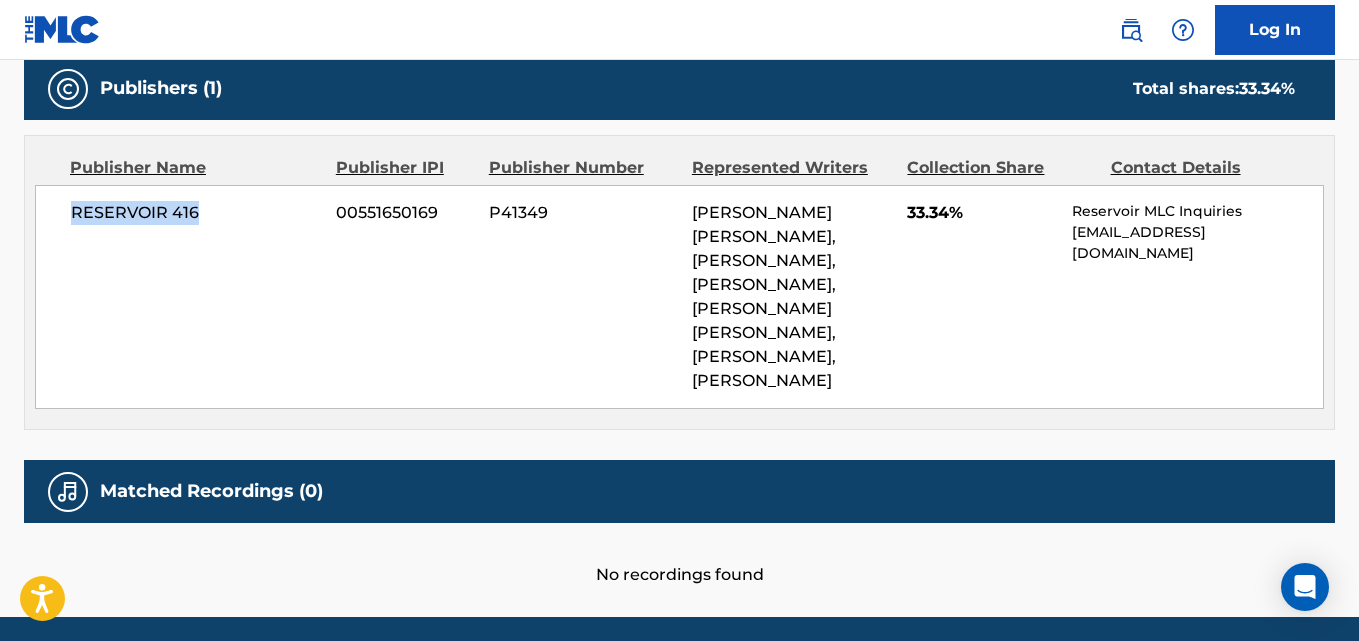 drag, startPoint x: 64, startPoint y: 222, endPoint x: 236, endPoint y: 210, distance: 172.41809 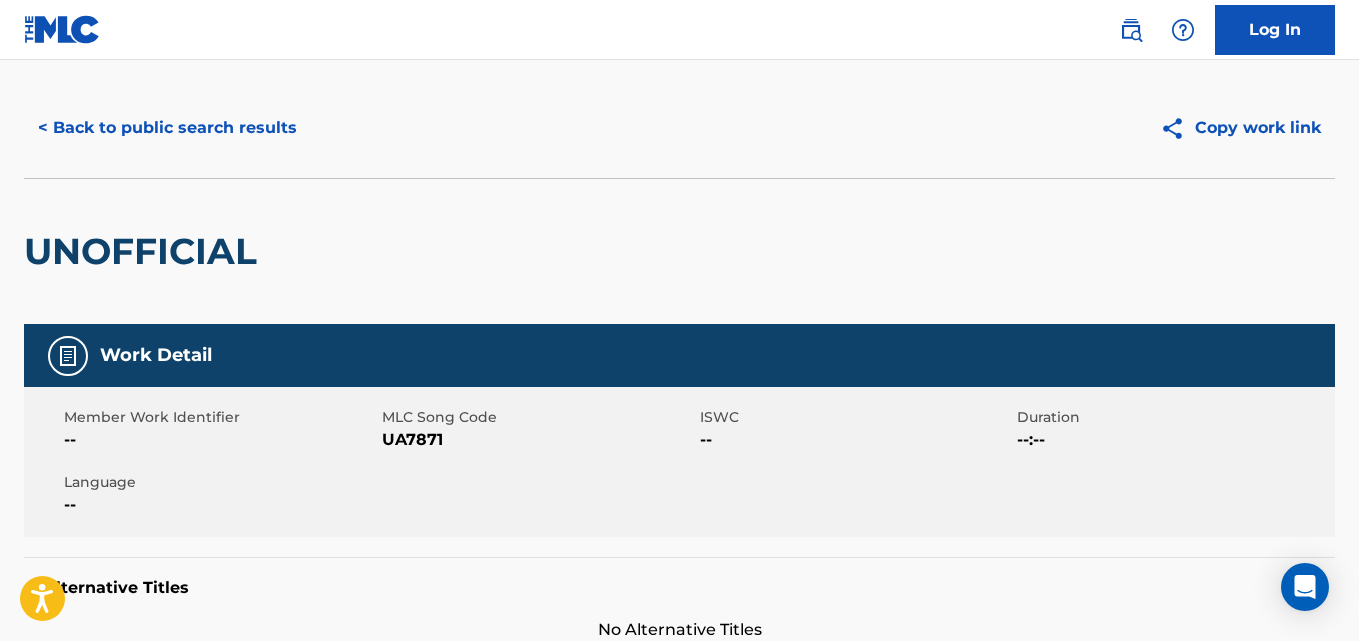 scroll, scrollTop: 0, scrollLeft: 0, axis: both 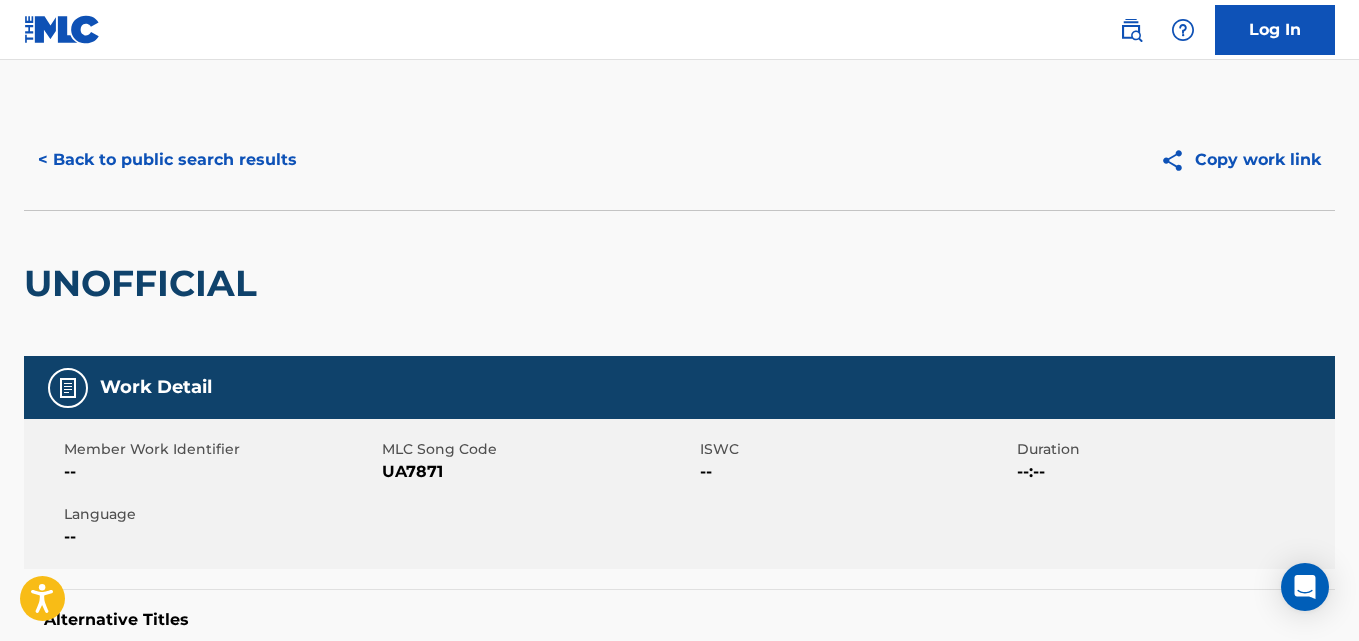 click on "< Back to public search results" at bounding box center [167, 160] 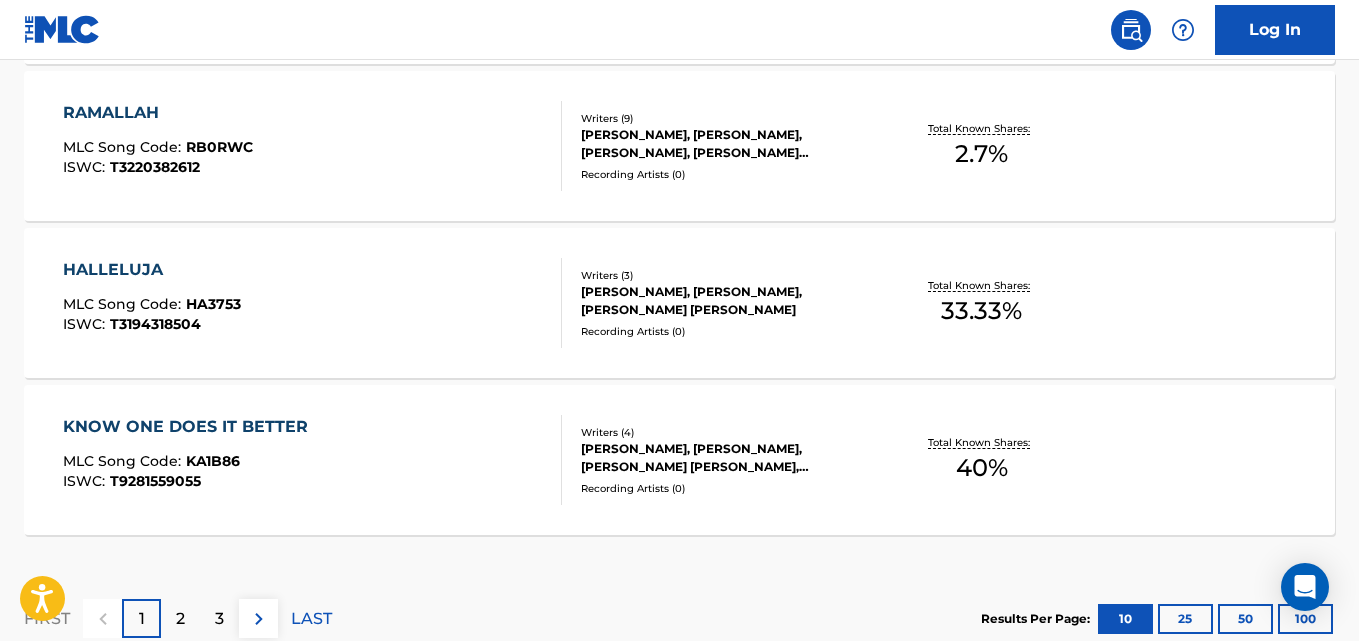 scroll, scrollTop: 1888, scrollLeft: 0, axis: vertical 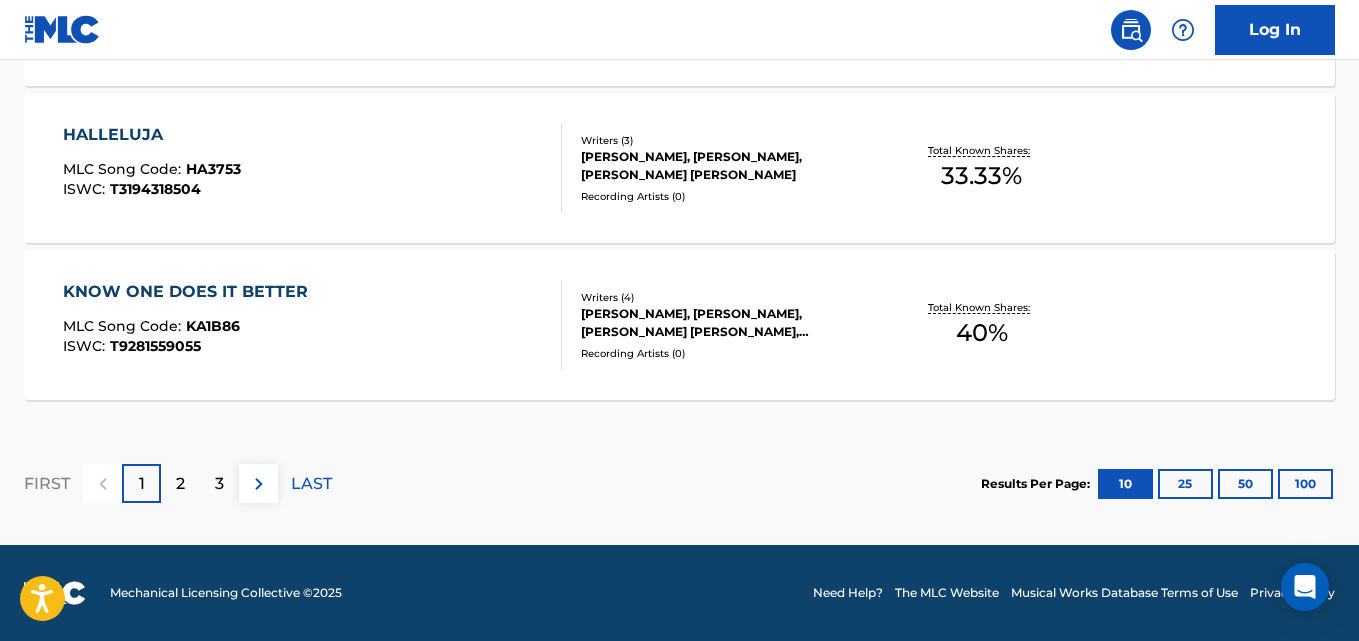 click on "2" at bounding box center [180, 483] 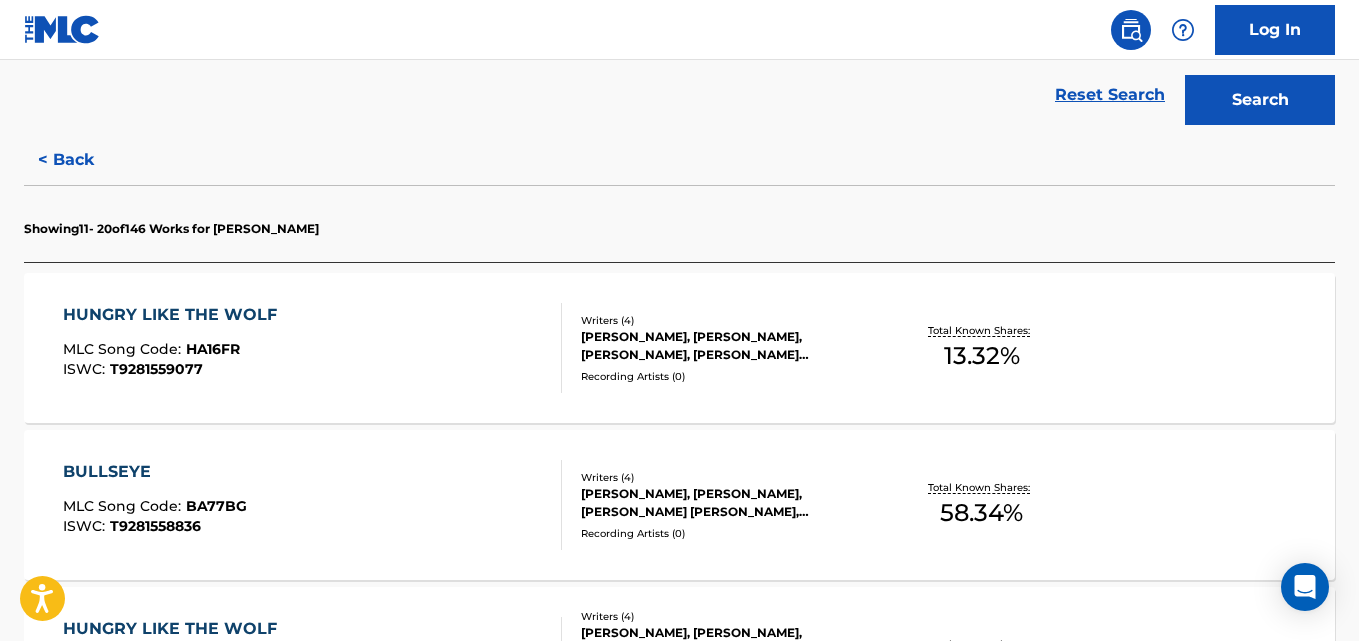 scroll, scrollTop: 388, scrollLeft: 0, axis: vertical 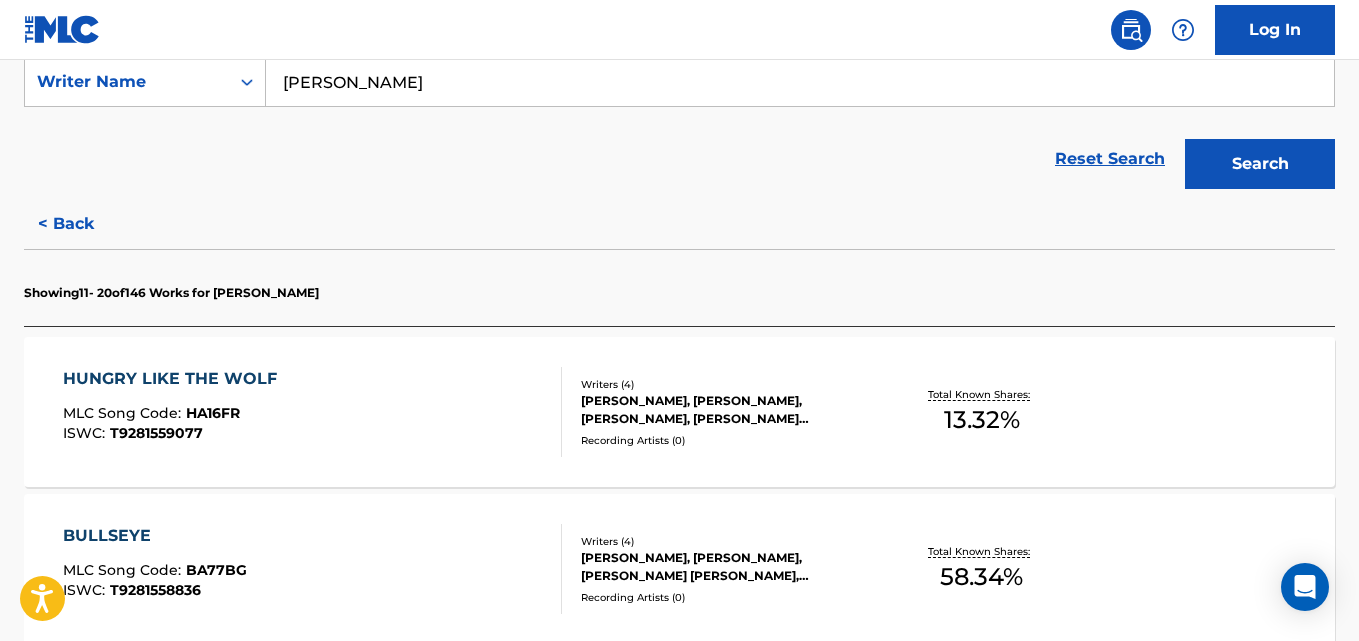 click on "HUNGRY LIKE THE WOLF MLC Song Code : HA16FR ISWC : T9281559077" at bounding box center (175, 412) 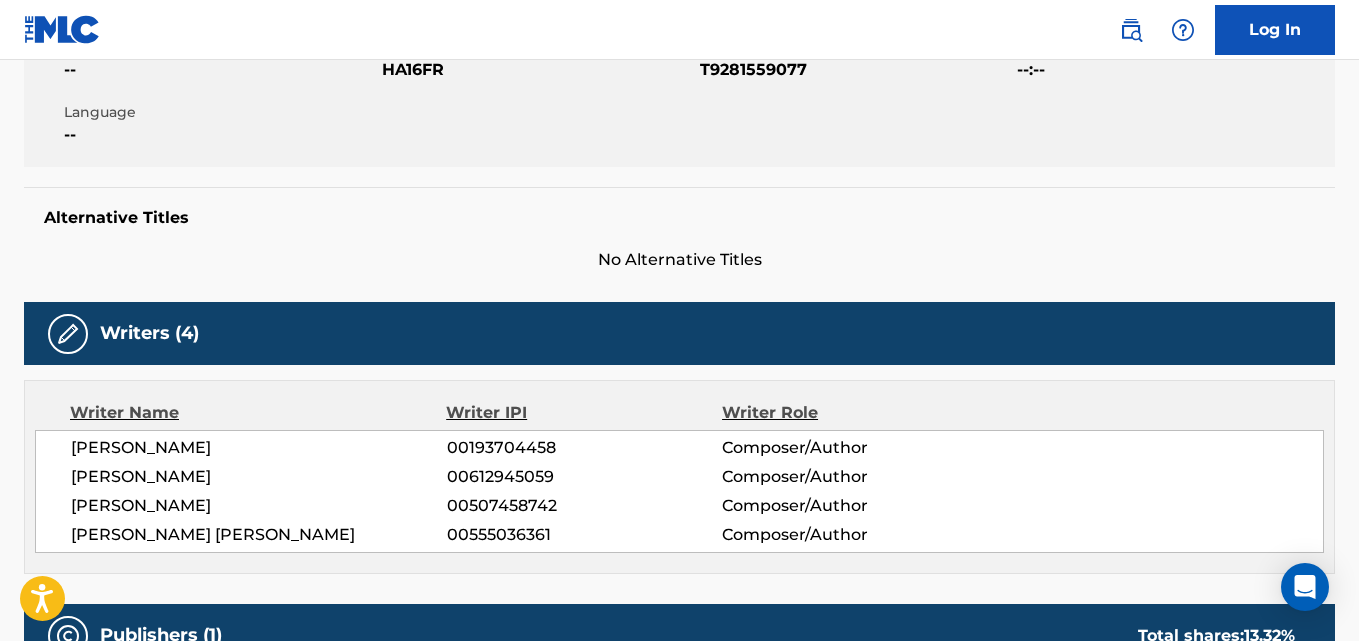 scroll, scrollTop: 0, scrollLeft: 0, axis: both 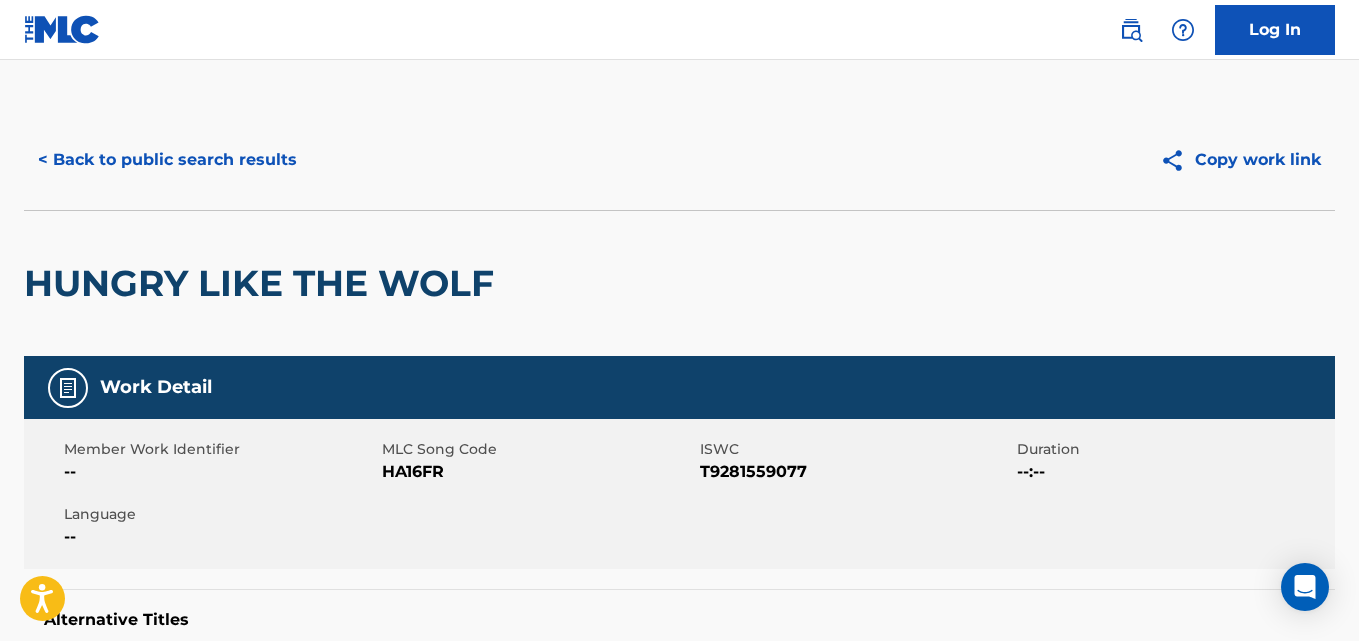click on "< Back to public search results" at bounding box center (167, 160) 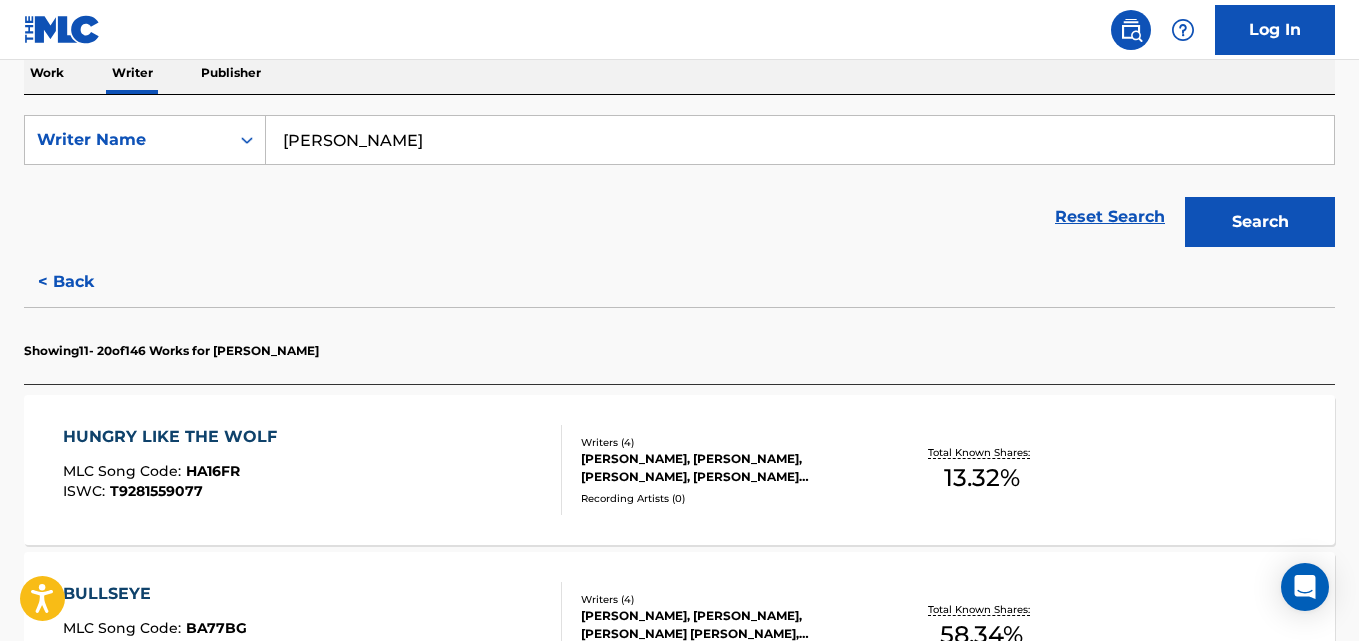 scroll, scrollTop: 613, scrollLeft: 0, axis: vertical 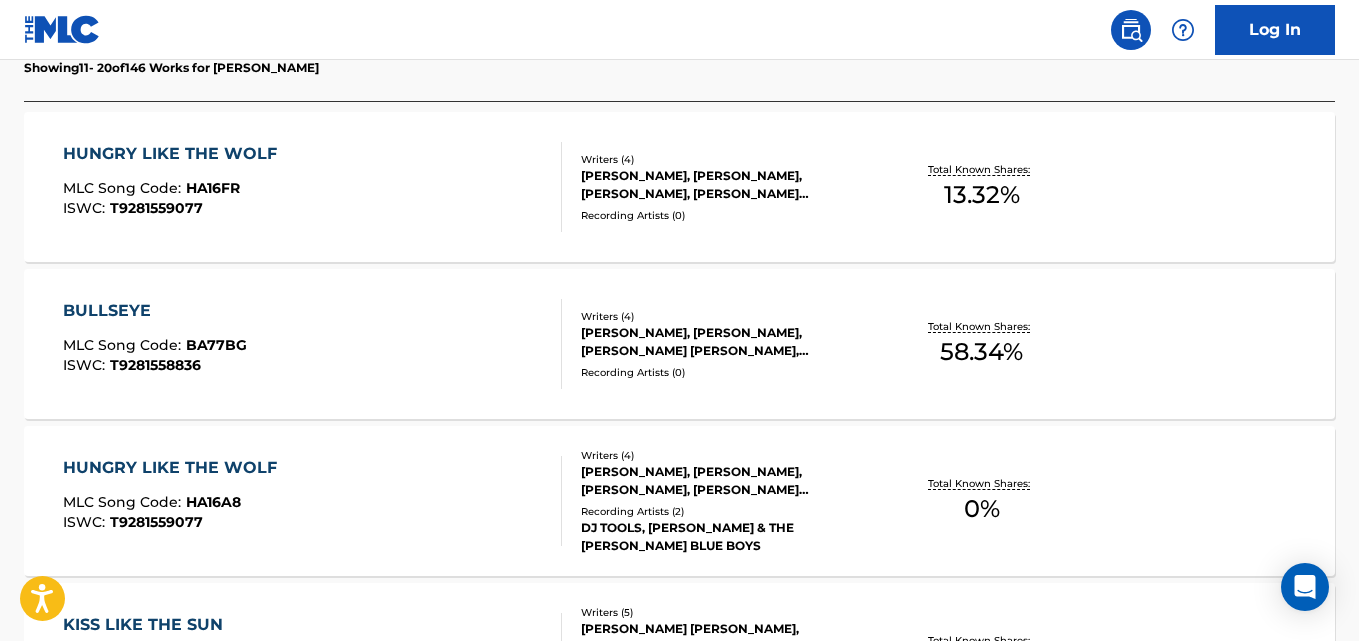 click on "BULLSEYE" at bounding box center (155, 311) 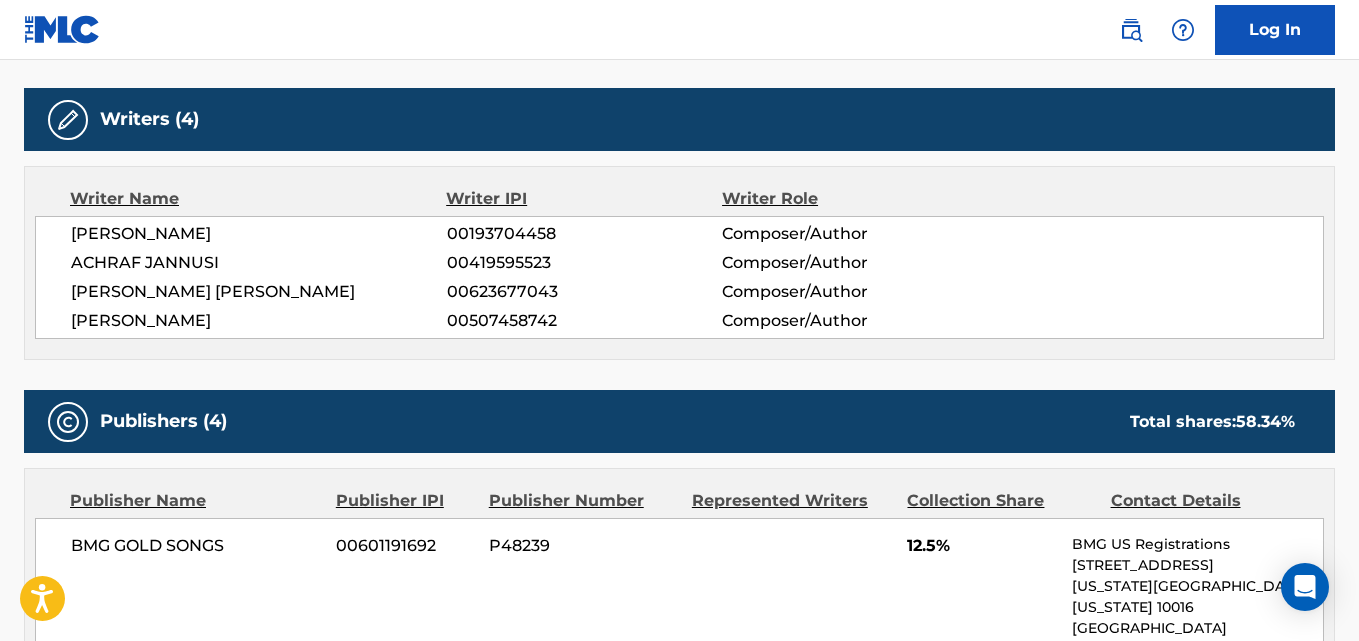 scroll, scrollTop: 0, scrollLeft: 0, axis: both 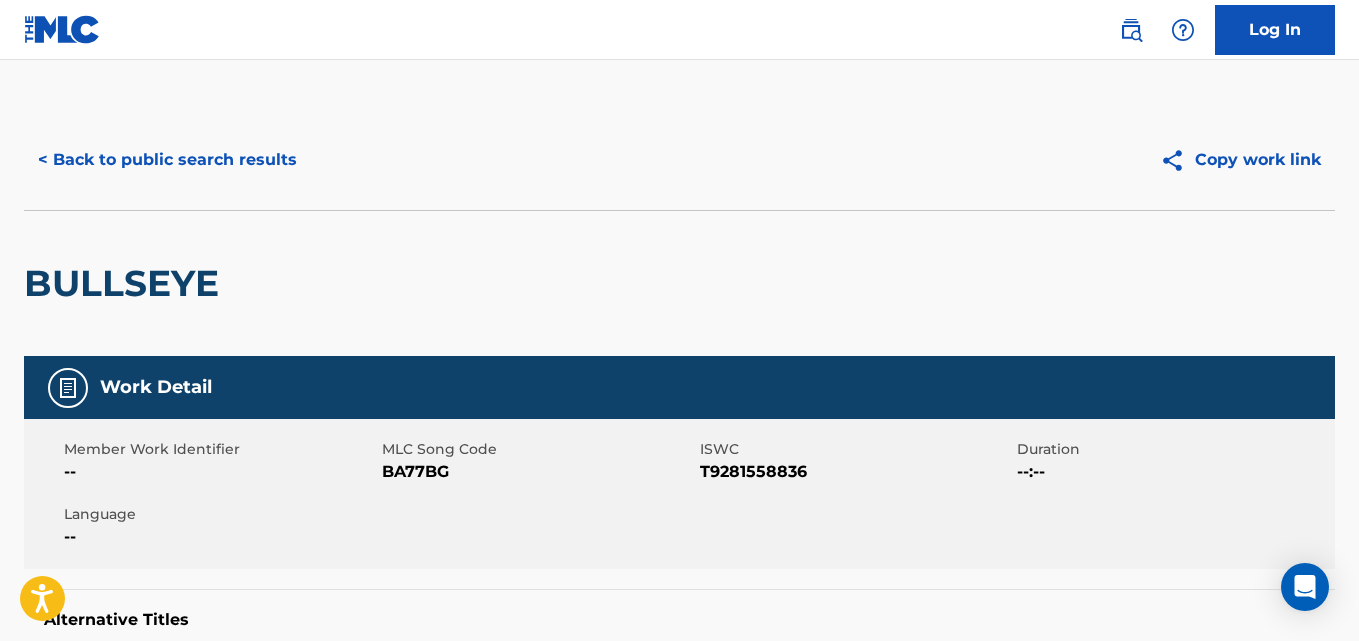 click on "< Back to public search results" at bounding box center [167, 160] 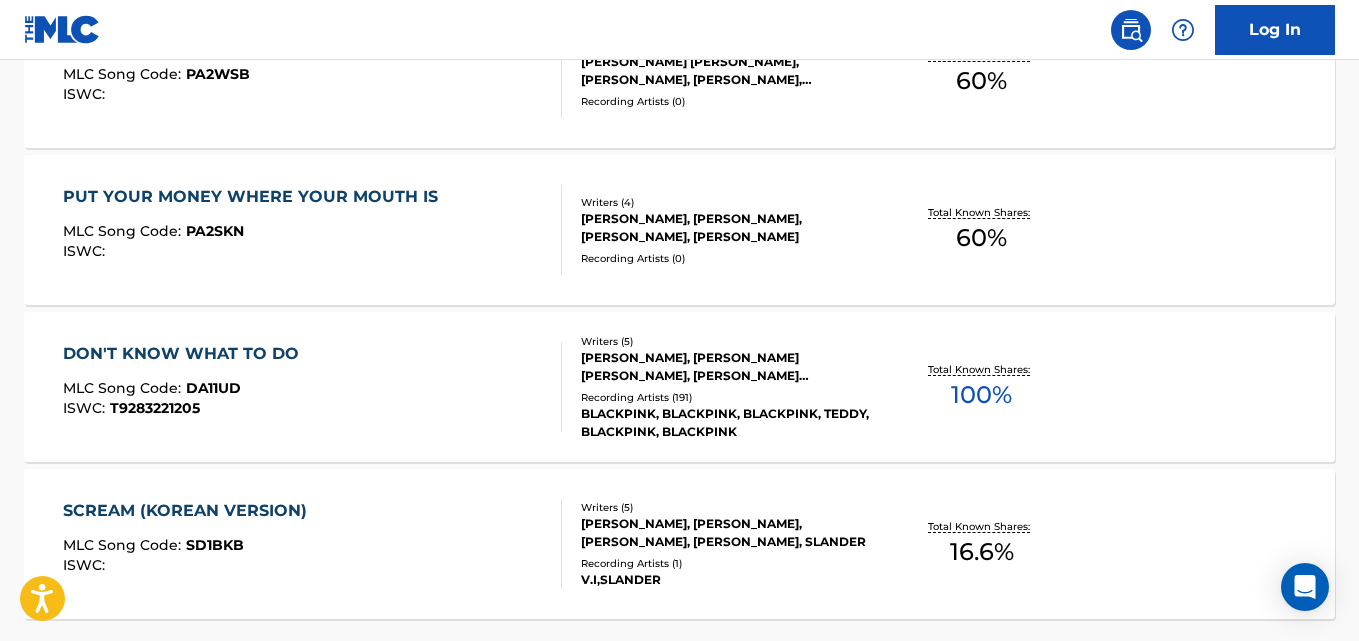 scroll, scrollTop: 1888, scrollLeft: 0, axis: vertical 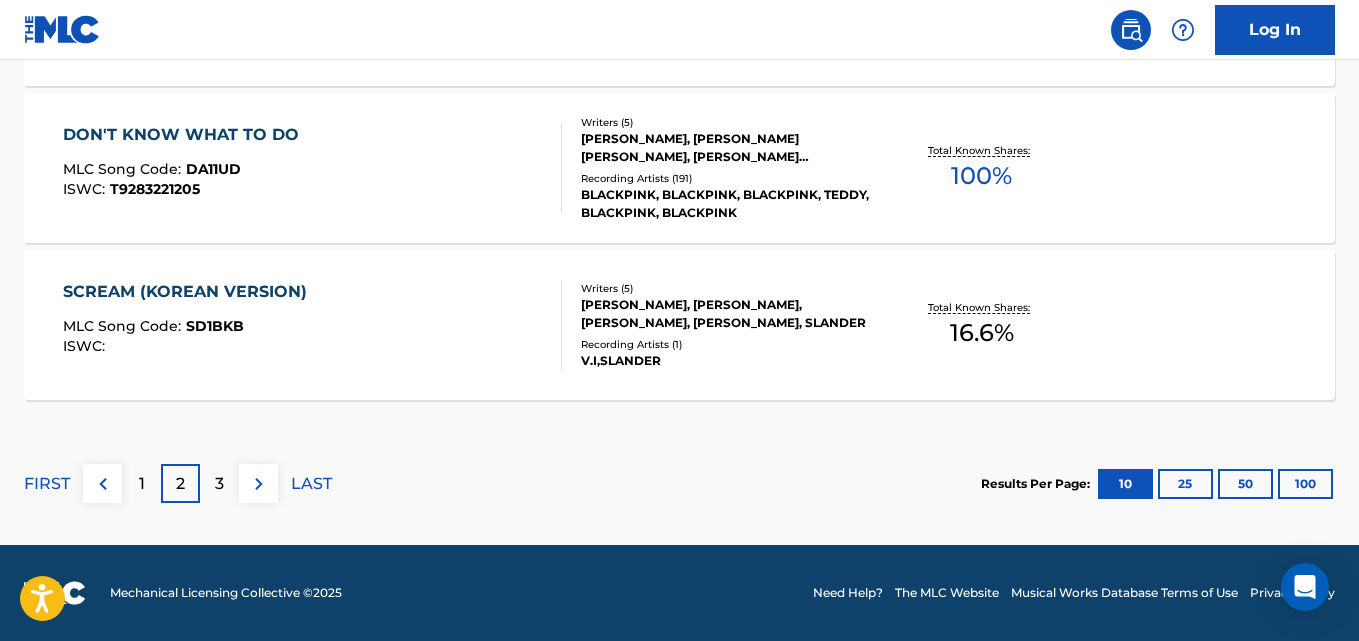 click on "DON'T KNOW WHAT TO DO MLC Song Code : DA11UD ISWC : T9283221205" at bounding box center (186, 168) 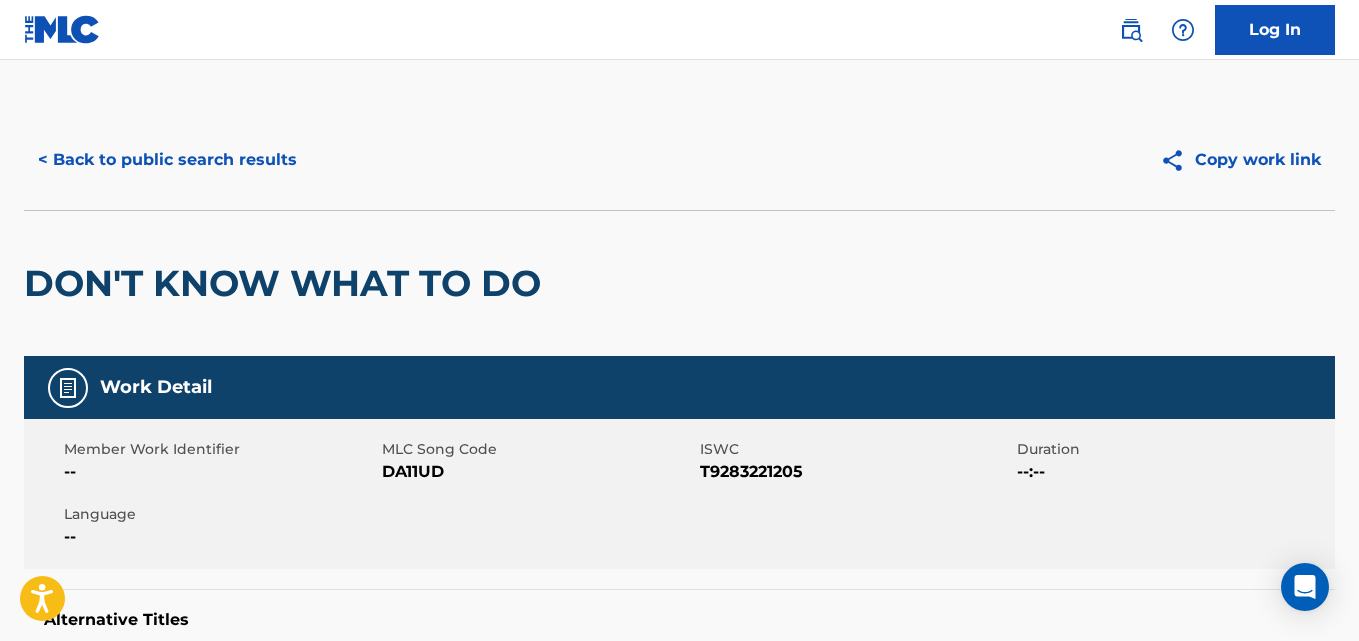 scroll, scrollTop: 759, scrollLeft: 0, axis: vertical 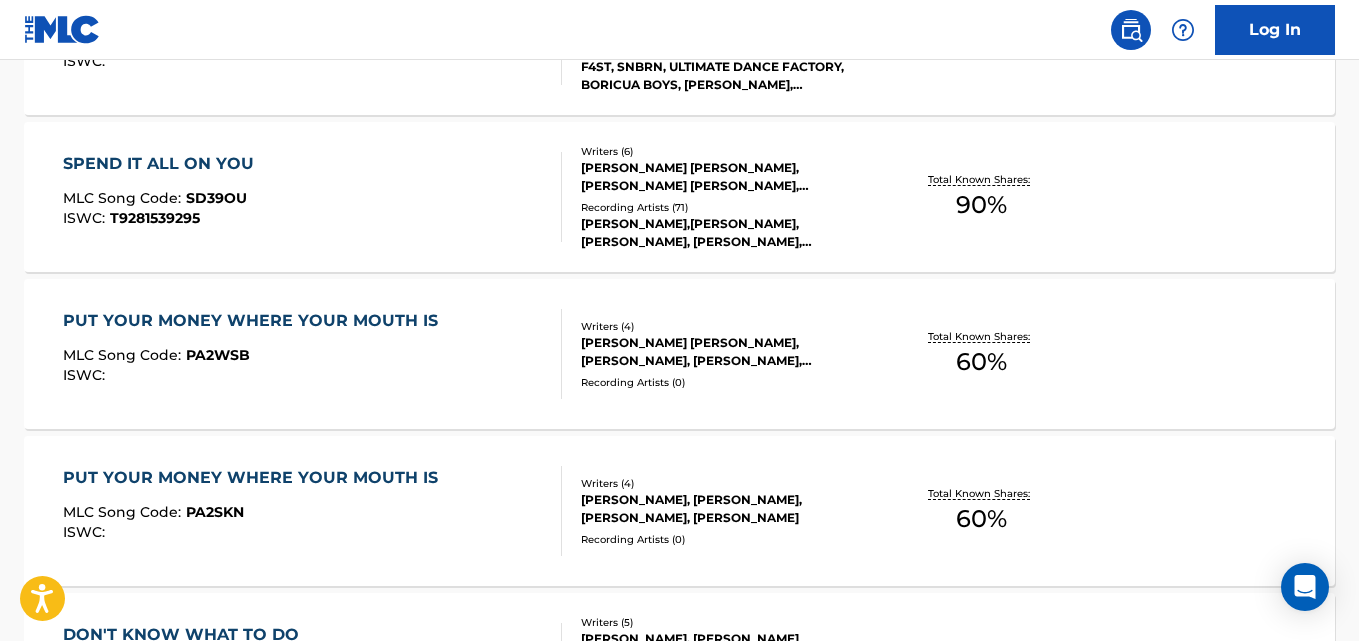 click on "PUT YOUR MONEY WHERE YOUR MOUTH IS" at bounding box center [255, 321] 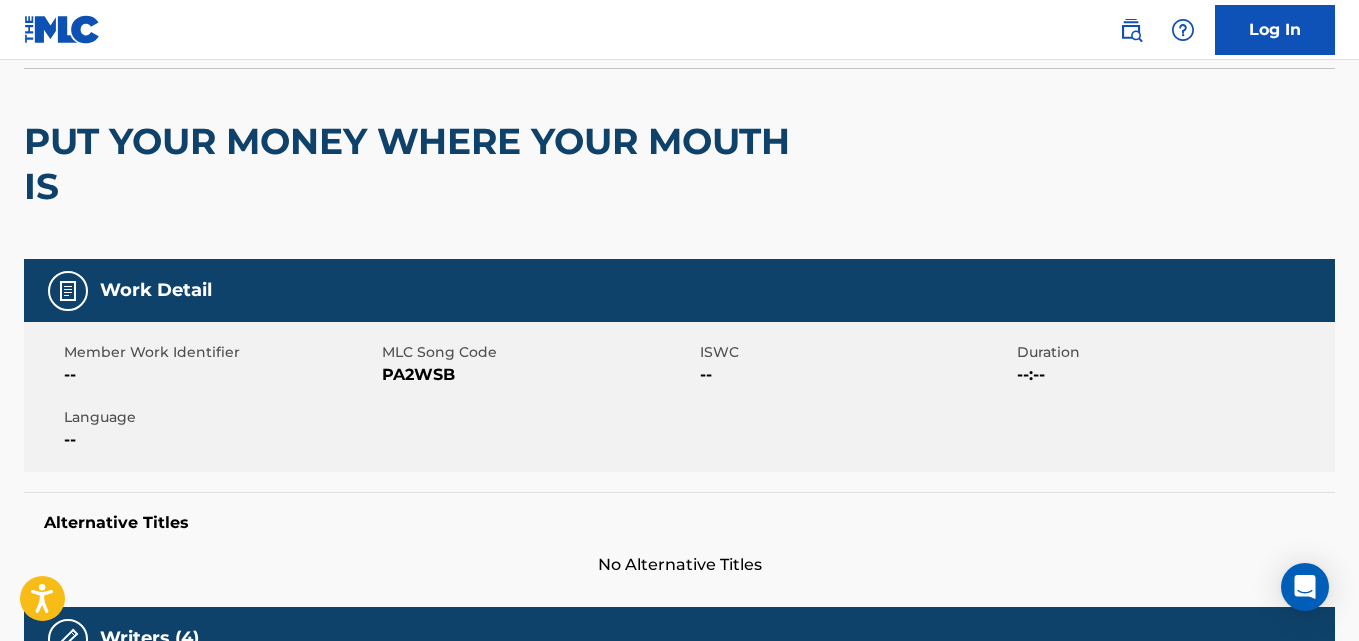 scroll, scrollTop: 0, scrollLeft: 0, axis: both 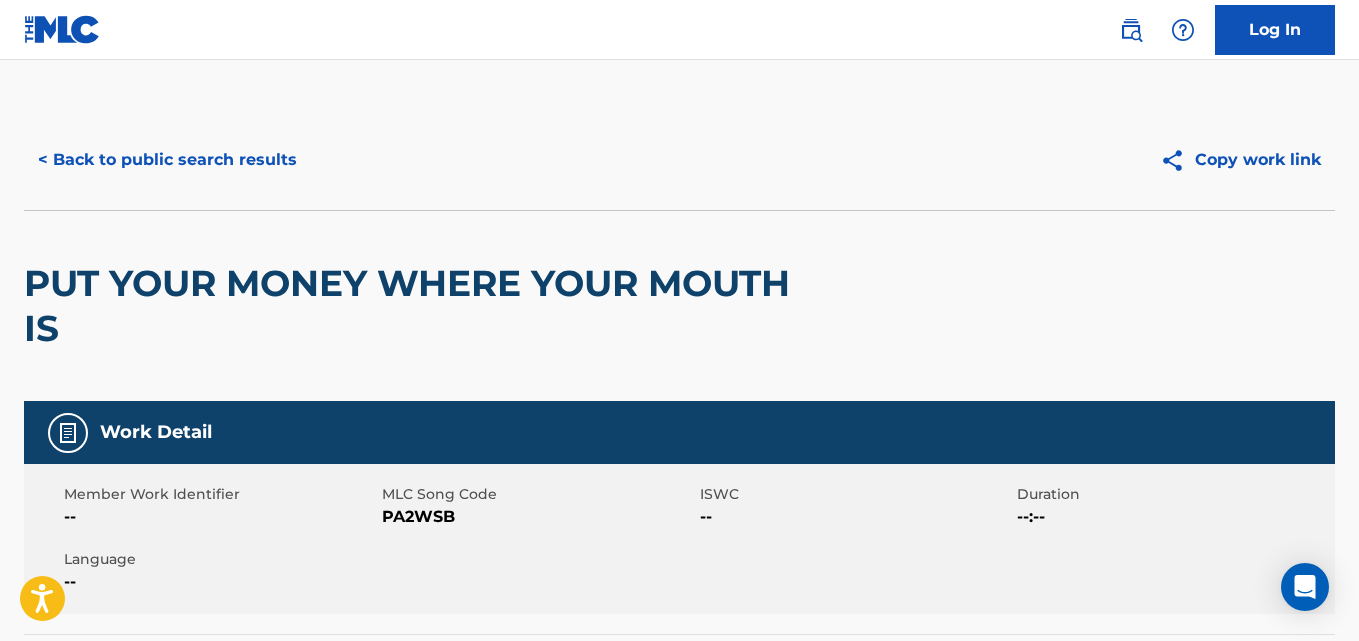 click on "< Back to public search results" at bounding box center (167, 160) 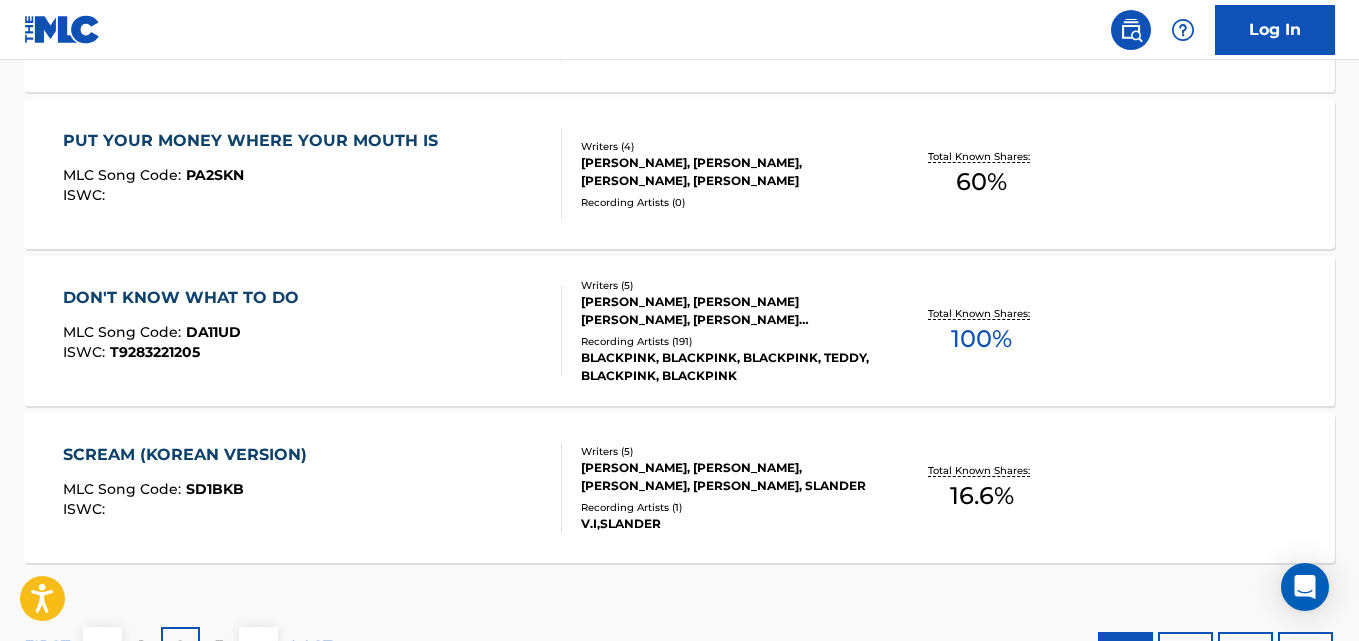 scroll, scrollTop: 1888, scrollLeft: 0, axis: vertical 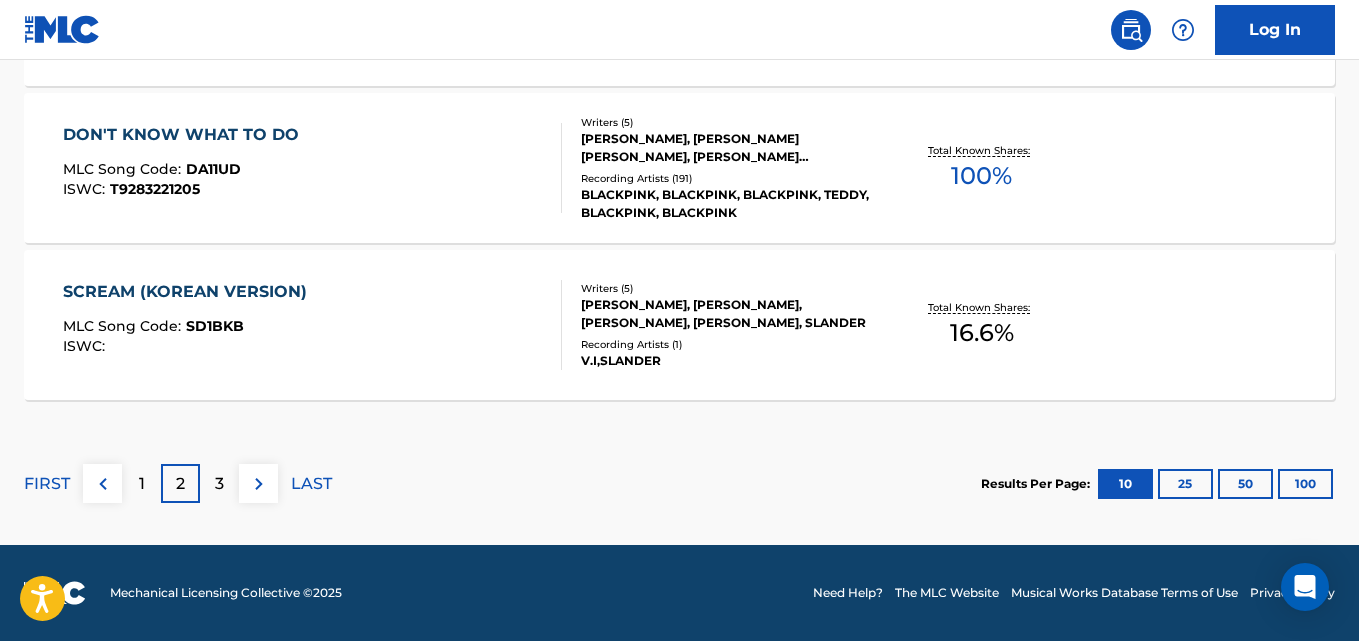 click on "3" at bounding box center [219, 484] 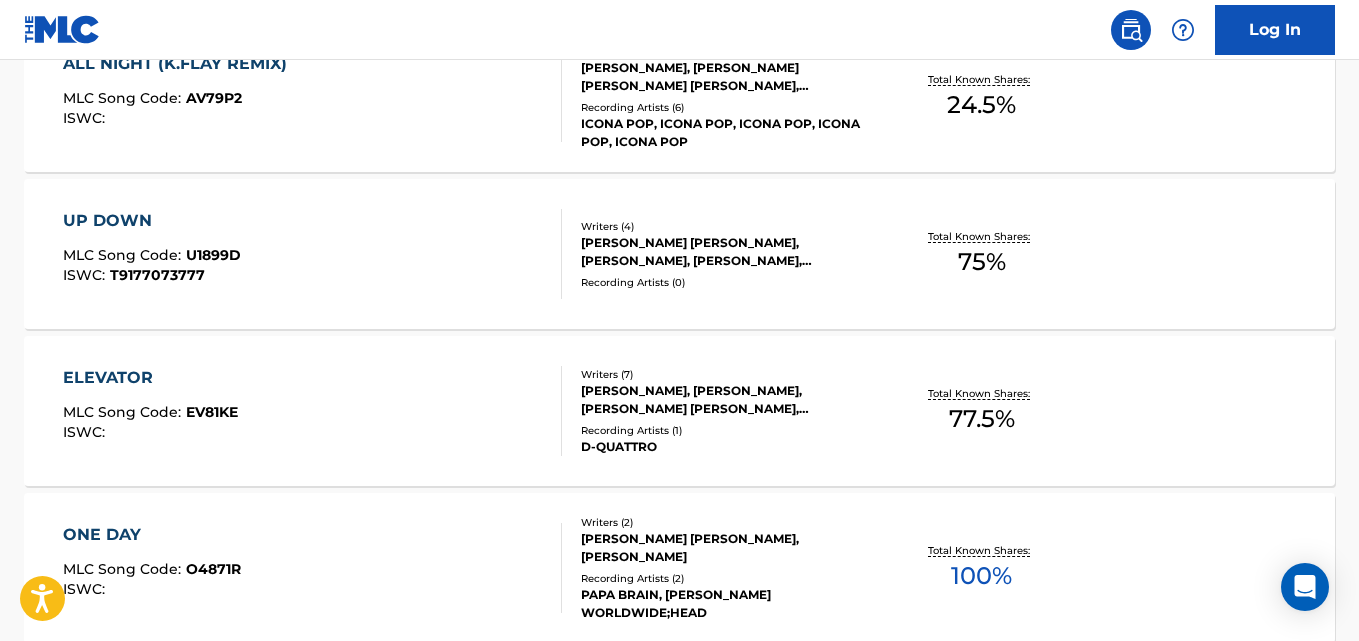 scroll, scrollTop: 360, scrollLeft: 0, axis: vertical 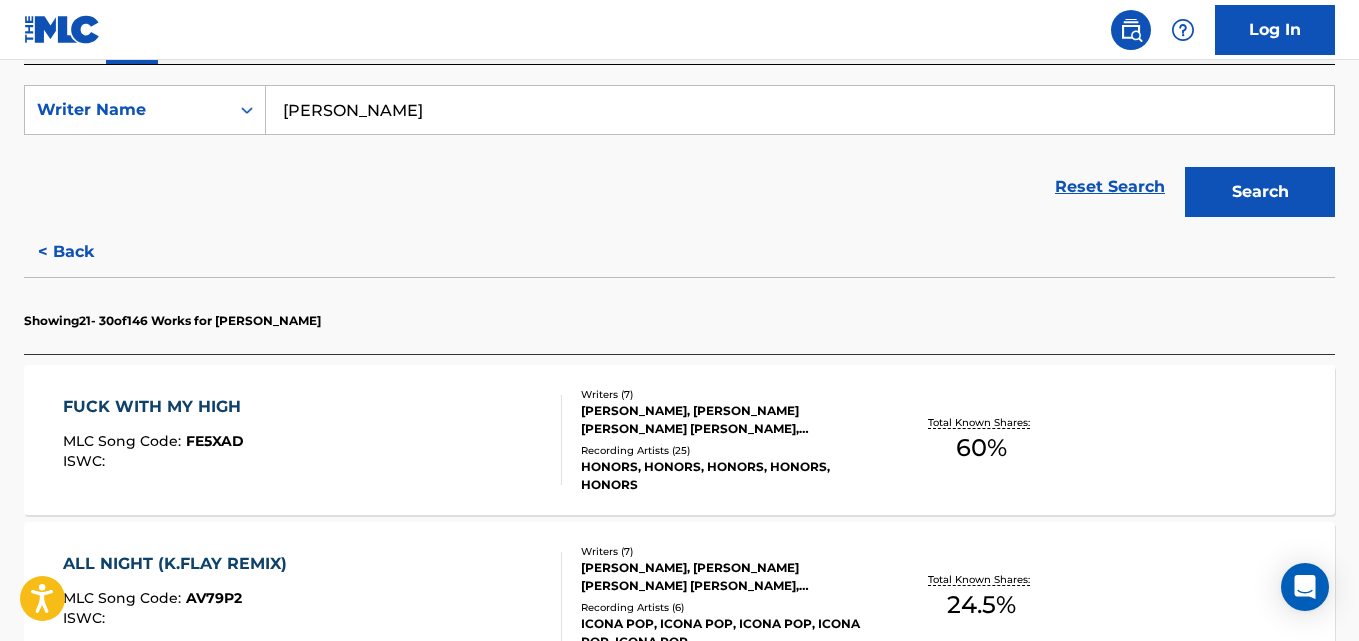 click on "FUCK WITH MY HIGH MLC Song Code : FE5XAD ISWC :" at bounding box center (157, 440) 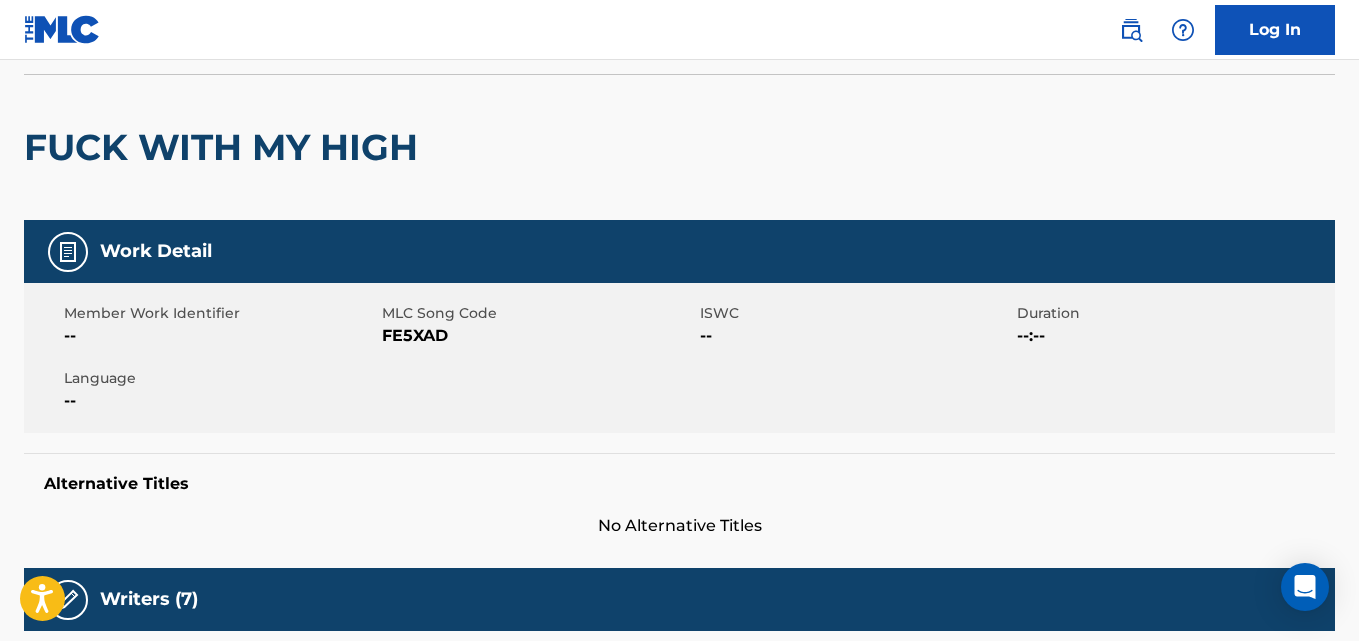 scroll, scrollTop: 0, scrollLeft: 0, axis: both 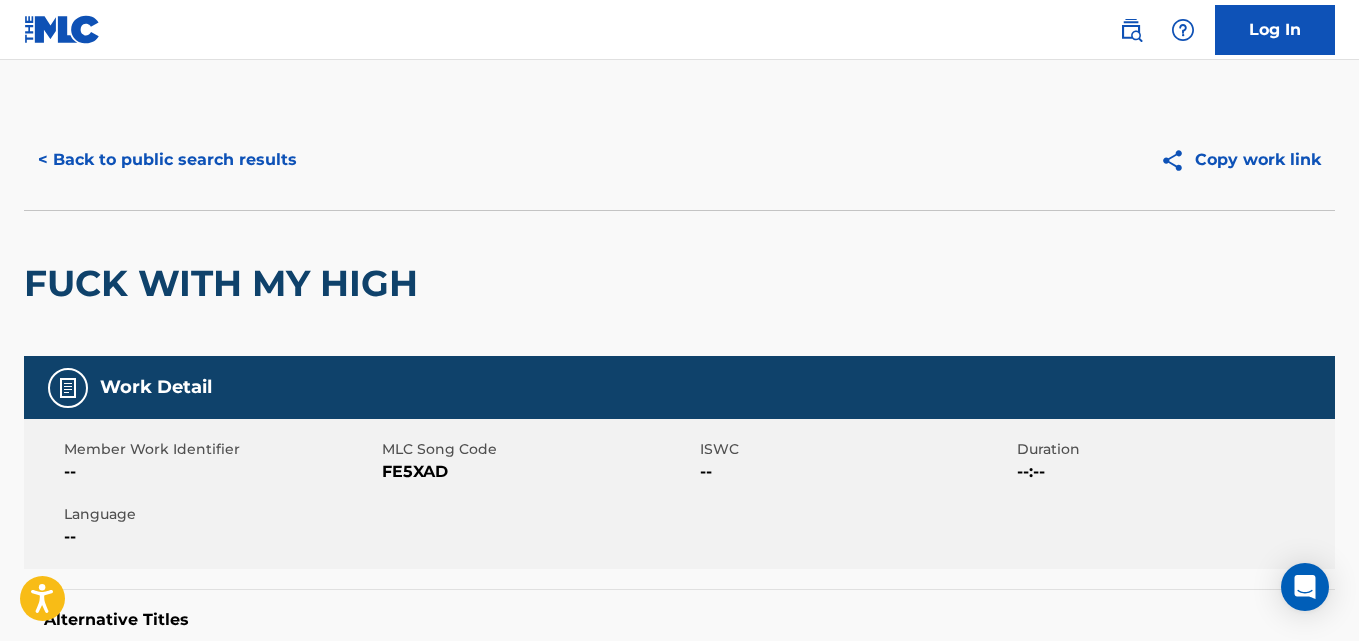 click on "< Back to public search results" at bounding box center [167, 160] 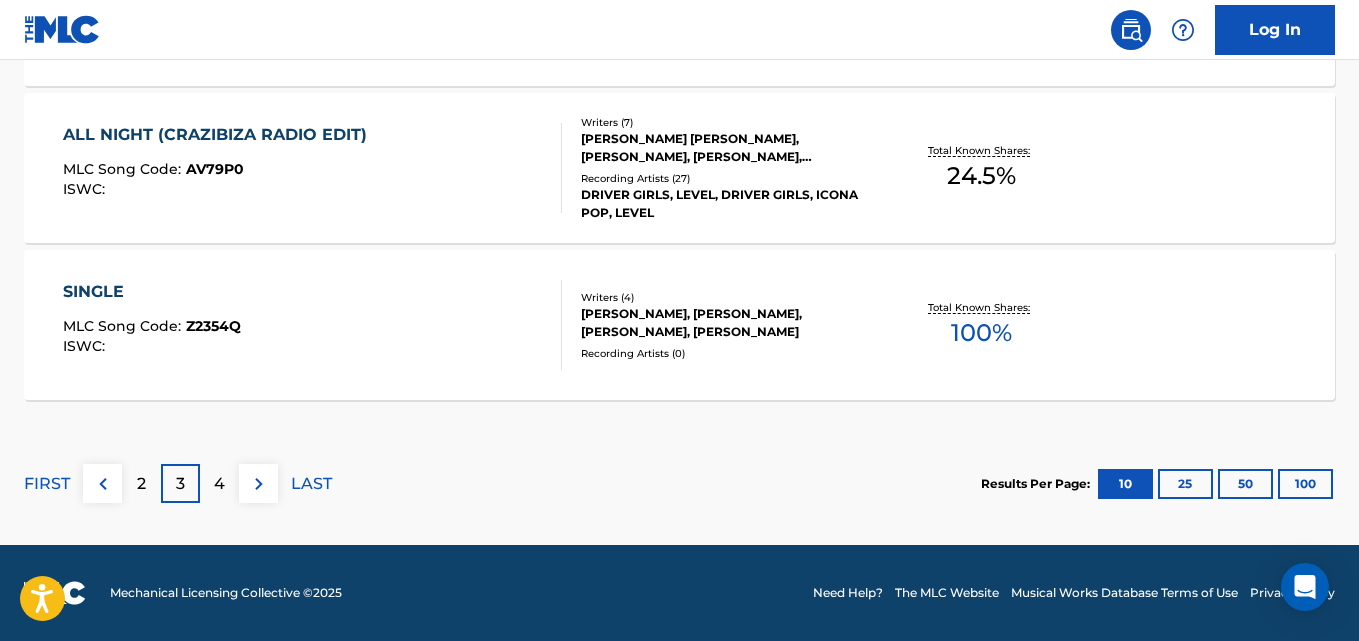scroll, scrollTop: 1721, scrollLeft: 0, axis: vertical 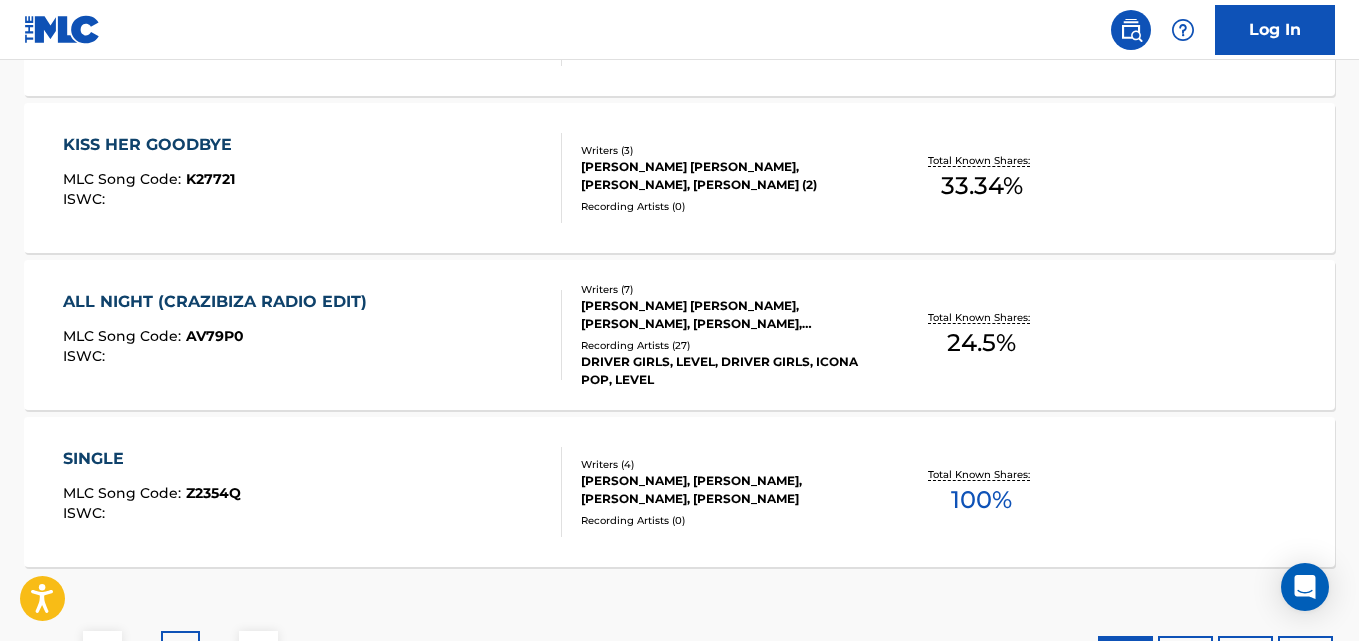 click on "K27721" at bounding box center [210, 179] 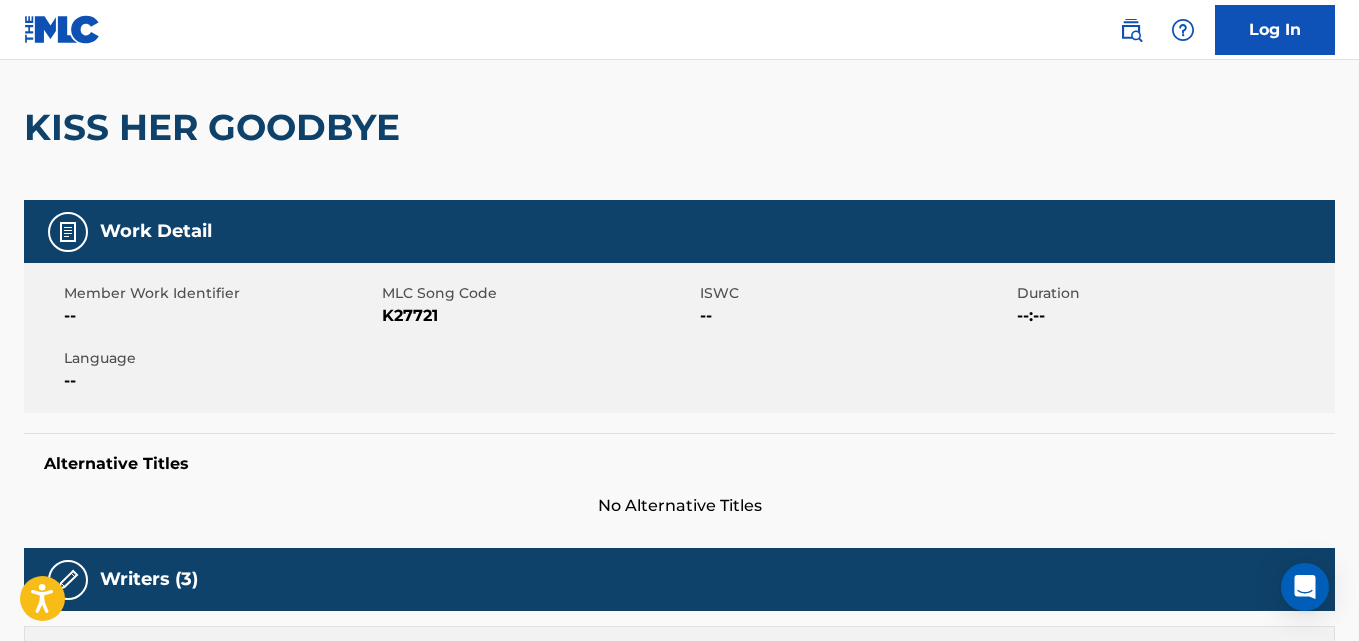 scroll, scrollTop: 0, scrollLeft: 0, axis: both 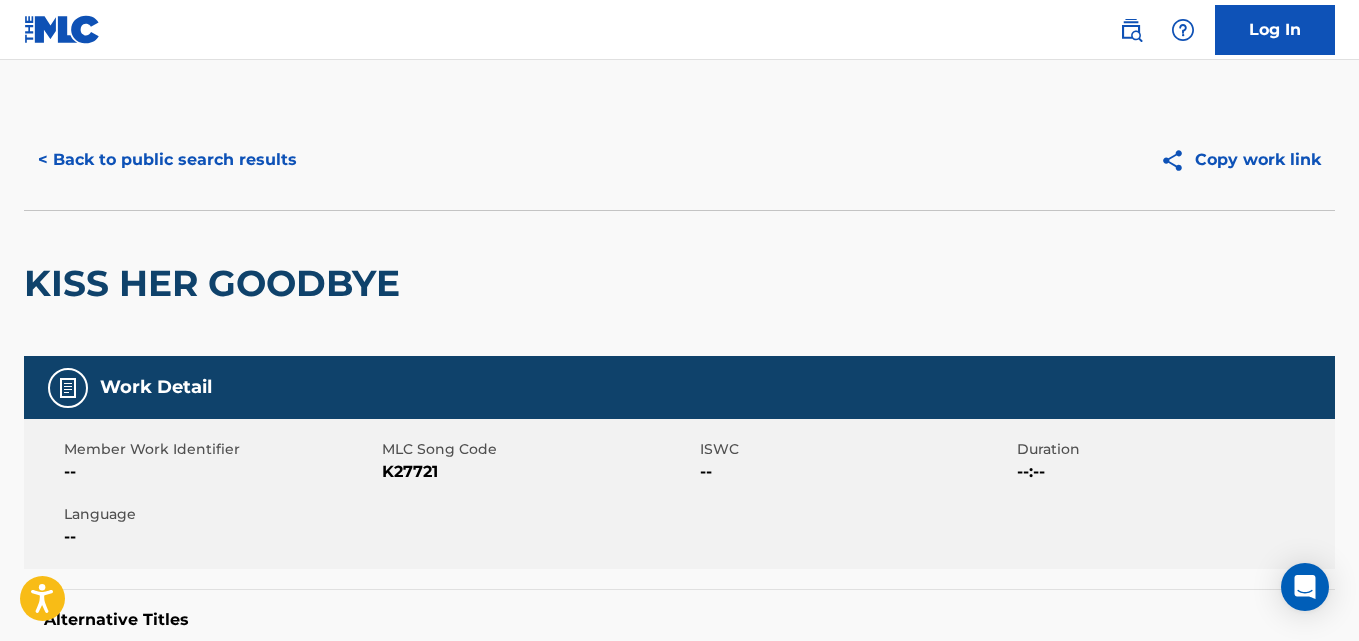 click on "< Back to public search results" at bounding box center (167, 160) 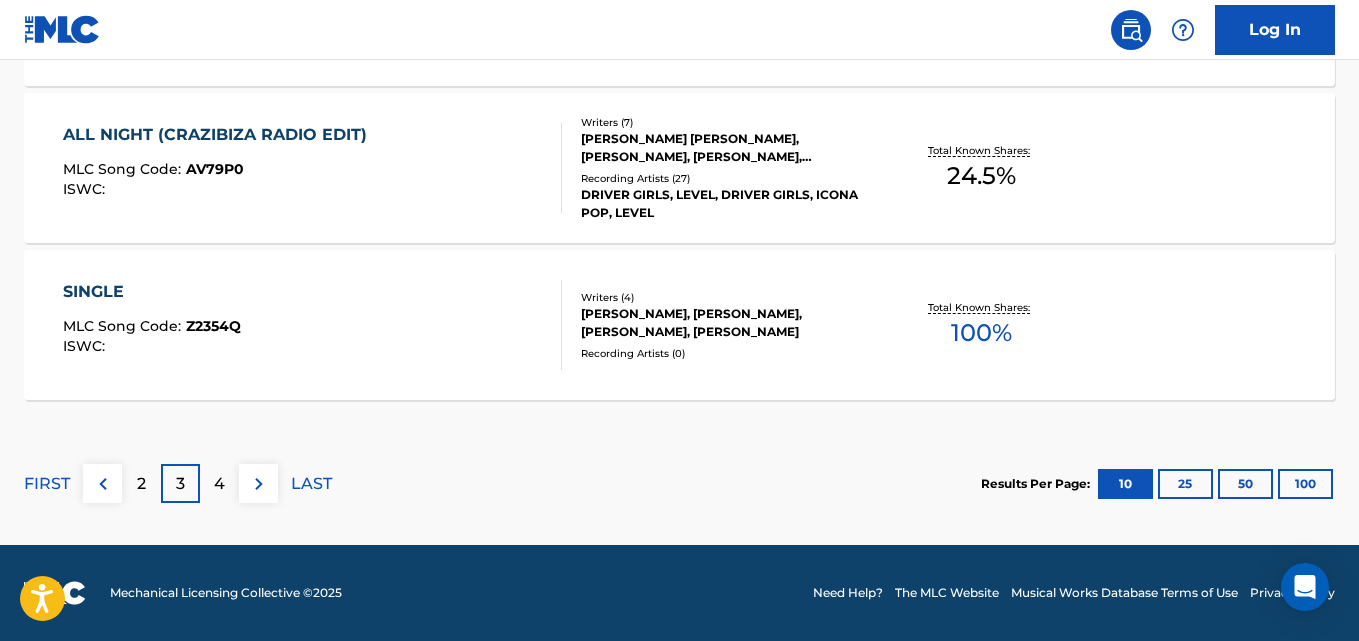 click on "ALL NIGHT (CRAZIBIZA RADIO EDIT)" at bounding box center (220, 135) 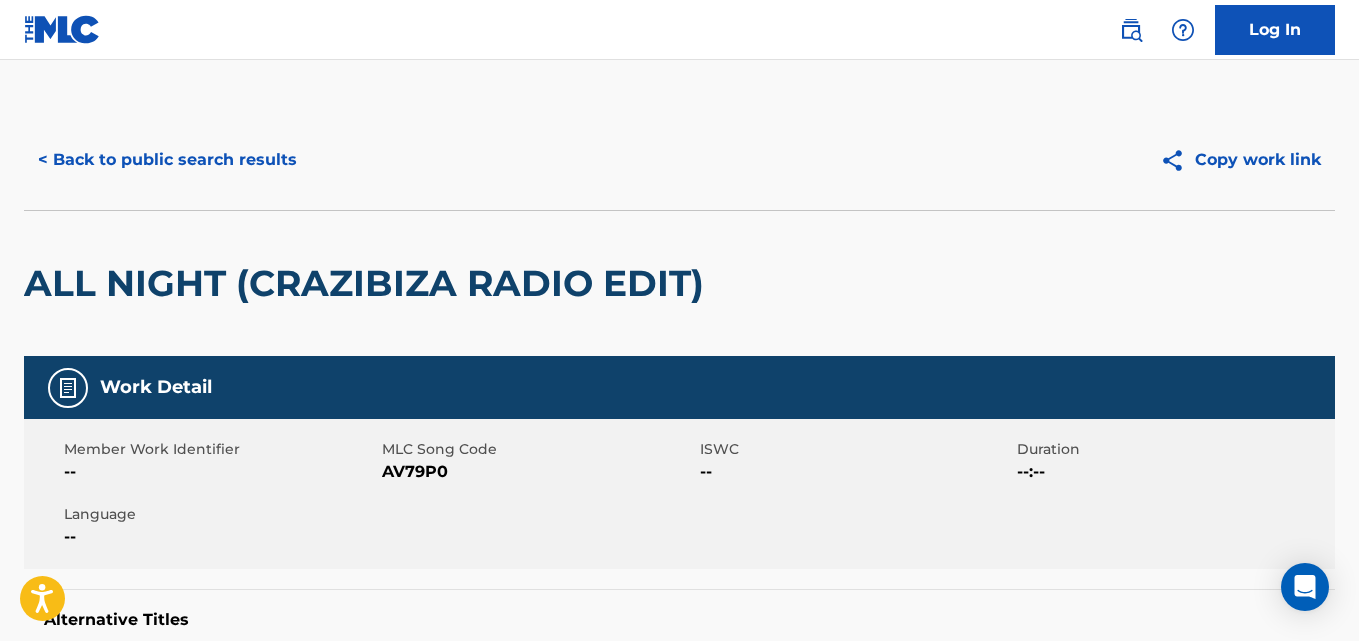 click on "< Back to public search results Copy work link" at bounding box center (679, 160) 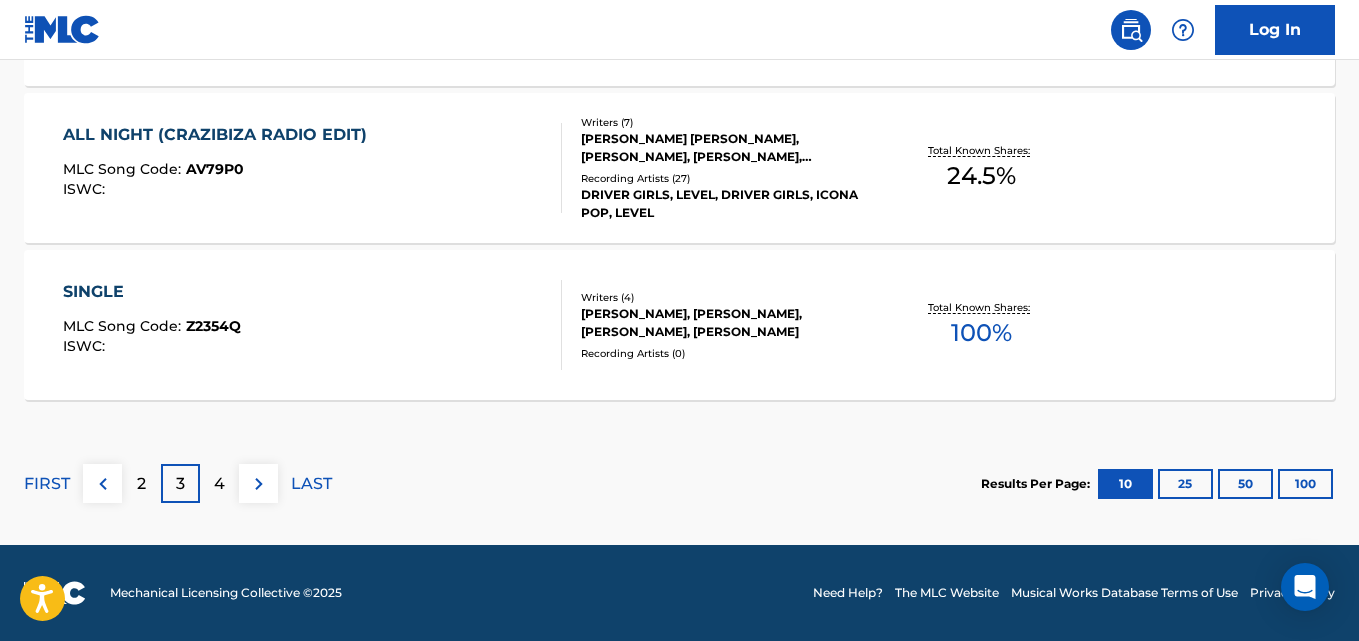 click on "SINGLE" at bounding box center (152, 292) 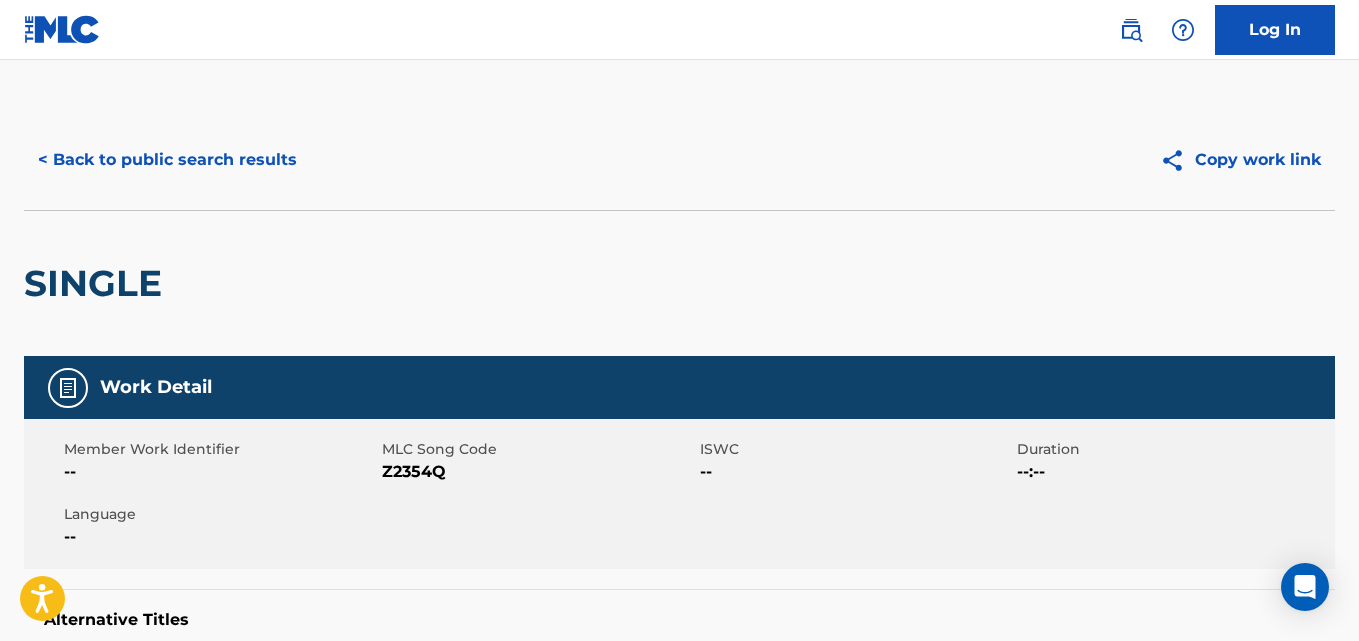 click on "< Back to public search results Copy work link" at bounding box center [679, 160] 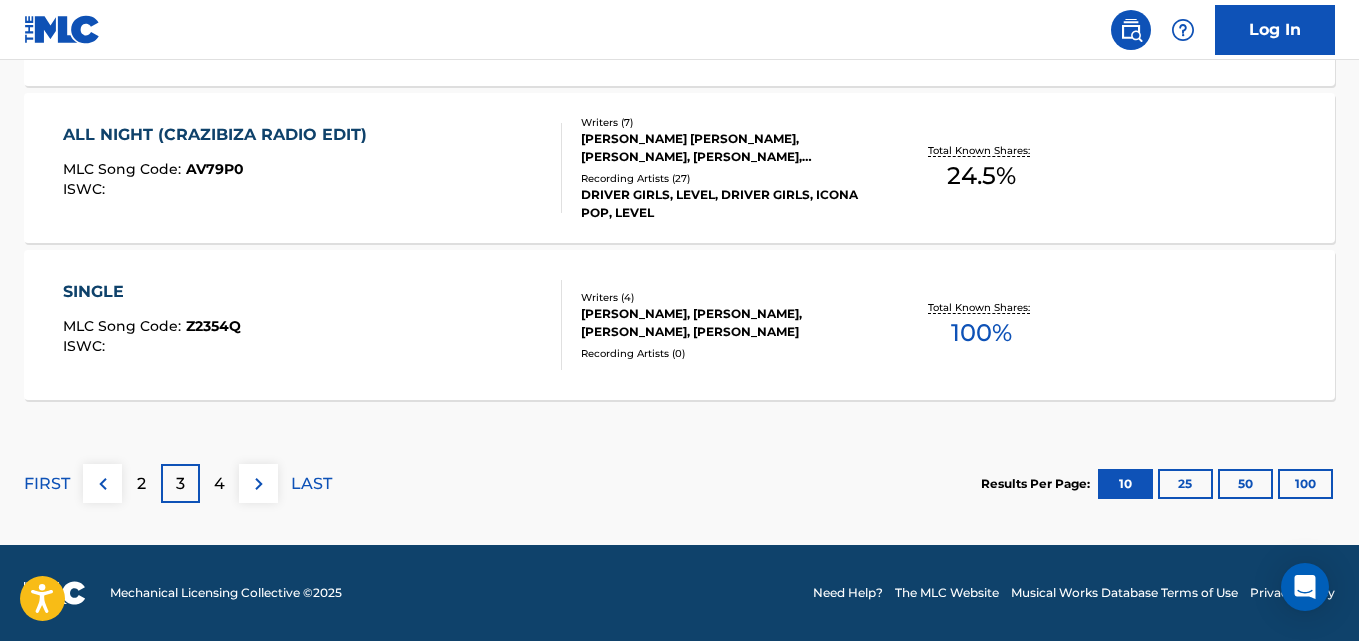 click on "4" at bounding box center [219, 484] 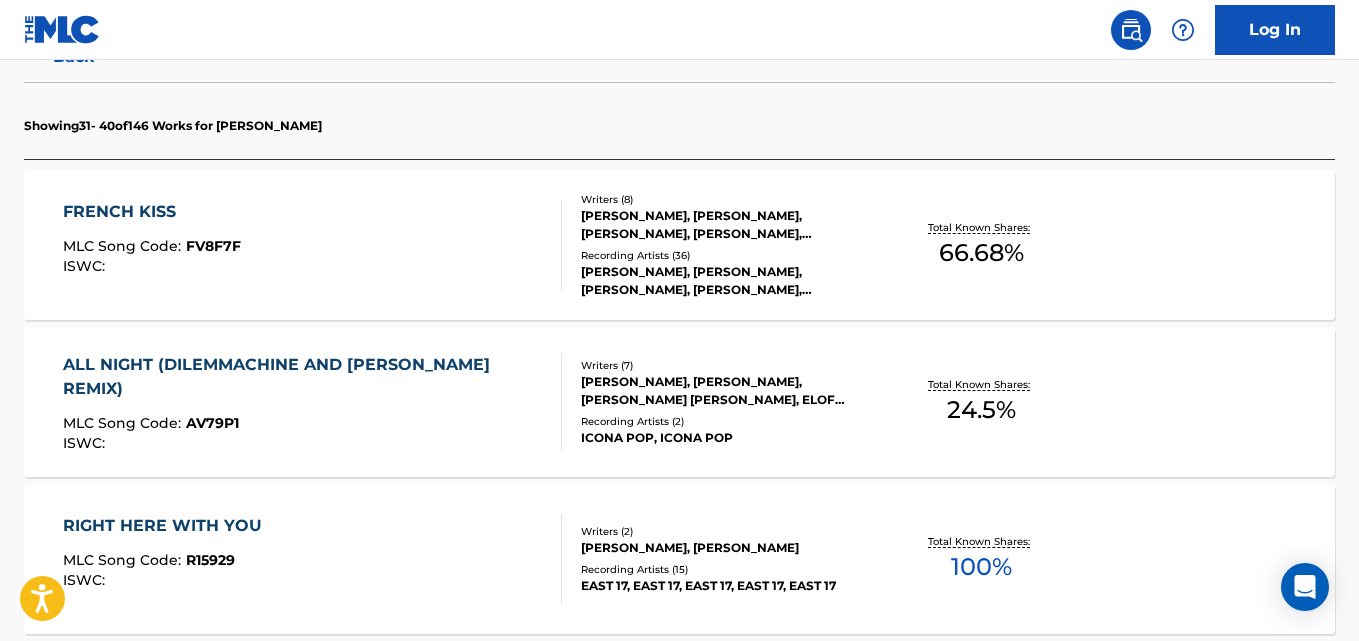 click on "FRENCH KISS MLC Song Code : FV8F7F ISWC :" at bounding box center (152, 245) 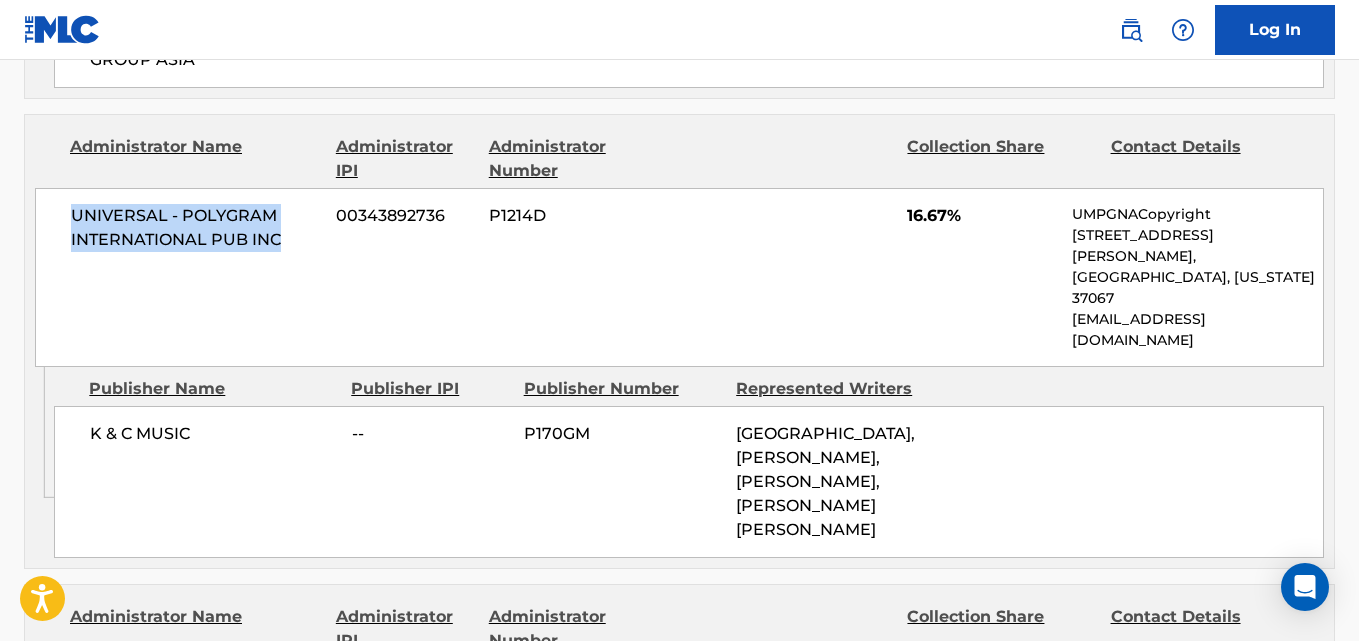 drag, startPoint x: 73, startPoint y: 154, endPoint x: 293, endPoint y: 173, distance: 220.81892 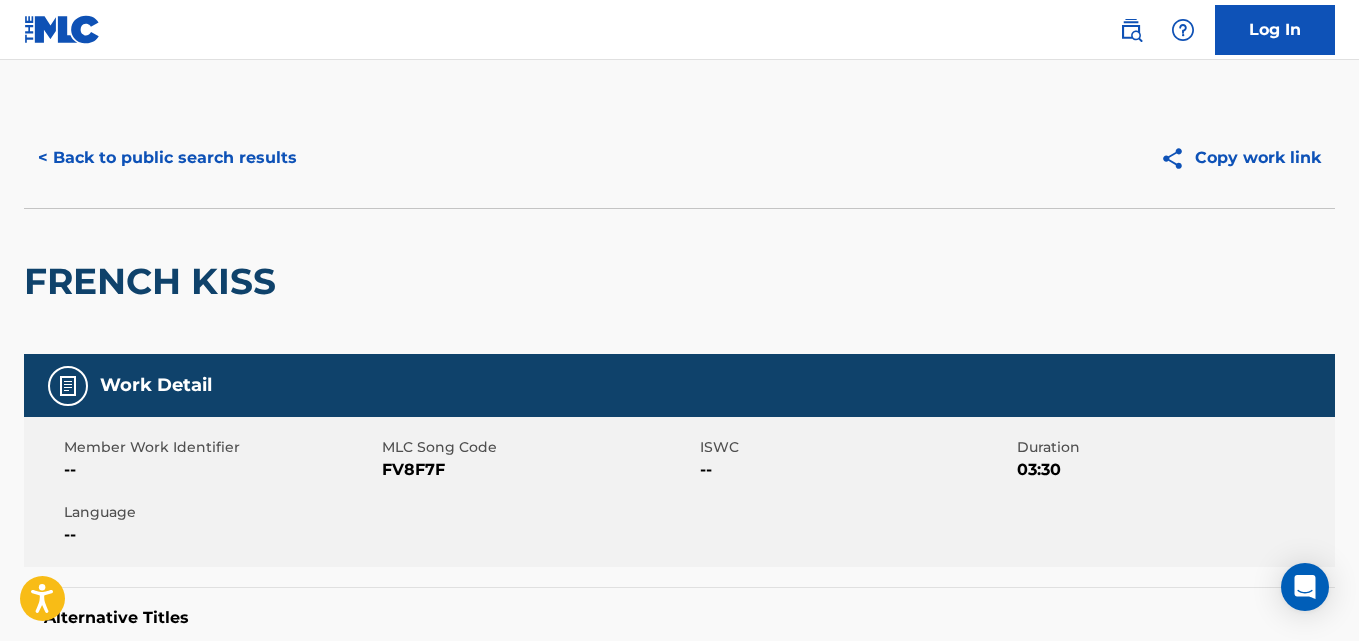 scroll, scrollTop: 0, scrollLeft: 0, axis: both 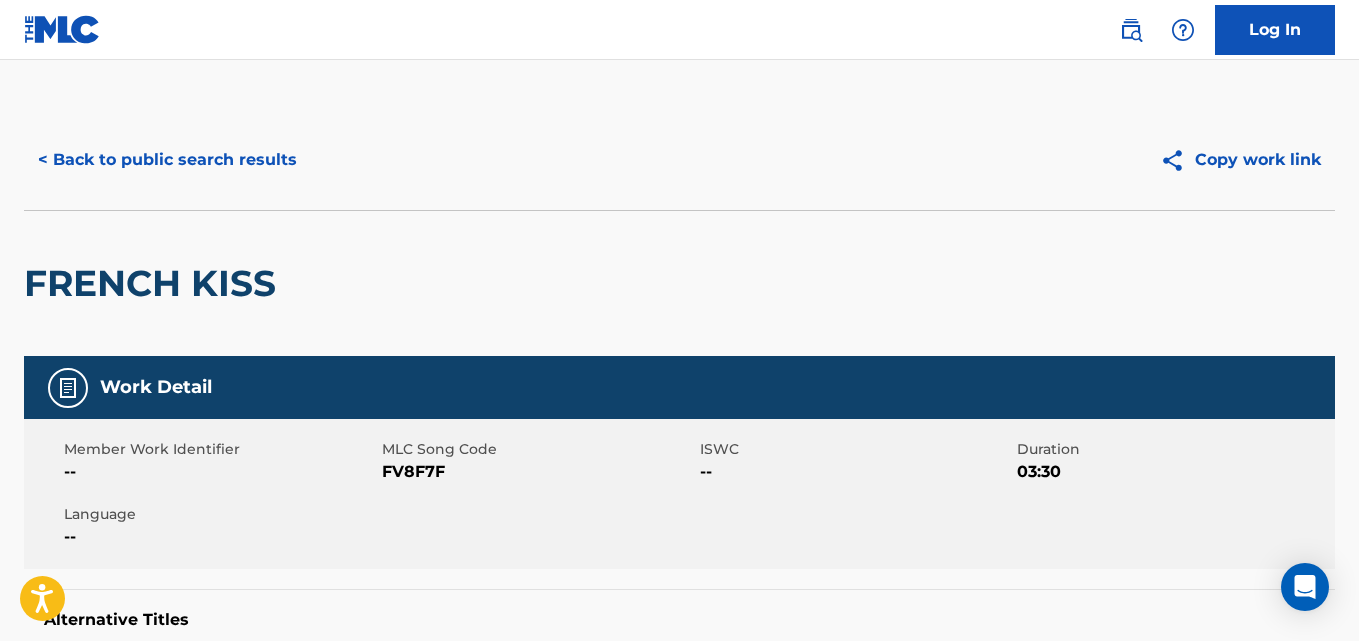 click on "< Back to public search results" at bounding box center (167, 160) 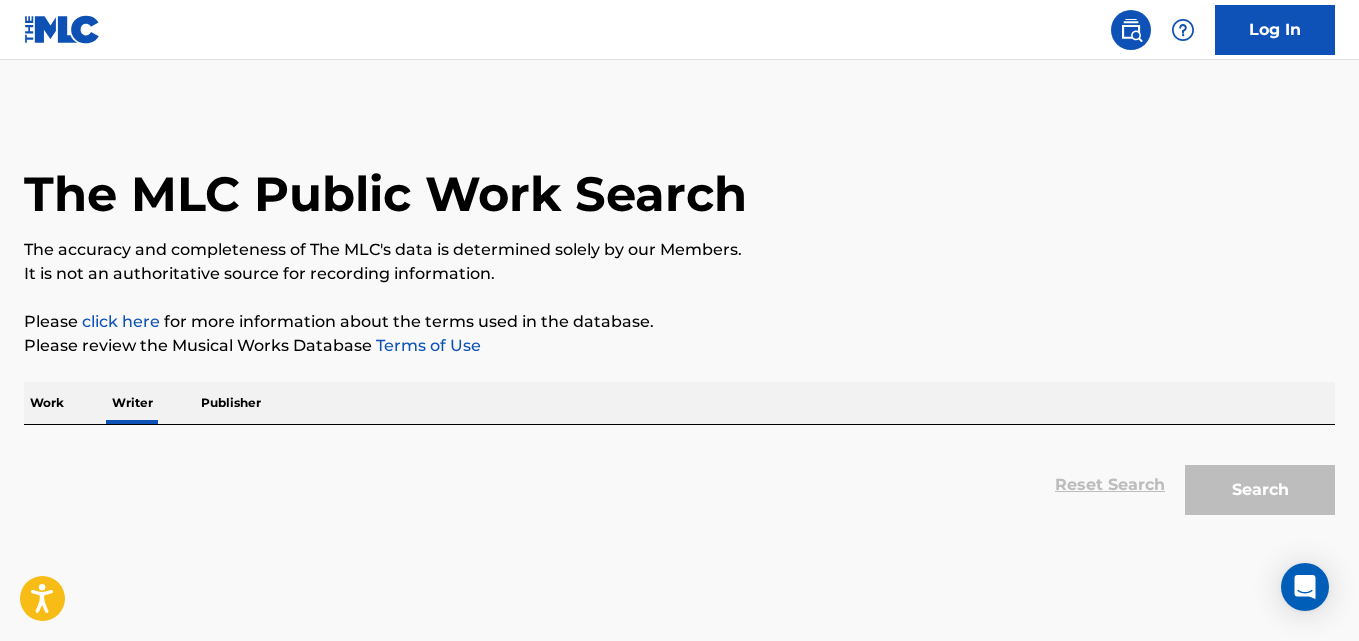 scroll, scrollTop: 113, scrollLeft: 0, axis: vertical 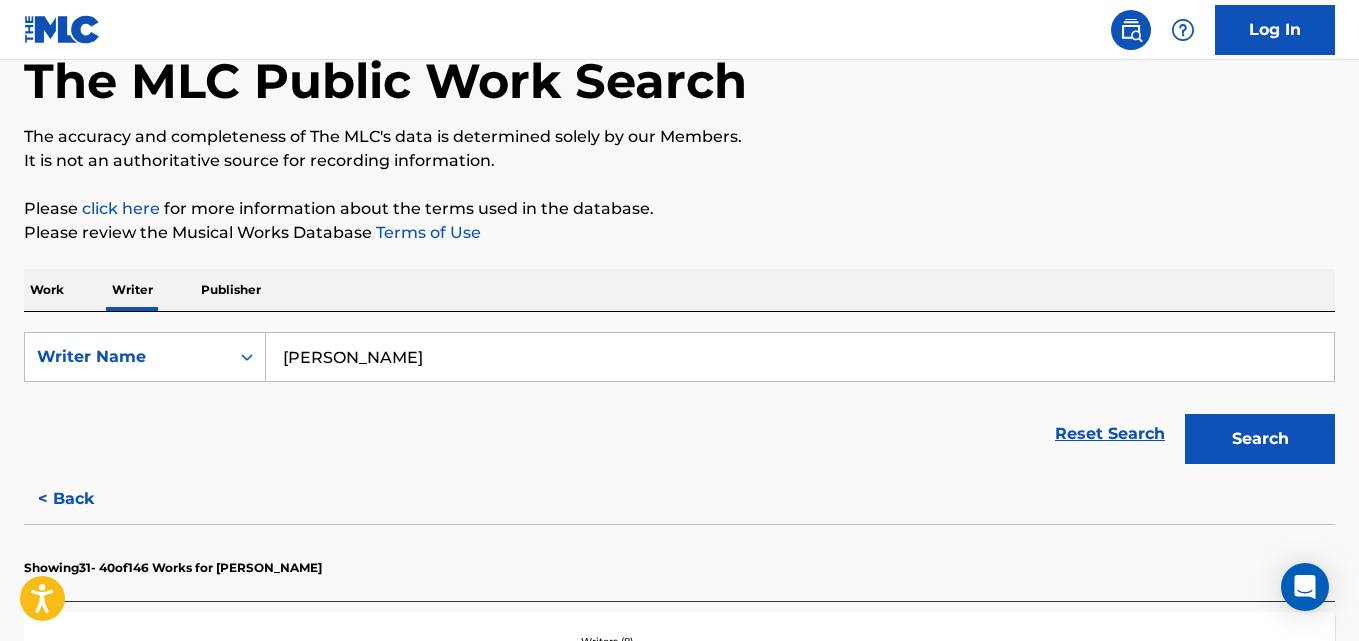 click on "< Back" at bounding box center [84, 499] 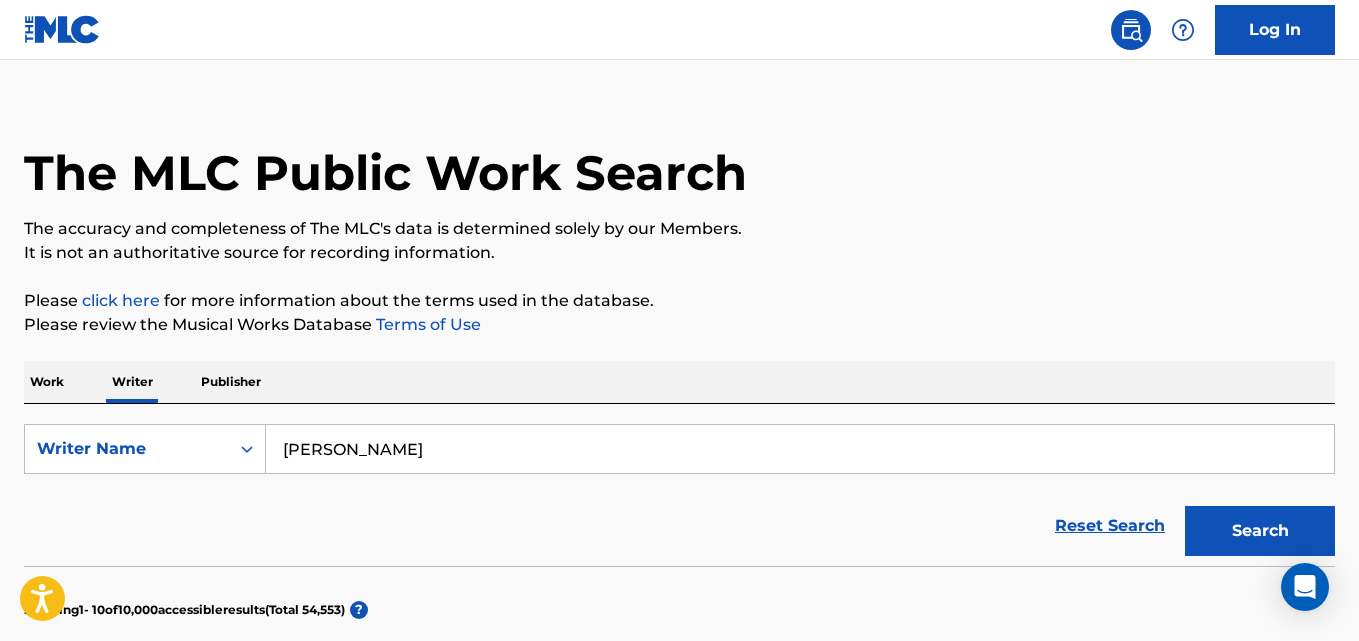 scroll, scrollTop: 0, scrollLeft: 0, axis: both 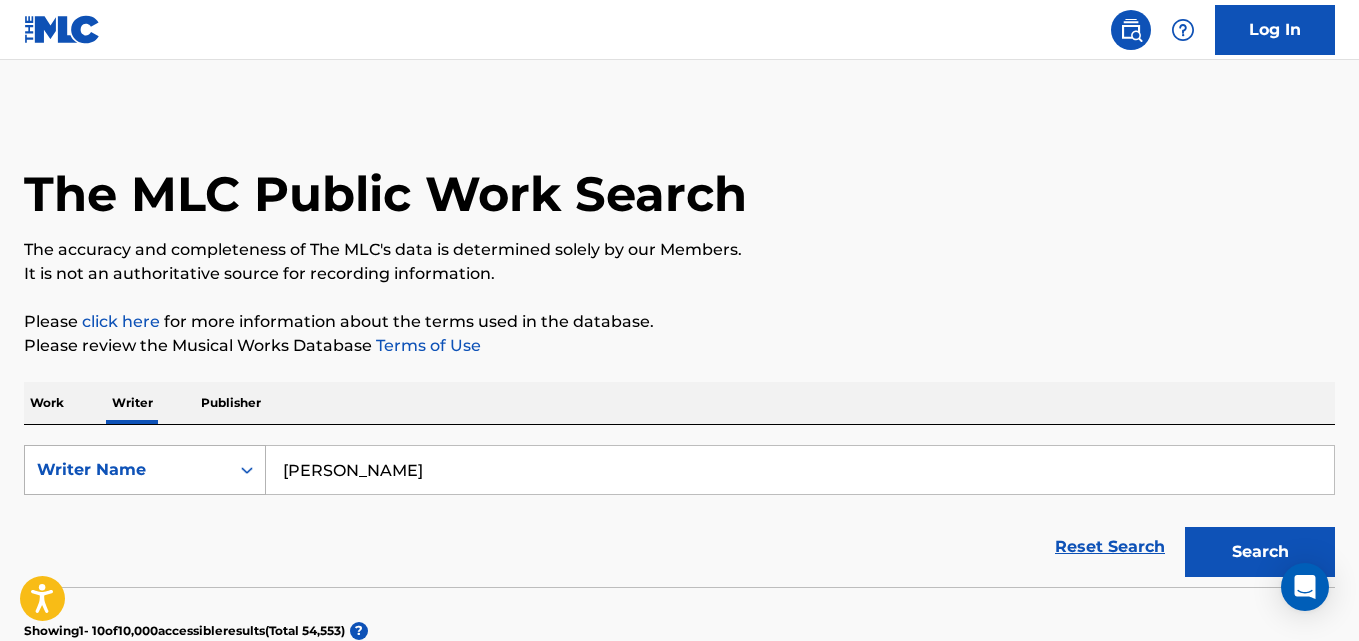 drag, startPoint x: 459, startPoint y: 456, endPoint x: 215, endPoint y: 465, distance: 244.16592 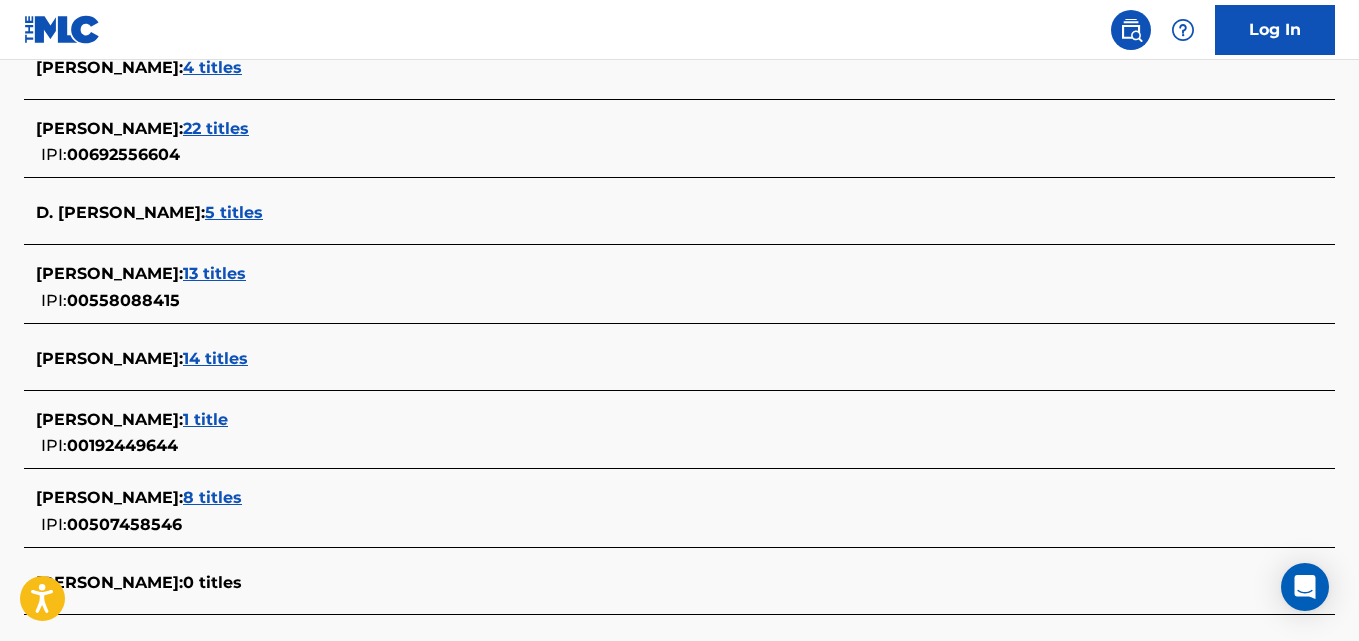 scroll, scrollTop: 891, scrollLeft: 0, axis: vertical 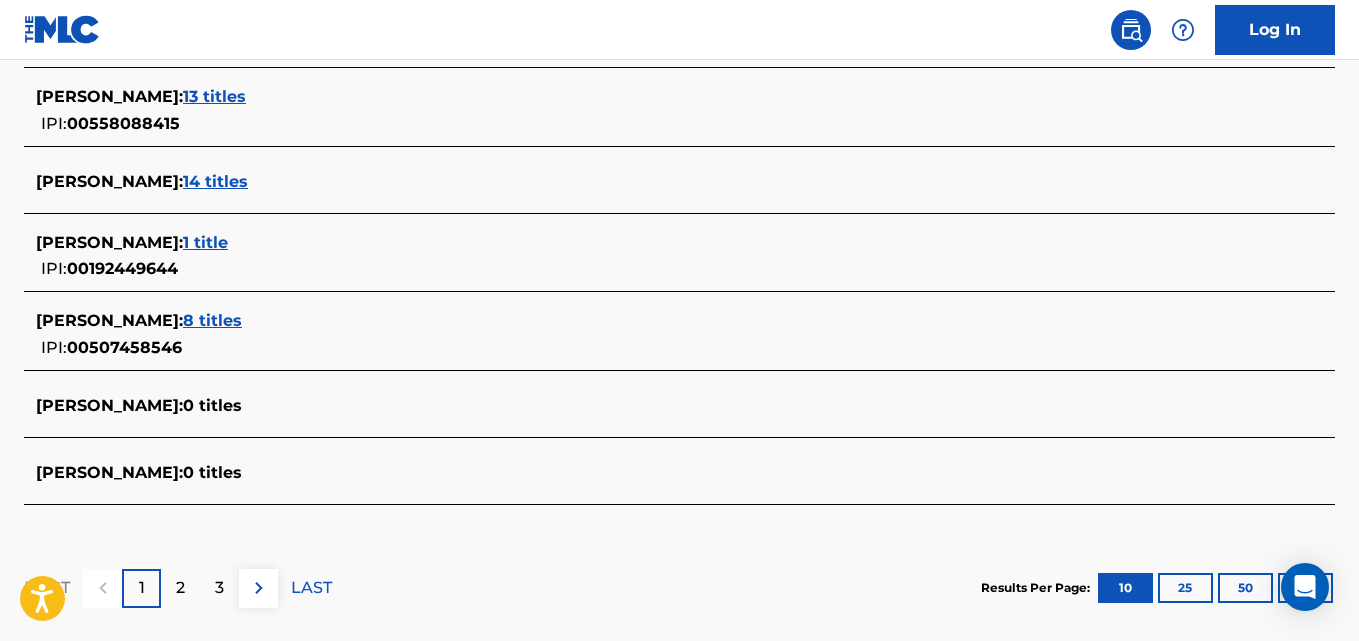 click on "8 titles" at bounding box center (212, 320) 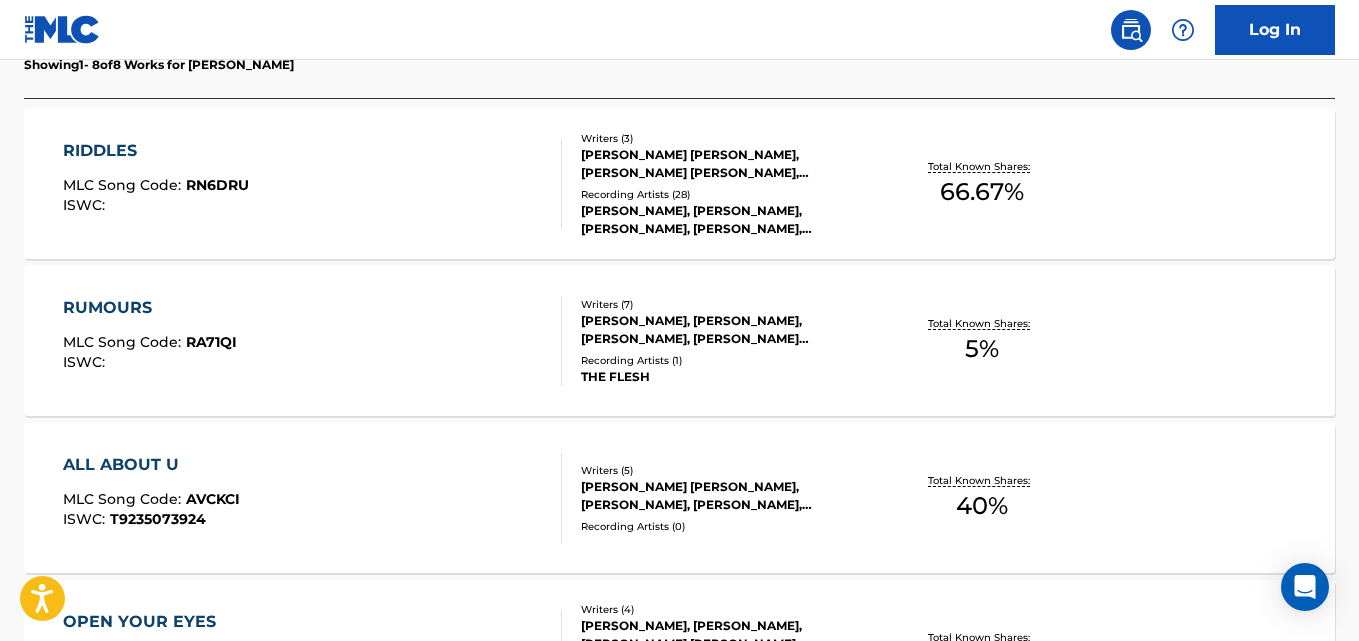 scroll, scrollTop: 391, scrollLeft: 0, axis: vertical 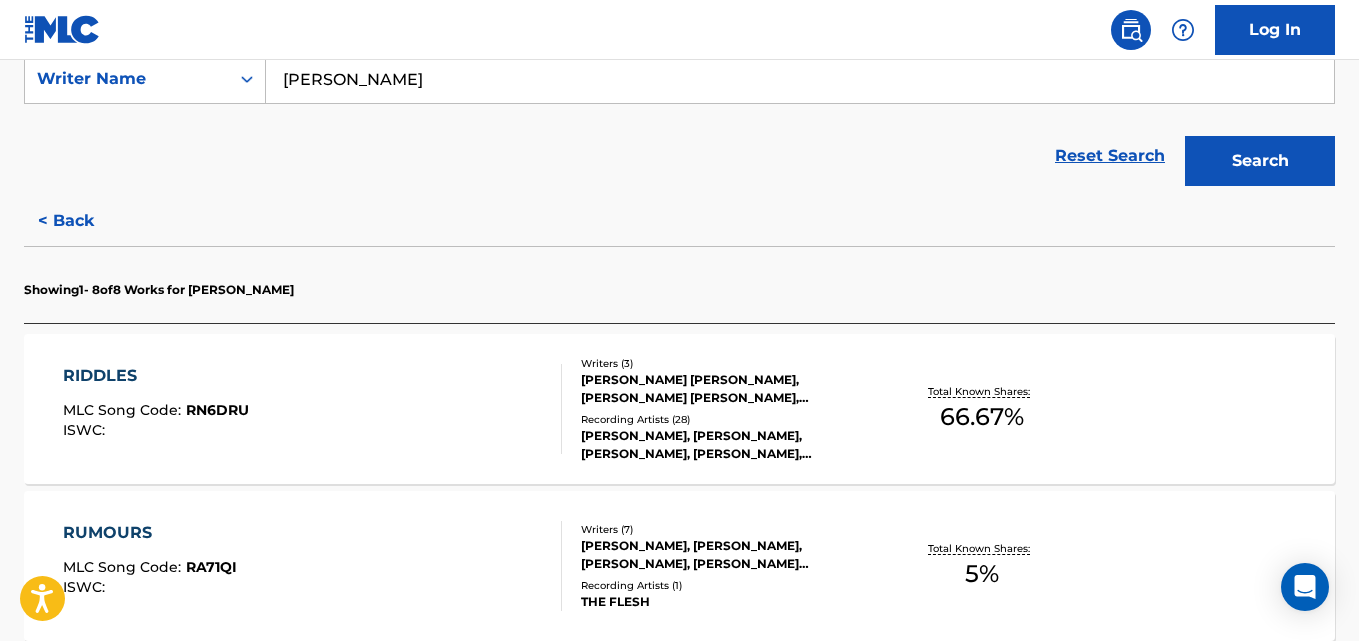 click on "RIDDLES MLC Song Code : RN6DRU ISWC :" at bounding box center (156, 409) 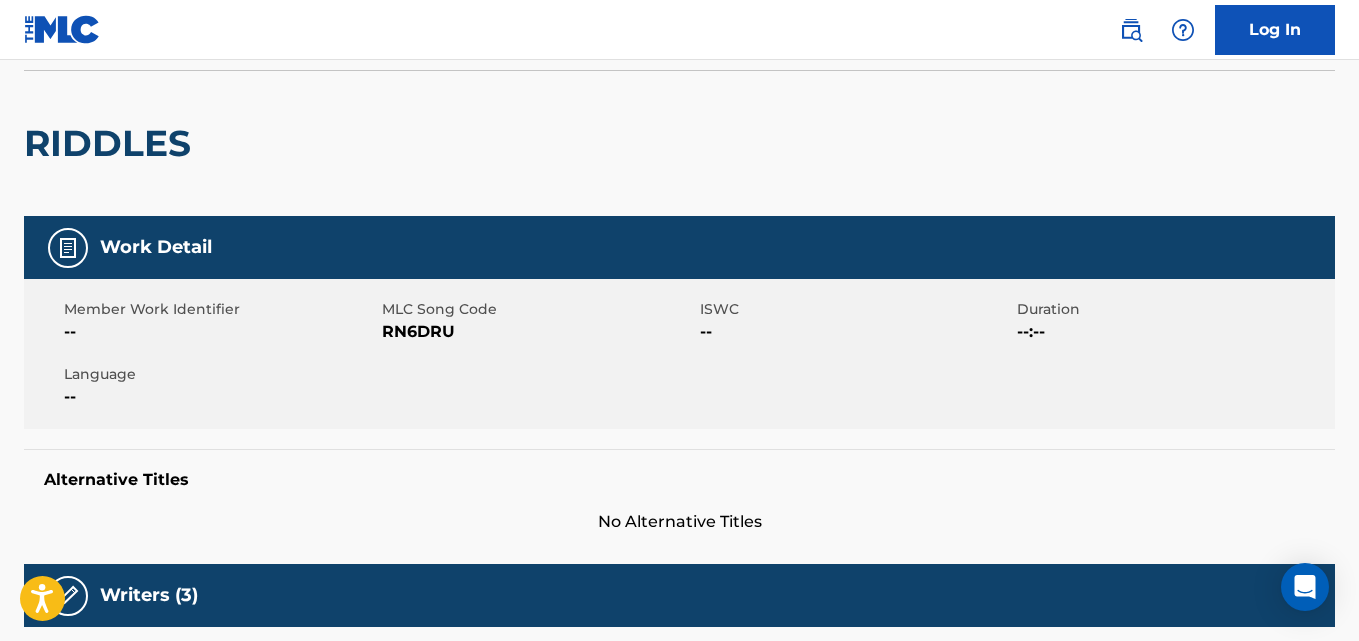 scroll, scrollTop: 0, scrollLeft: 0, axis: both 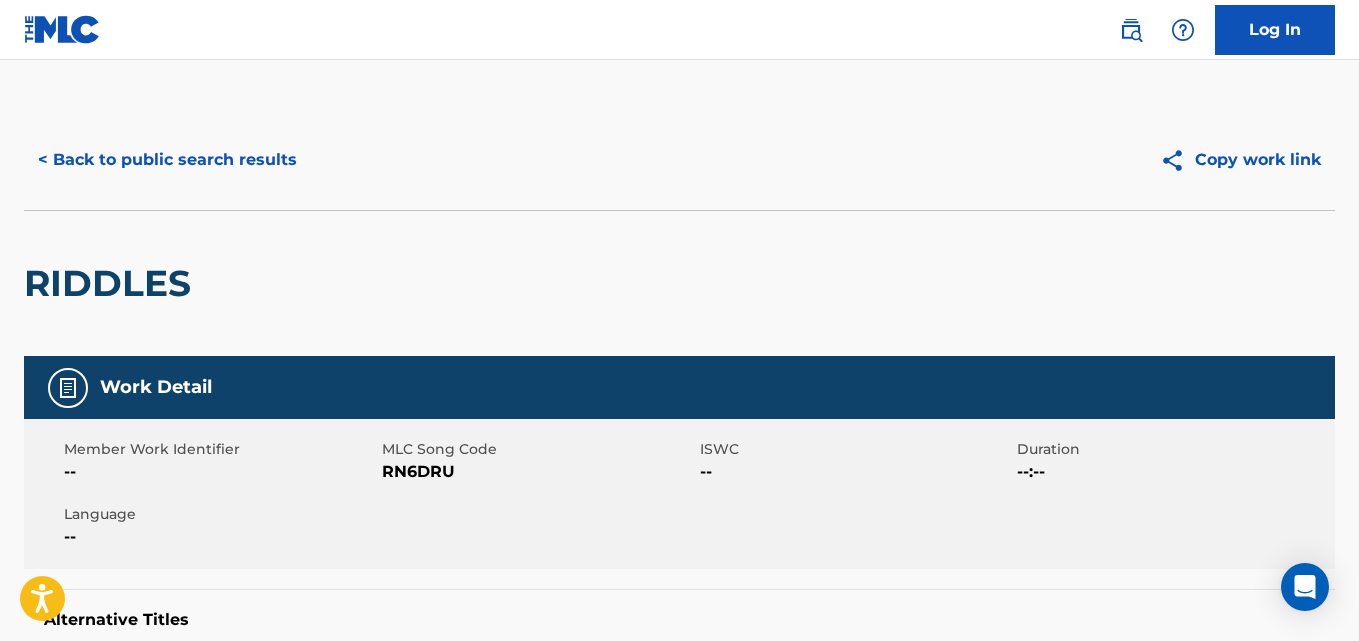 click on "< Back to public search results" at bounding box center (167, 160) 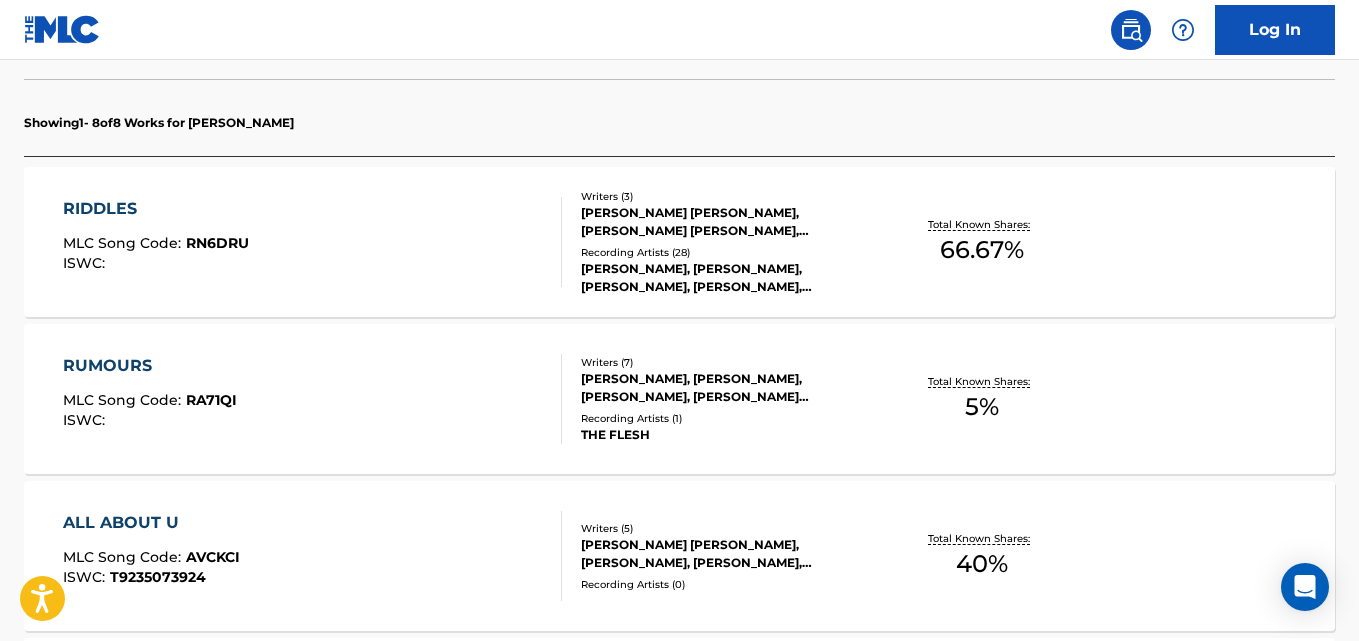 scroll, scrollTop: 613, scrollLeft: 0, axis: vertical 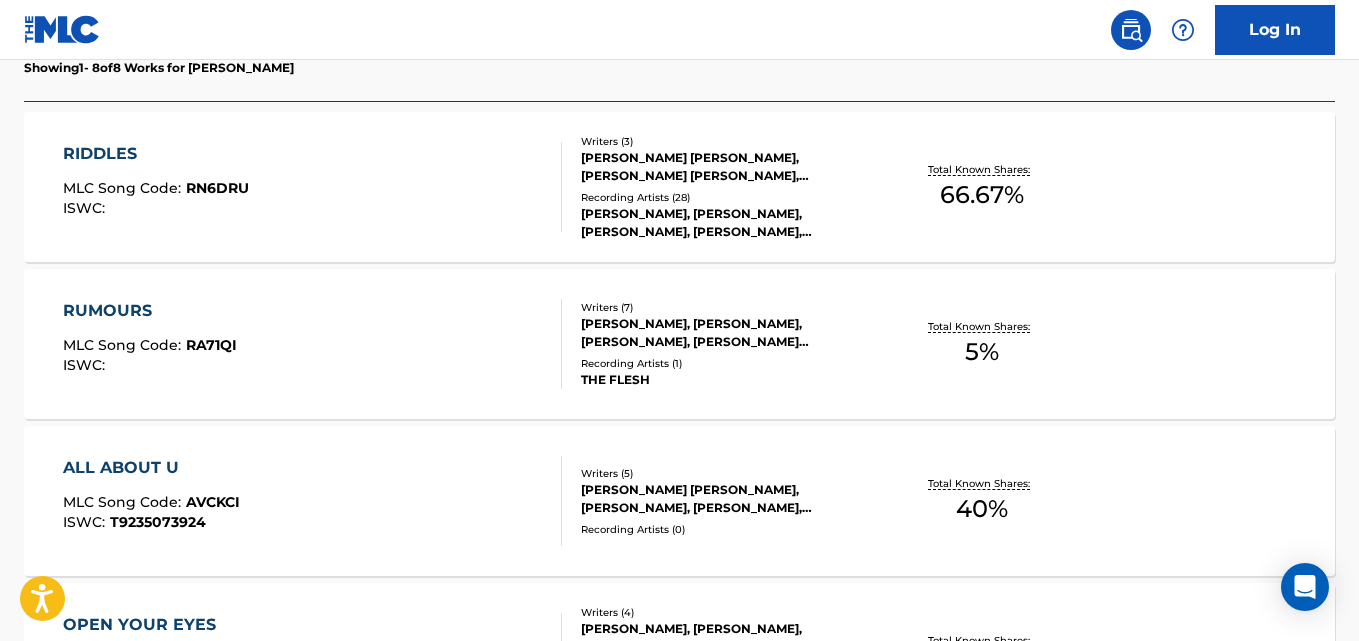 click on "RUMOURS" at bounding box center (150, 311) 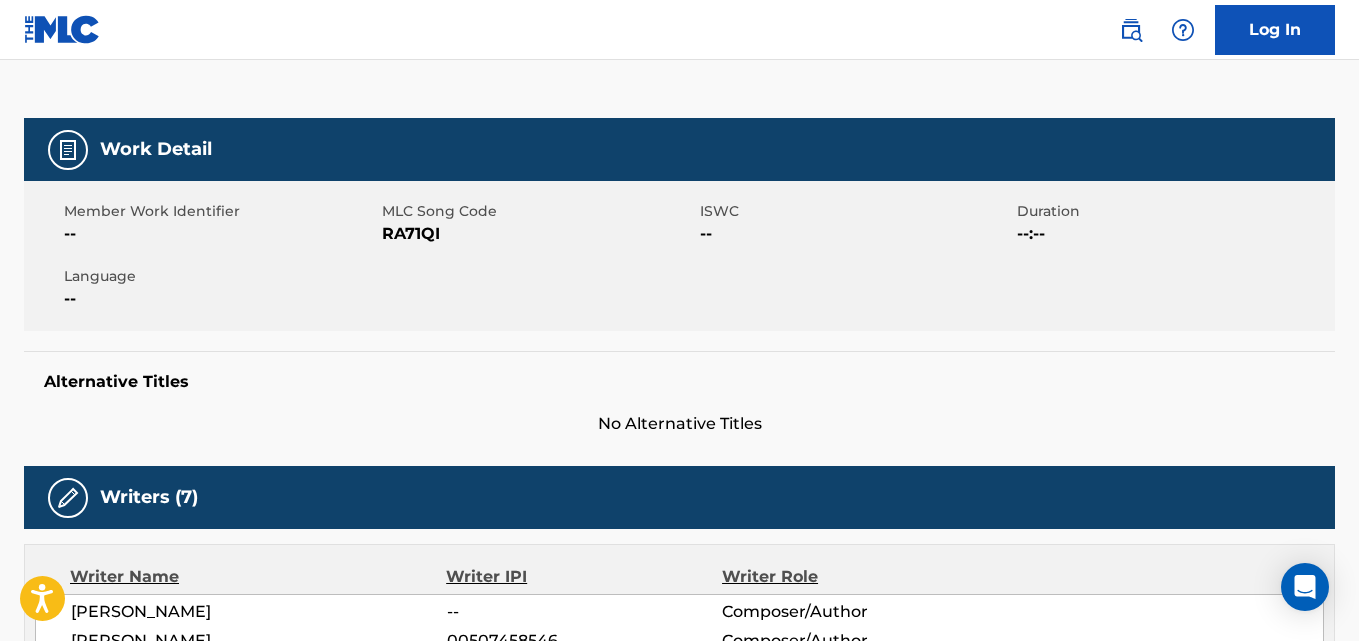 scroll, scrollTop: 58, scrollLeft: 0, axis: vertical 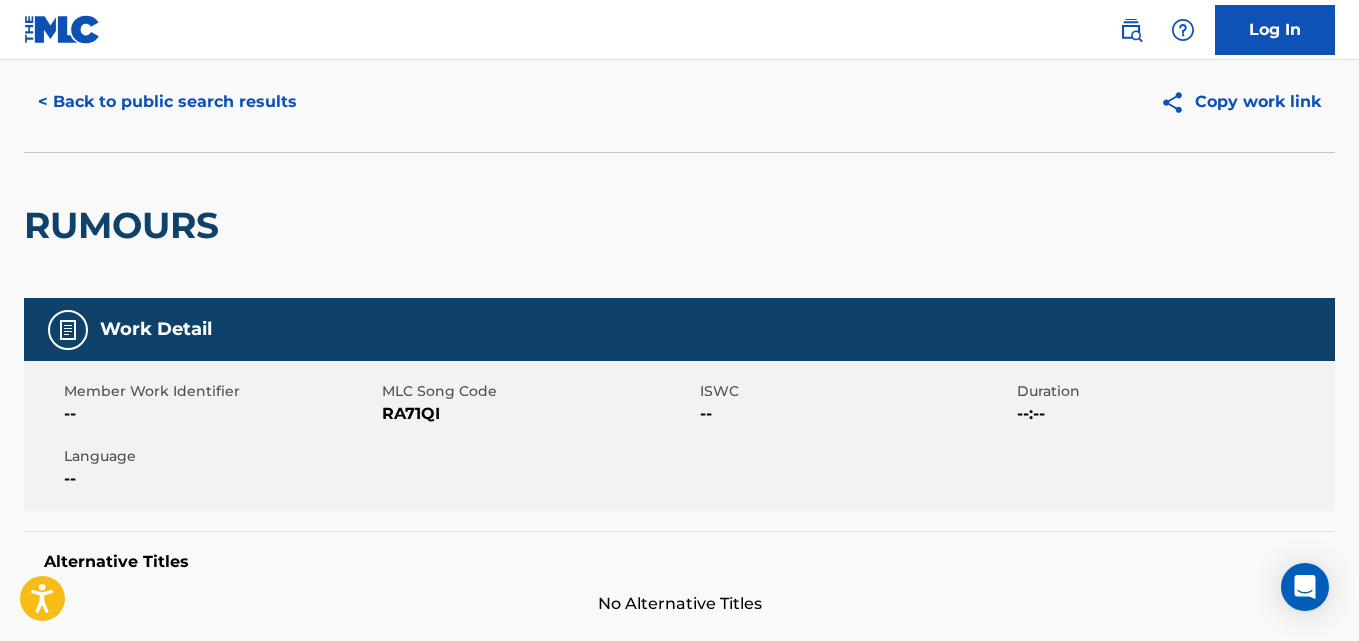 click on "< Back to public search results Copy work link" at bounding box center [679, 102] 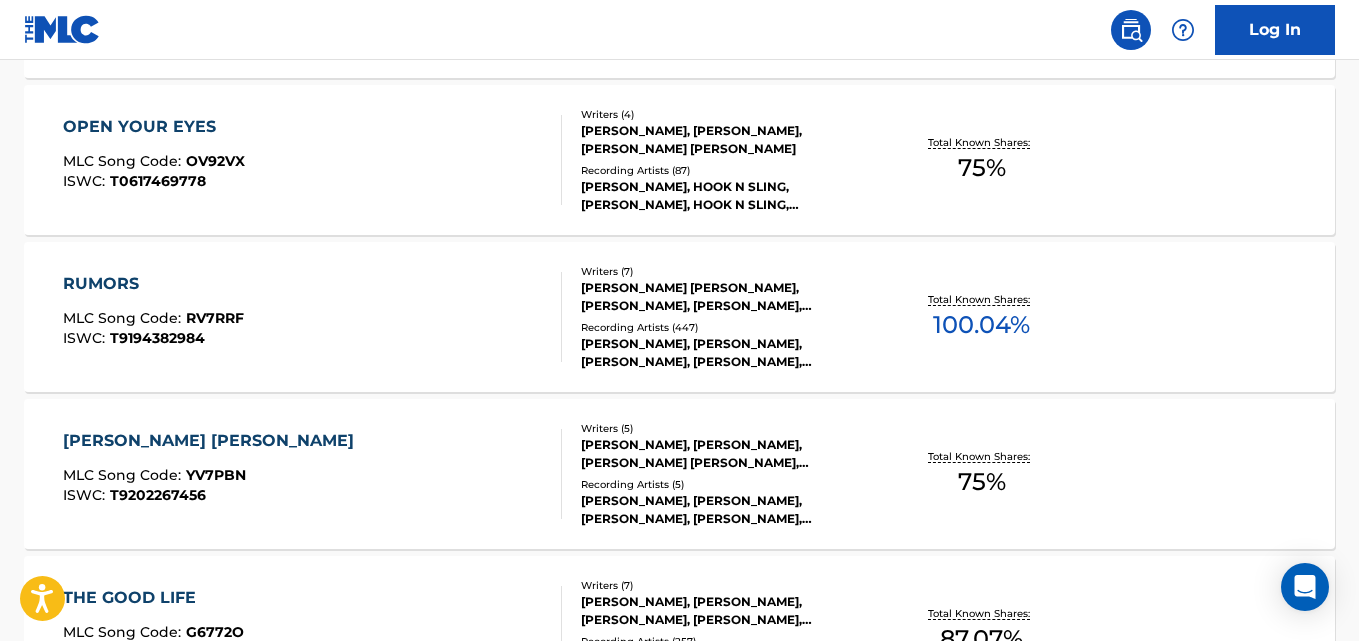 scroll, scrollTop: 1446, scrollLeft: 0, axis: vertical 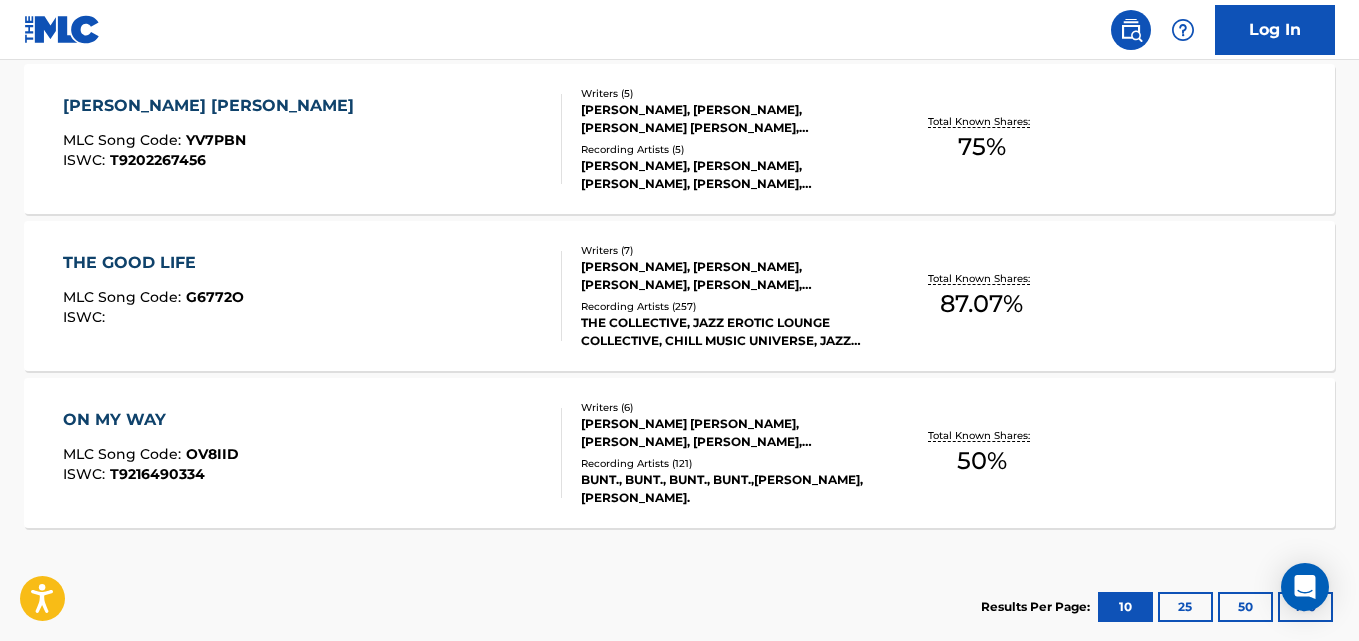 click on "ON MY WAY" at bounding box center [151, 420] 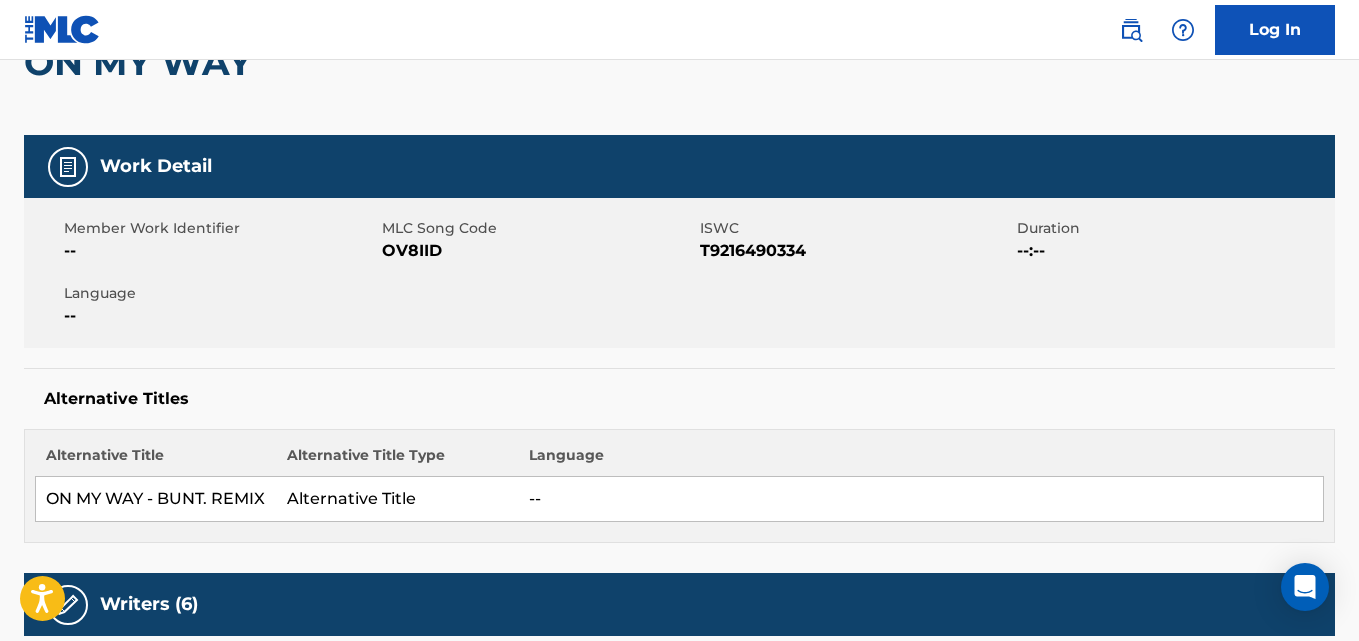 scroll, scrollTop: 0, scrollLeft: 0, axis: both 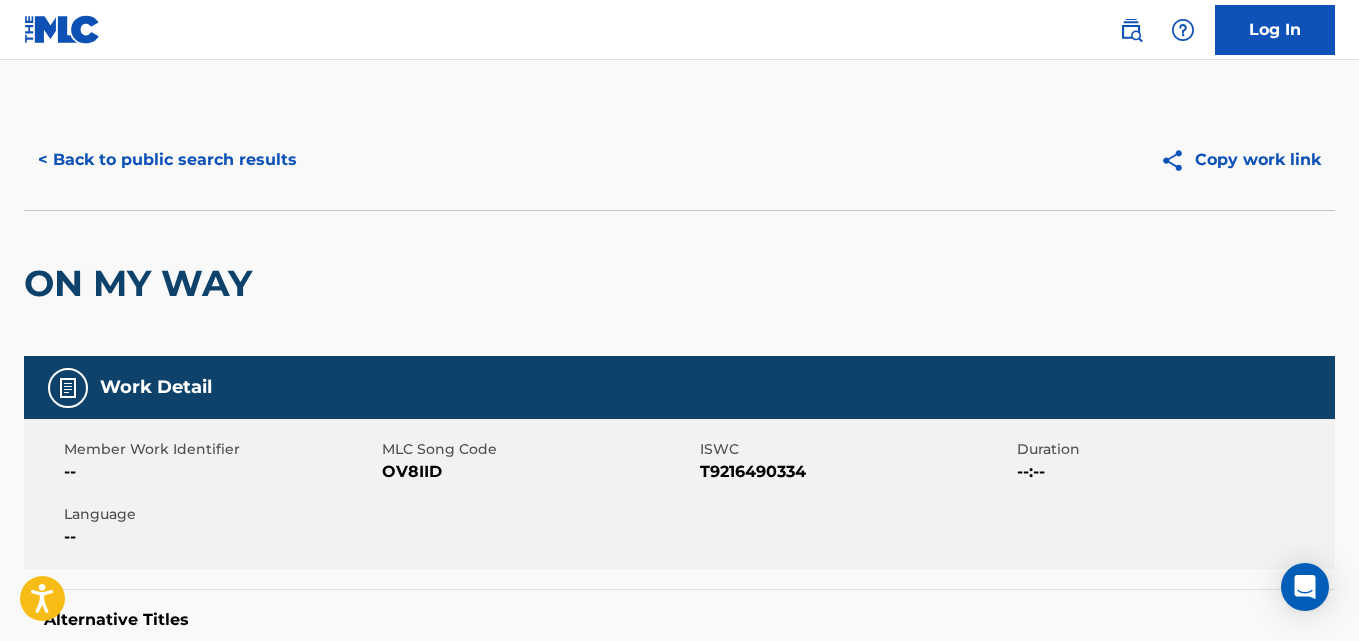 click on "< Back to public search results" at bounding box center (167, 160) 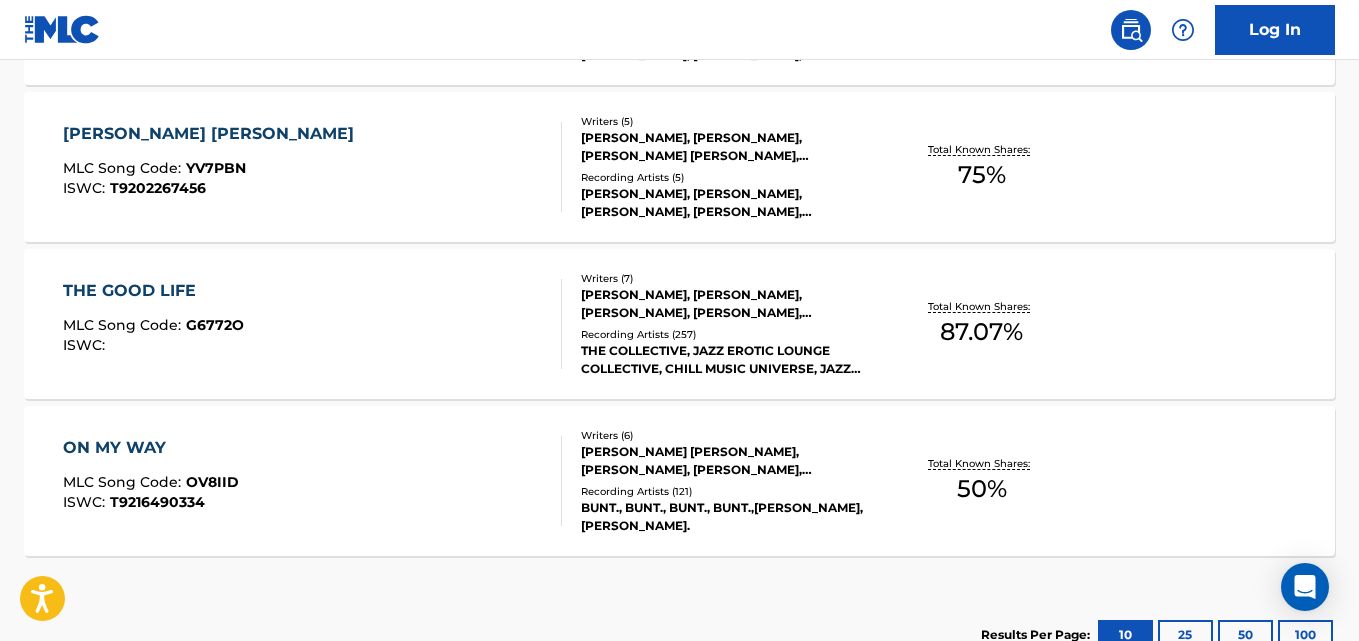 scroll, scrollTop: 1565, scrollLeft: 0, axis: vertical 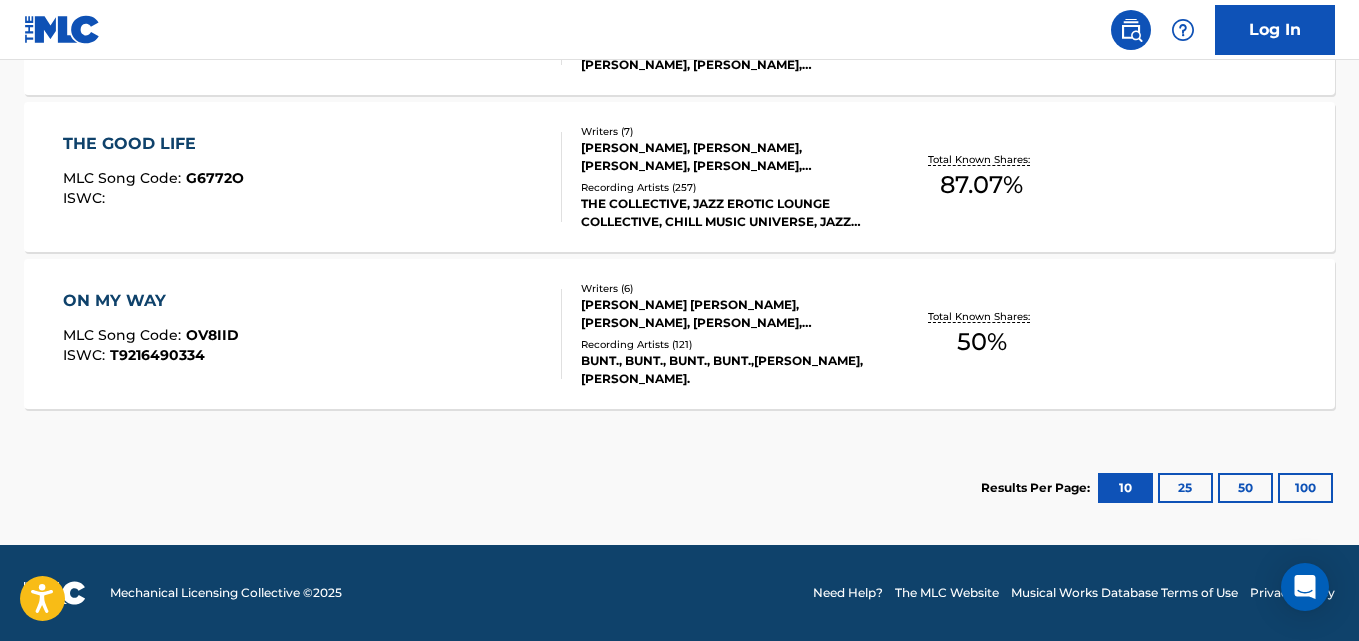 click on "THE GOOD LIFE" at bounding box center (153, 144) 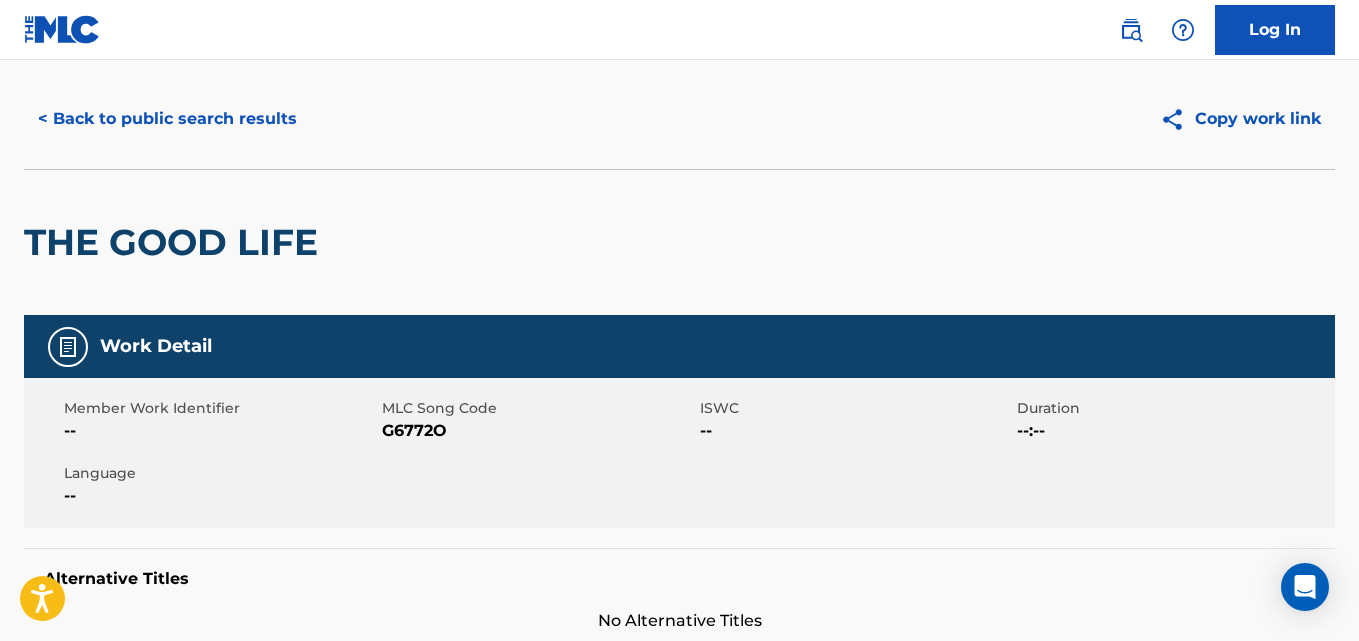 scroll, scrollTop: 0, scrollLeft: 0, axis: both 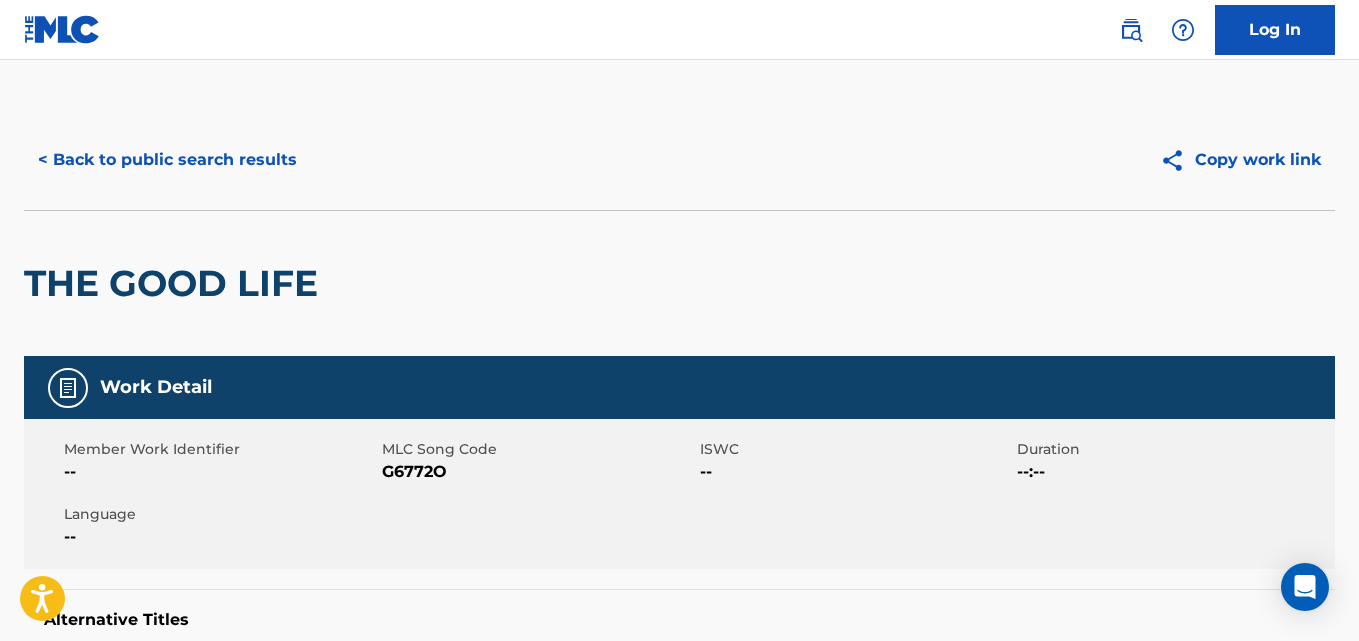 click on "< Back to public search results" at bounding box center (167, 160) 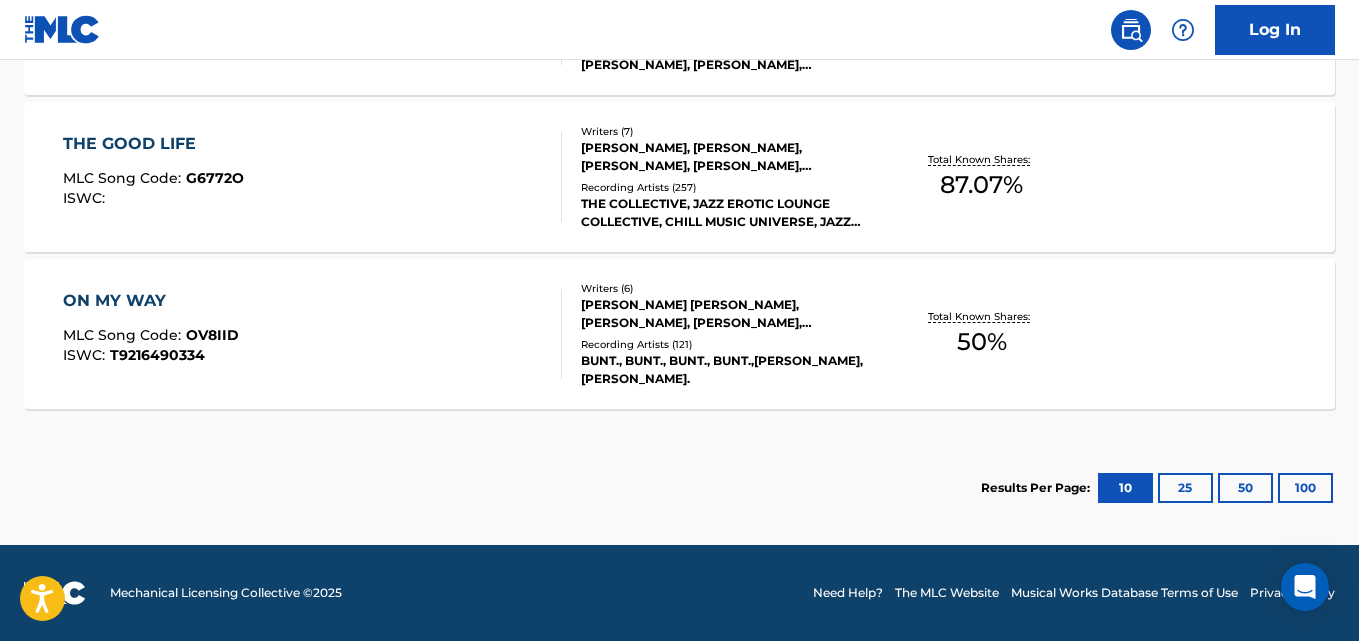 scroll, scrollTop: 1398, scrollLeft: 0, axis: vertical 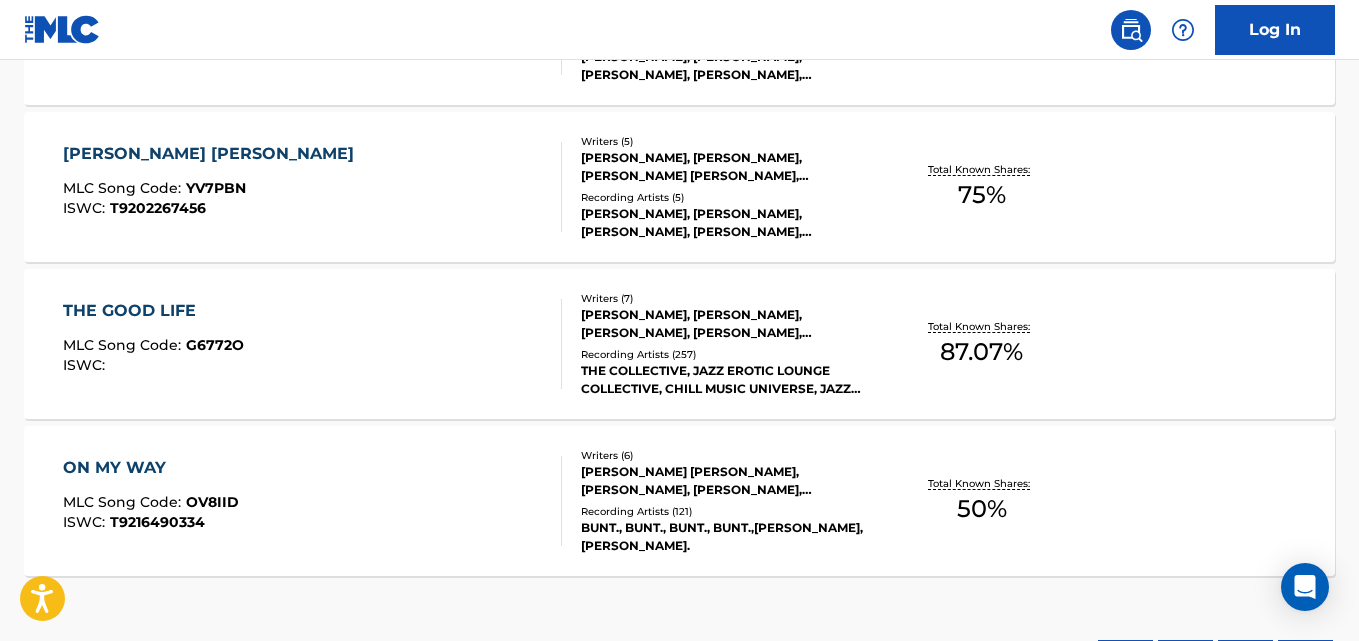 click on "[PERSON_NAME] [PERSON_NAME]" at bounding box center [213, 154] 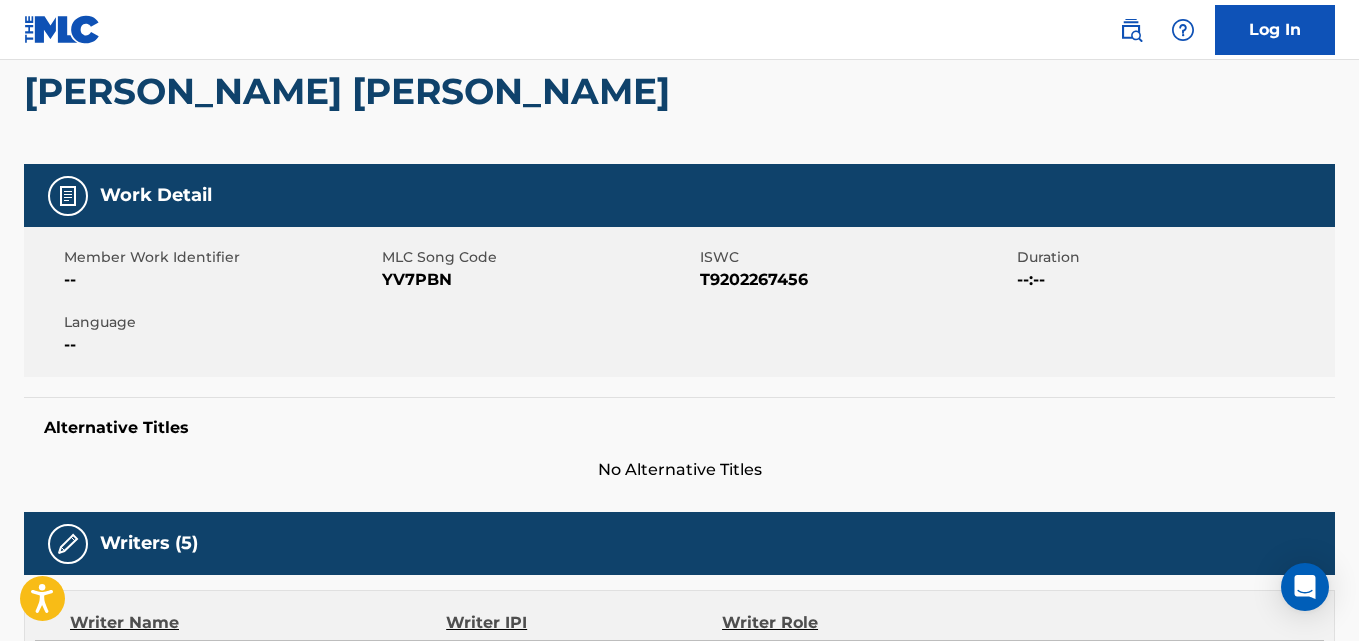 scroll, scrollTop: 0, scrollLeft: 0, axis: both 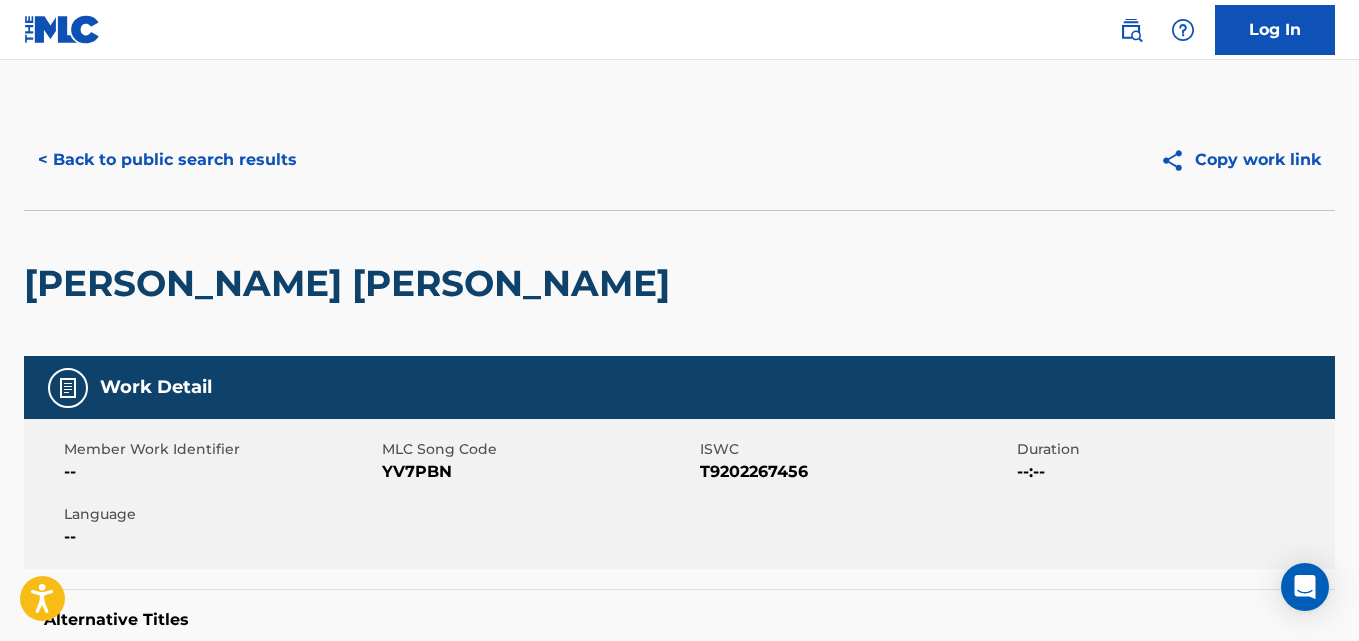 click on "< Back to public search results" at bounding box center [167, 160] 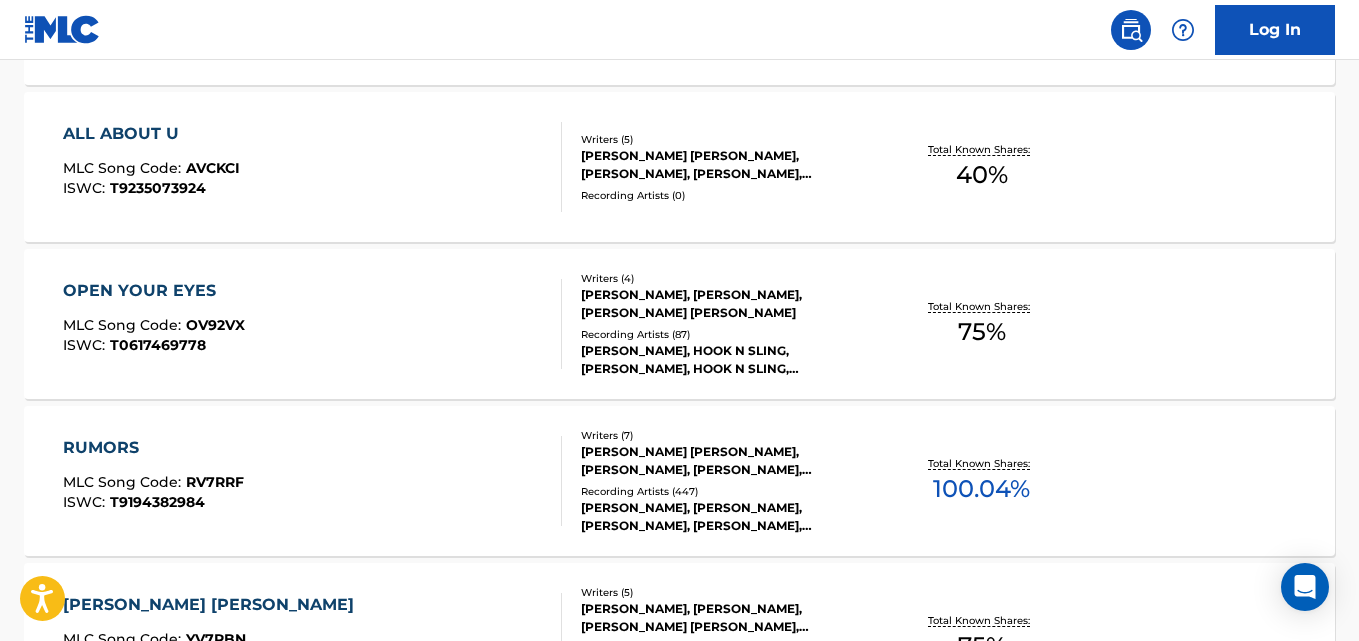 scroll, scrollTop: 946, scrollLeft: 0, axis: vertical 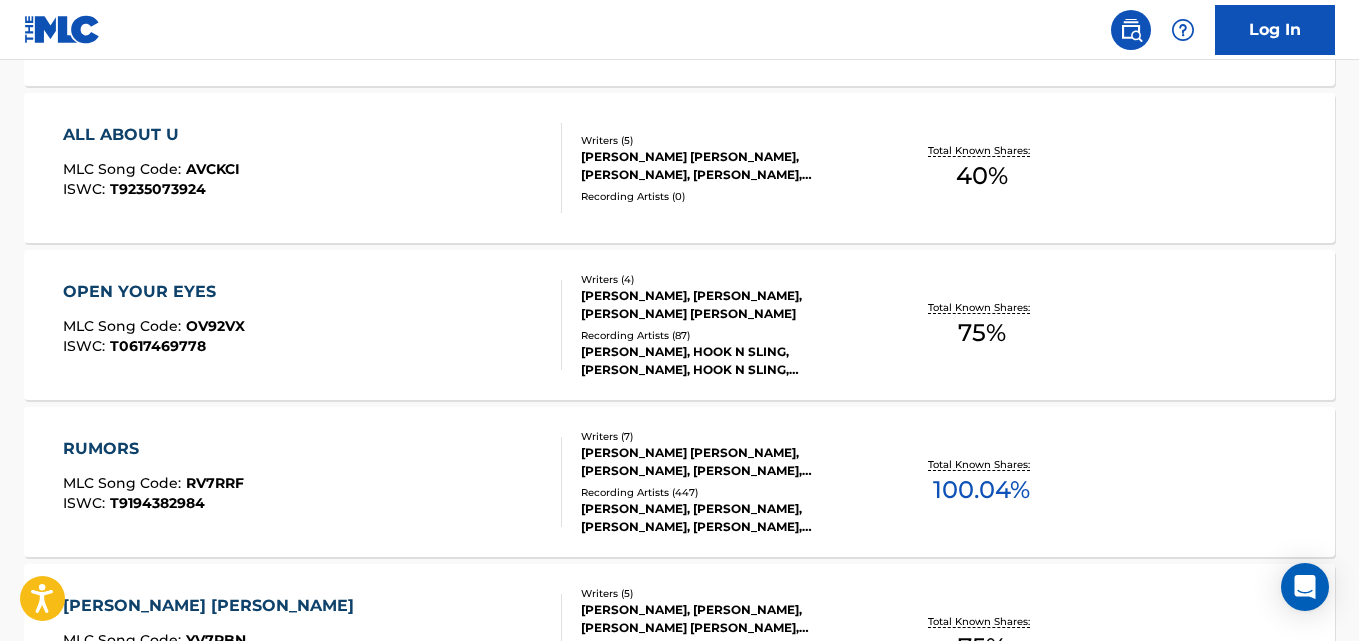 click on "RUMORS" at bounding box center [153, 449] 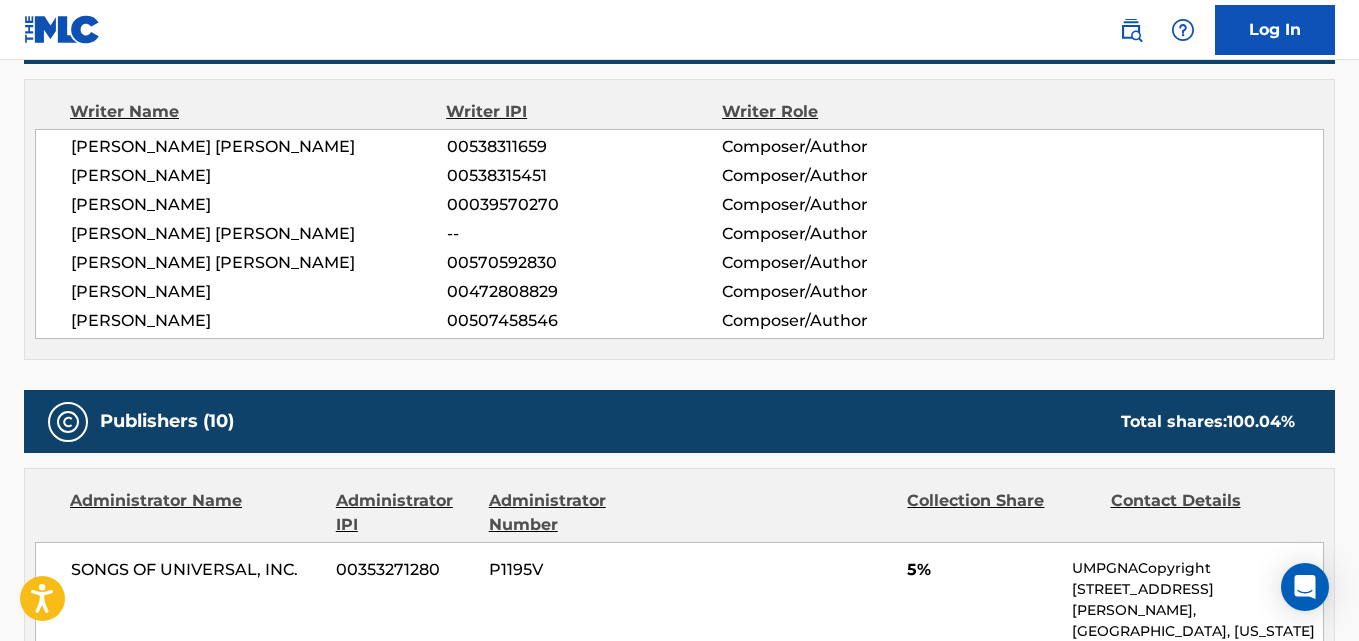 scroll, scrollTop: 0, scrollLeft: 0, axis: both 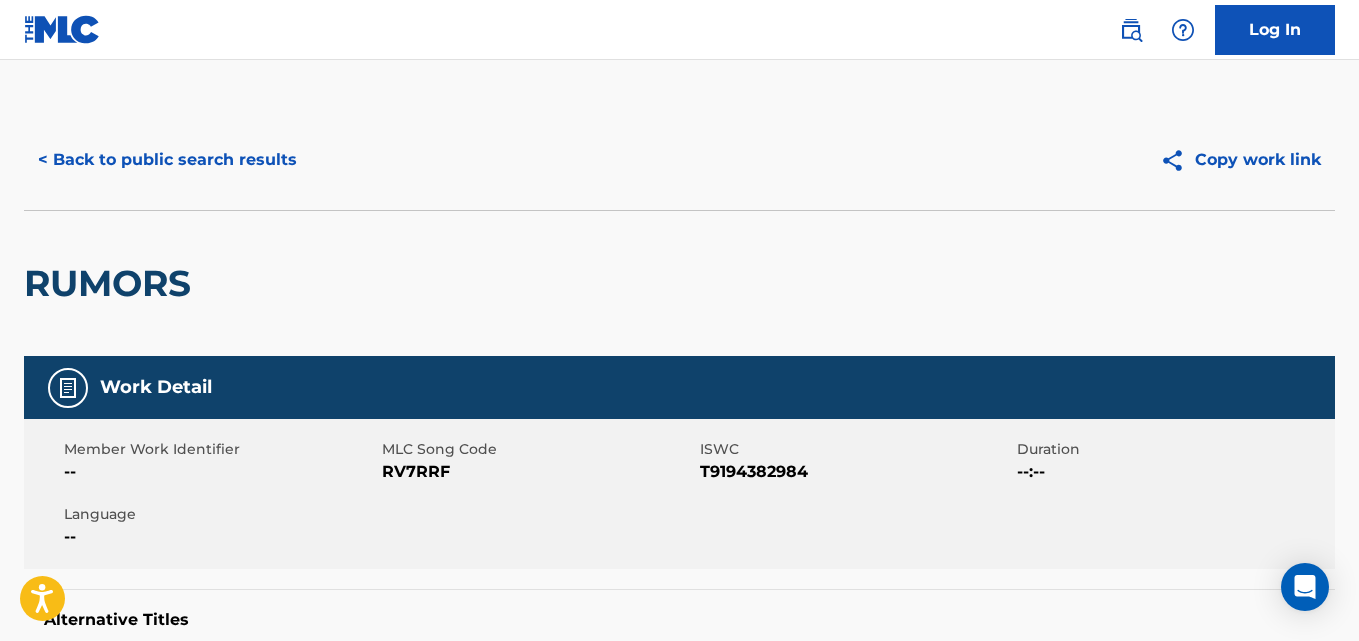 click on "< Back to public search results" at bounding box center (167, 160) 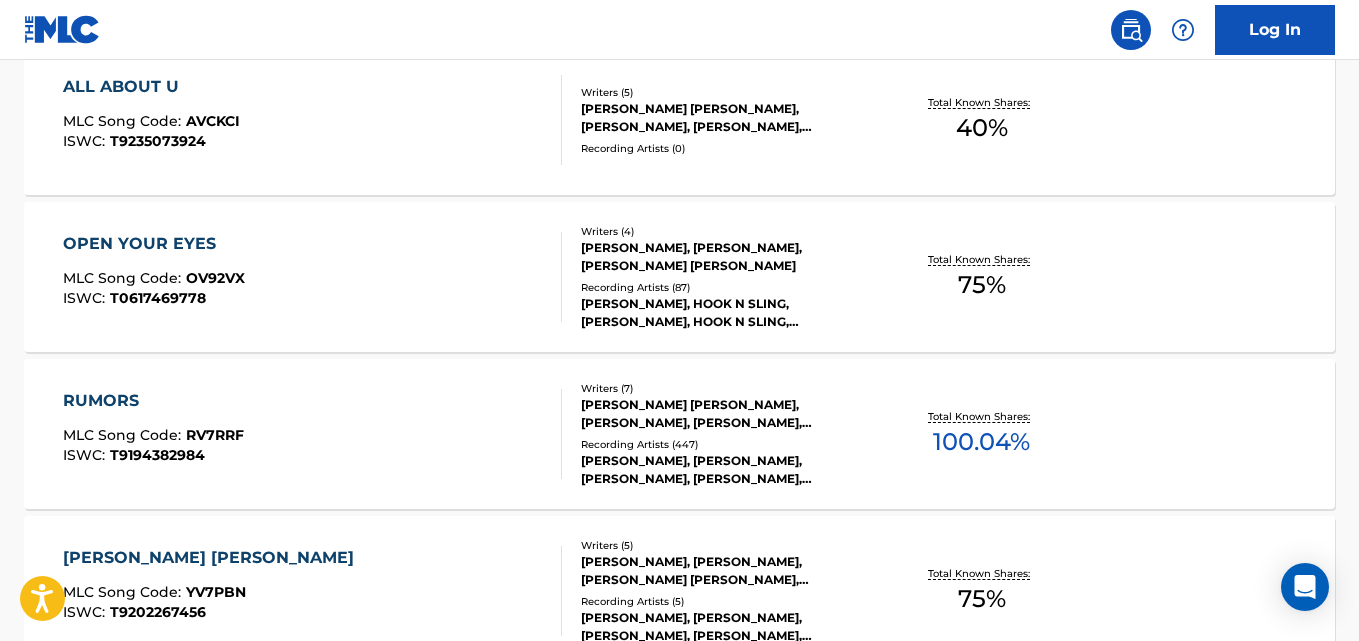 scroll, scrollTop: 946, scrollLeft: 0, axis: vertical 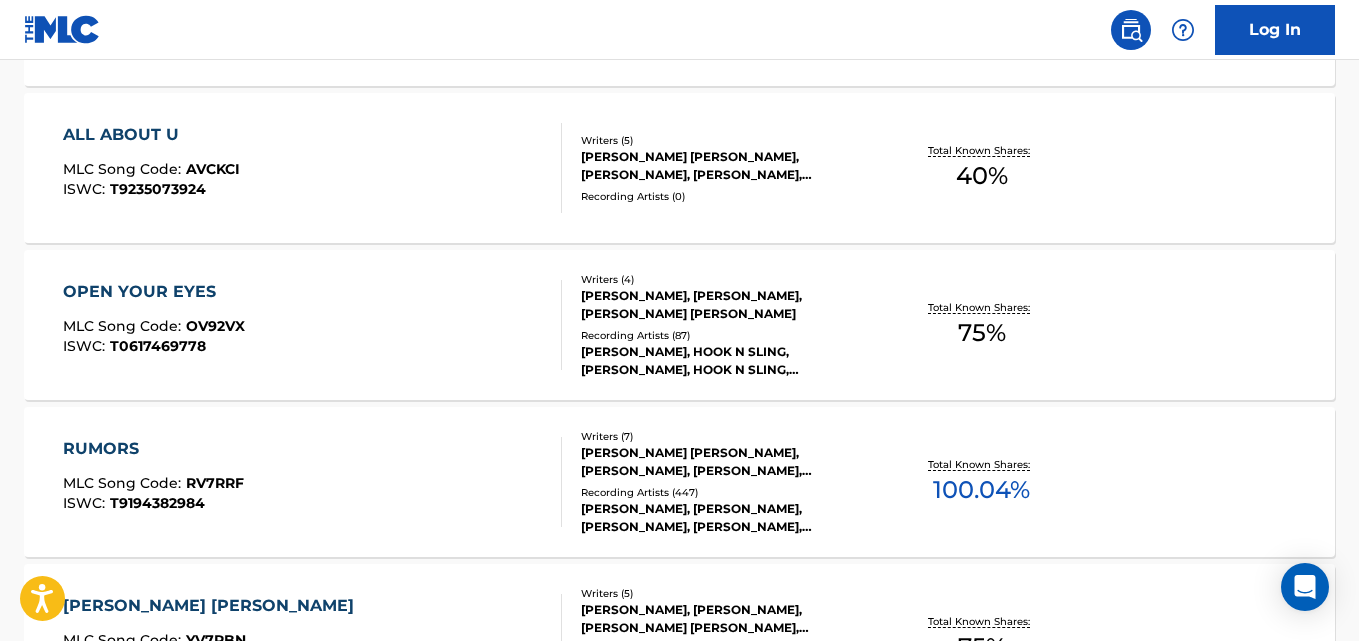 click on "OPEN YOUR EYES" at bounding box center (154, 292) 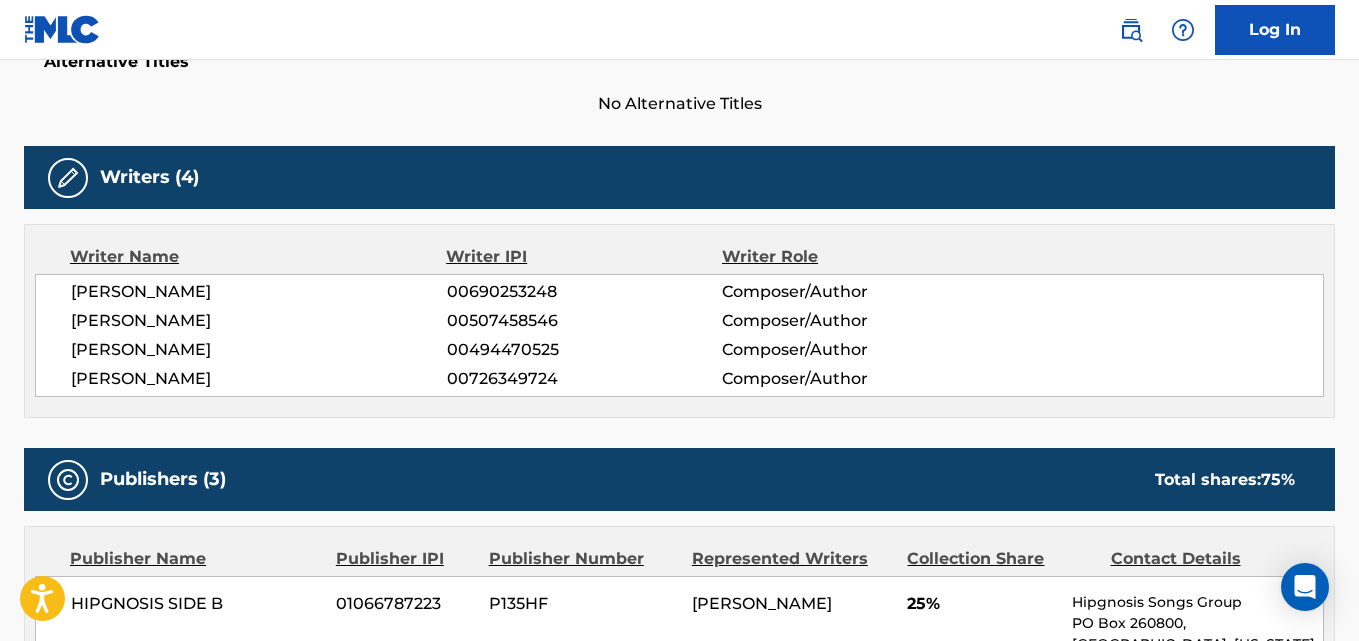 scroll, scrollTop: 0, scrollLeft: 0, axis: both 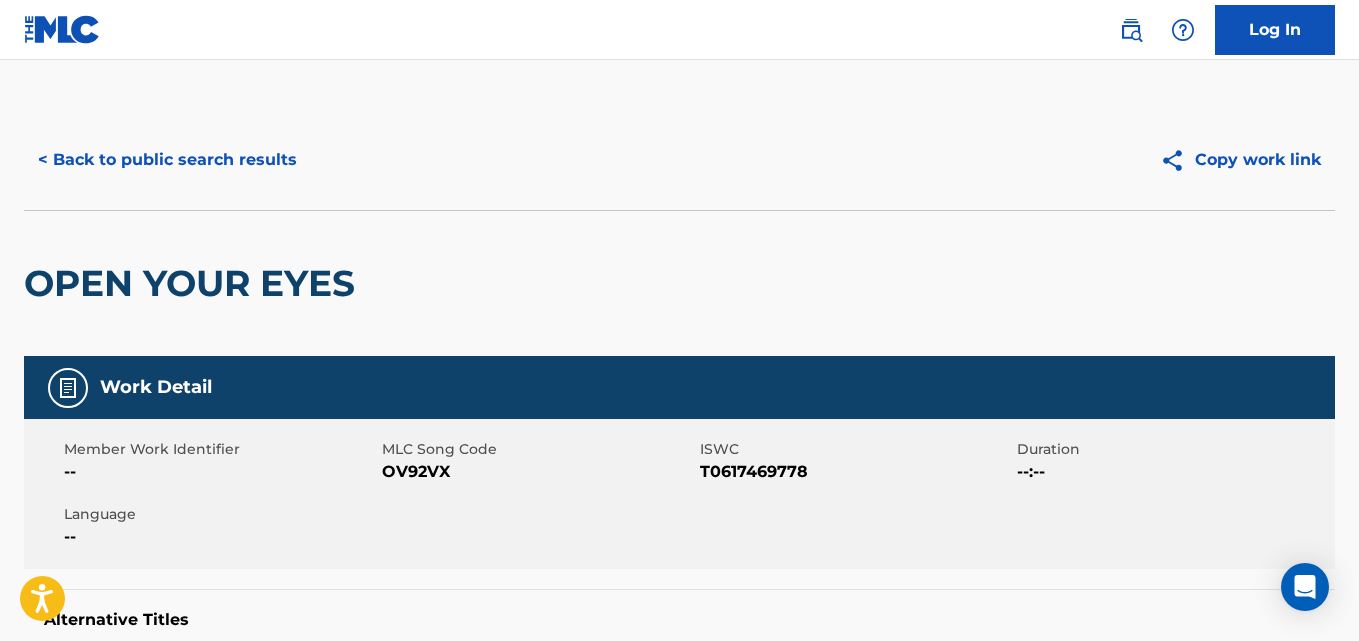 click on "< Back to public search results" at bounding box center [167, 160] 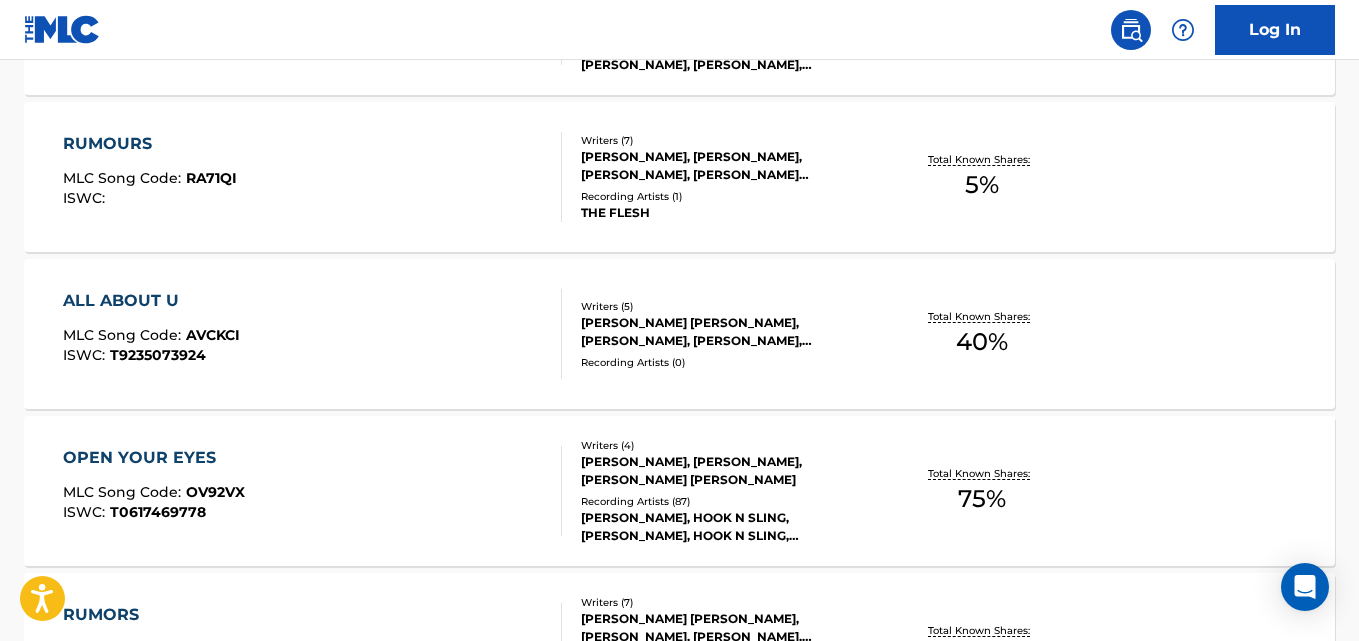 click on "ALL ABOUT U MLC Song Code : AVCKCI ISWC : T9235073924 Writers ( 5 ) [PERSON_NAME] [PERSON_NAME], [PERSON_NAME], [PERSON_NAME], [PERSON_NAME], [PERSON_NAME] Recording Artists ( 0 ) Total Known Shares: 40 %" at bounding box center (679, 334) 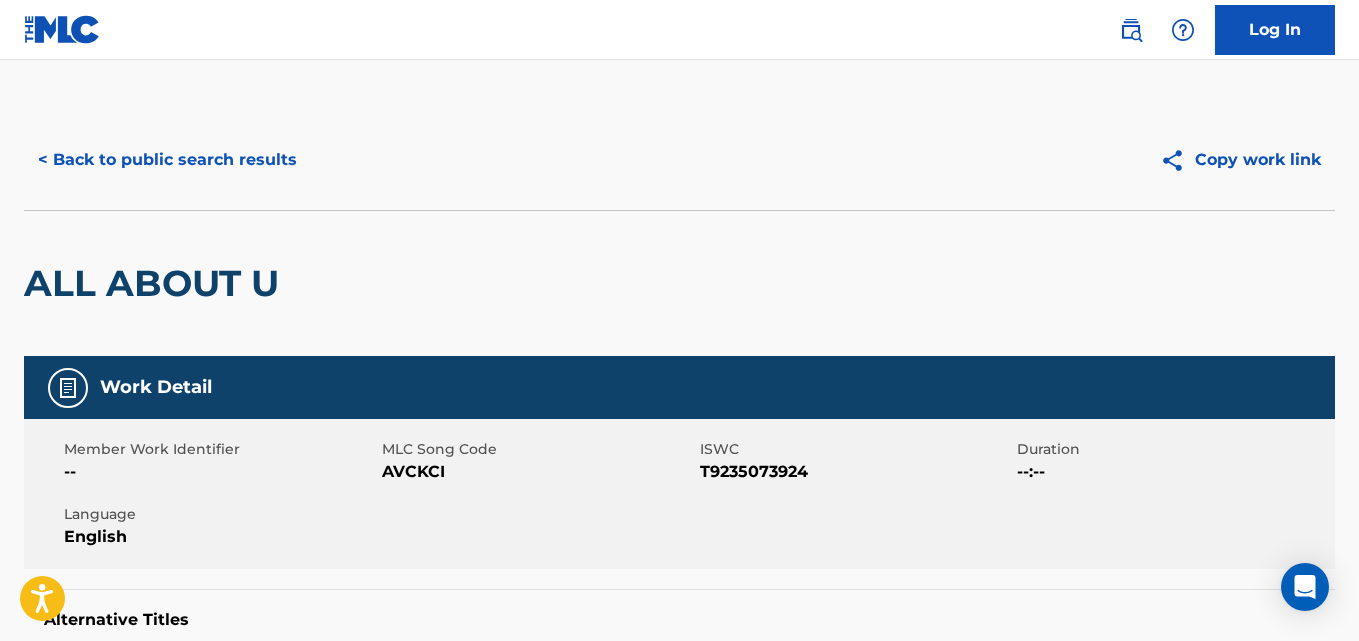 click on "< Back to public search results" at bounding box center (167, 160) 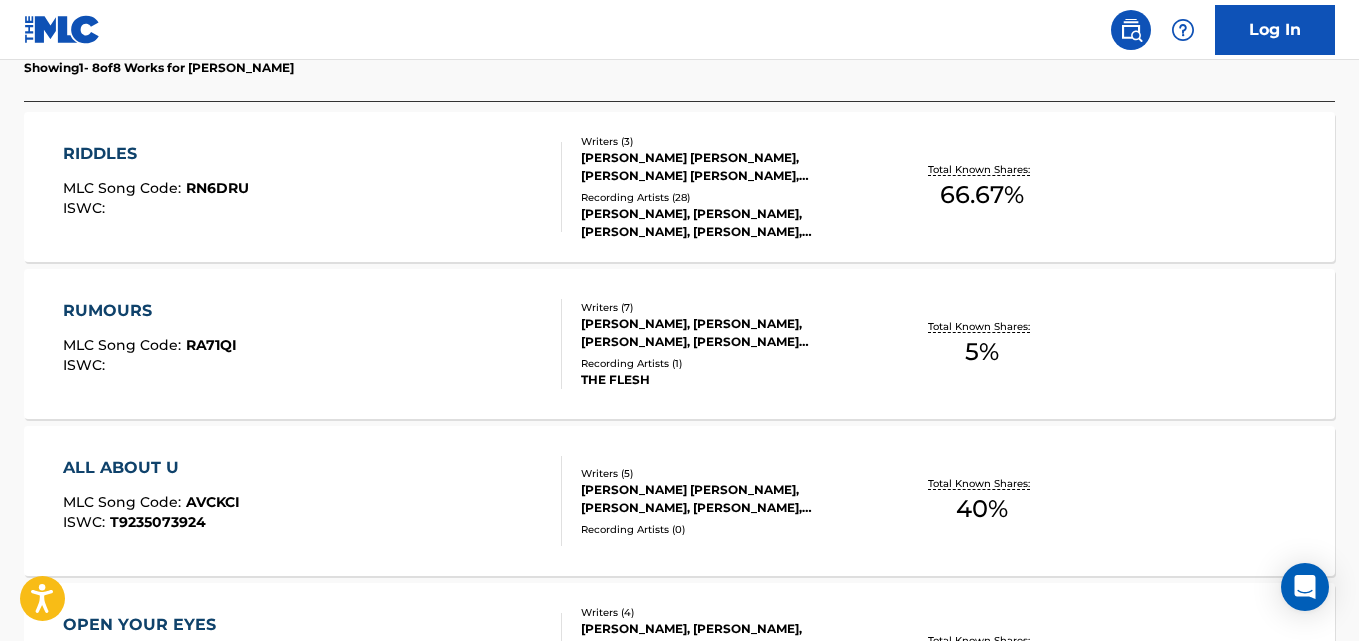 click on "RUMOURS MLC Song Code : RA71QI ISWC : Writers ( 7 ) [PERSON_NAME], [PERSON_NAME], [PERSON_NAME], [PERSON_NAME] [PERSON_NAME], [PERSON_NAME], [PERSON_NAME] [PERSON_NAME], [PERSON_NAME] [PERSON_NAME] Recording Artists ( 1 ) THE FLESH Total Known Shares: 5 %" at bounding box center [679, 344] 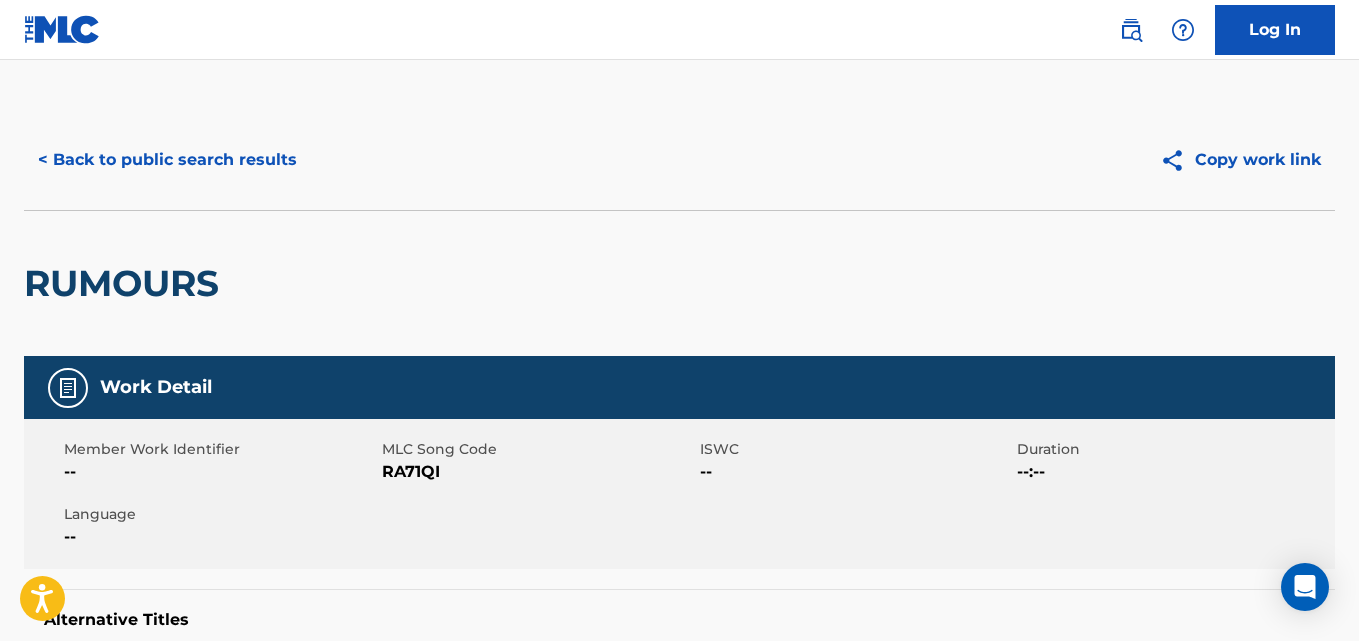 click on "< Back to public search results" at bounding box center (167, 160) 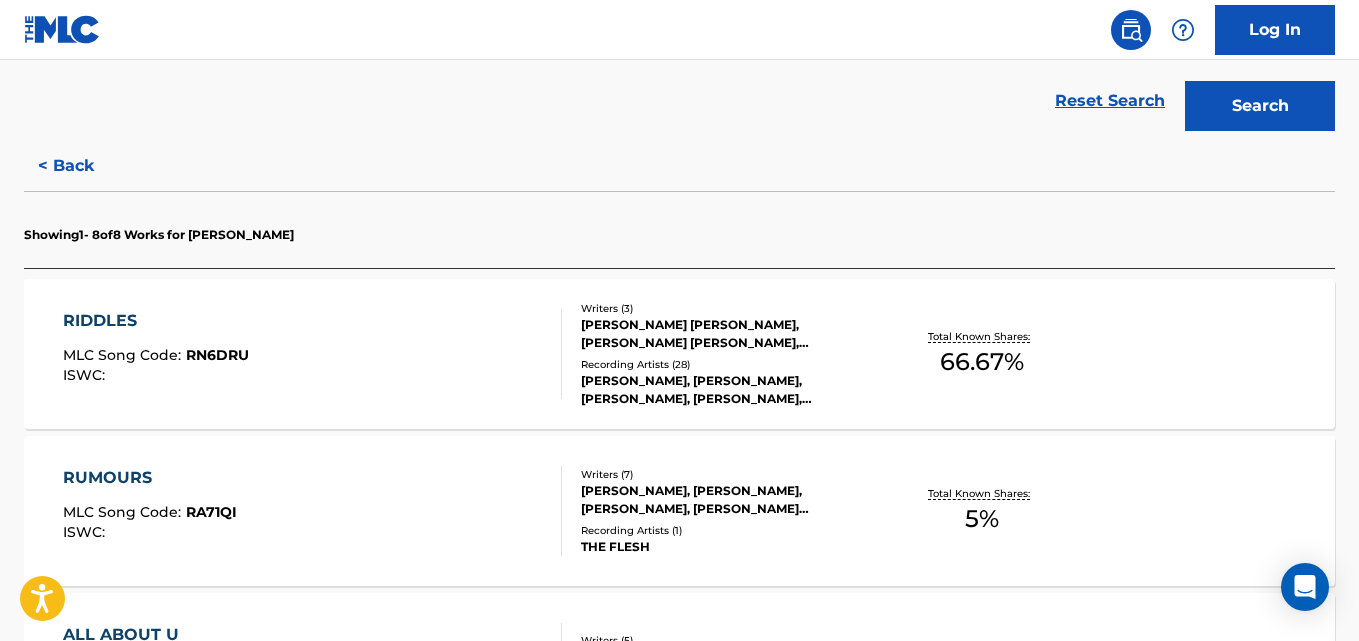 click on "RIDDLES" at bounding box center (156, 321) 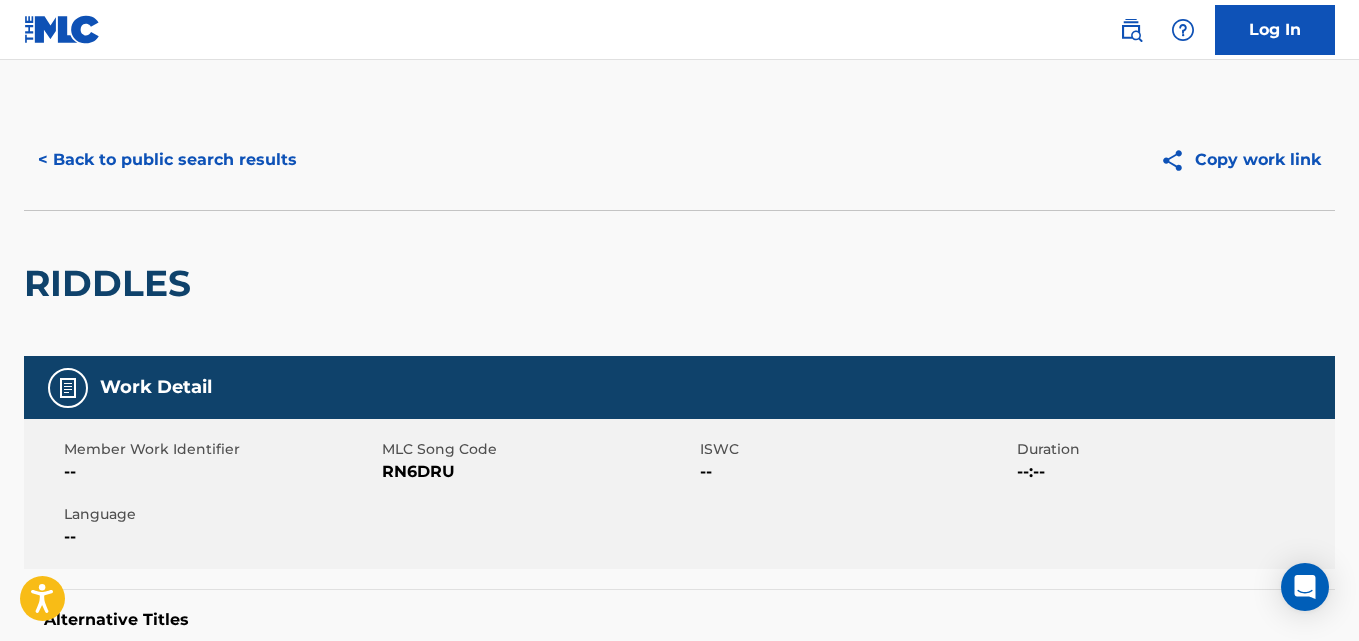 click on "< Back to public search results" at bounding box center (167, 160) 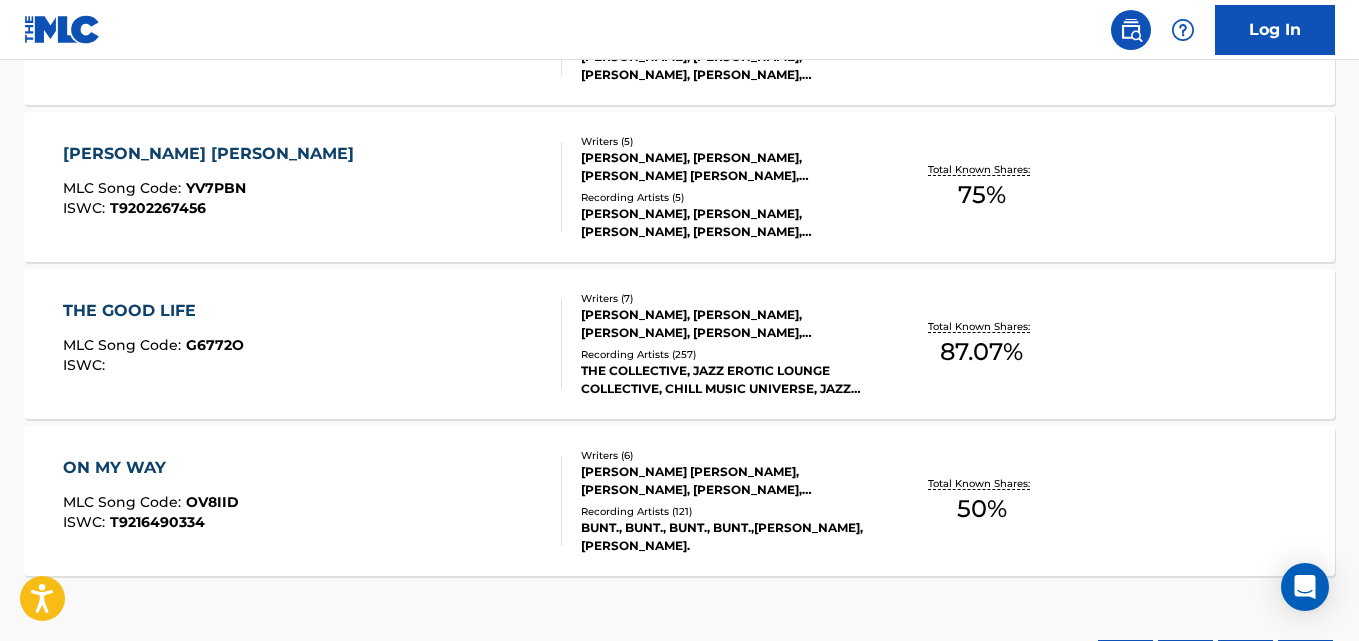 click on "[PERSON_NAME] [PERSON_NAME]" at bounding box center (213, 154) 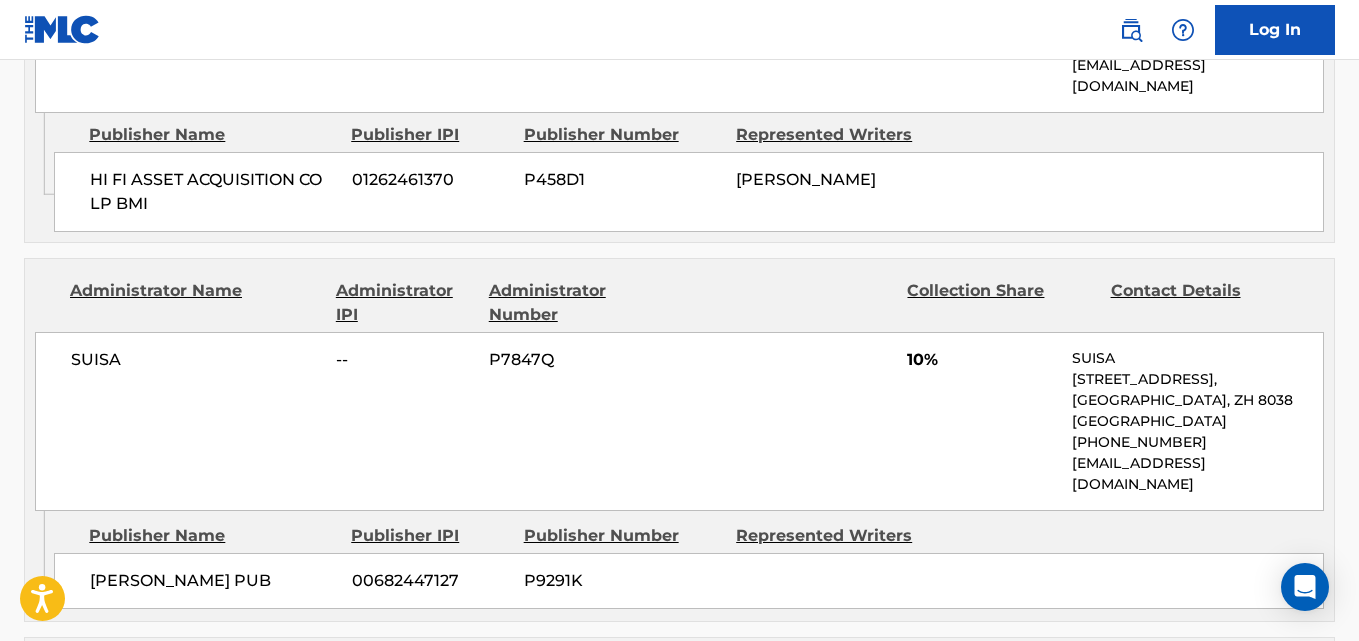 scroll, scrollTop: 892, scrollLeft: 0, axis: vertical 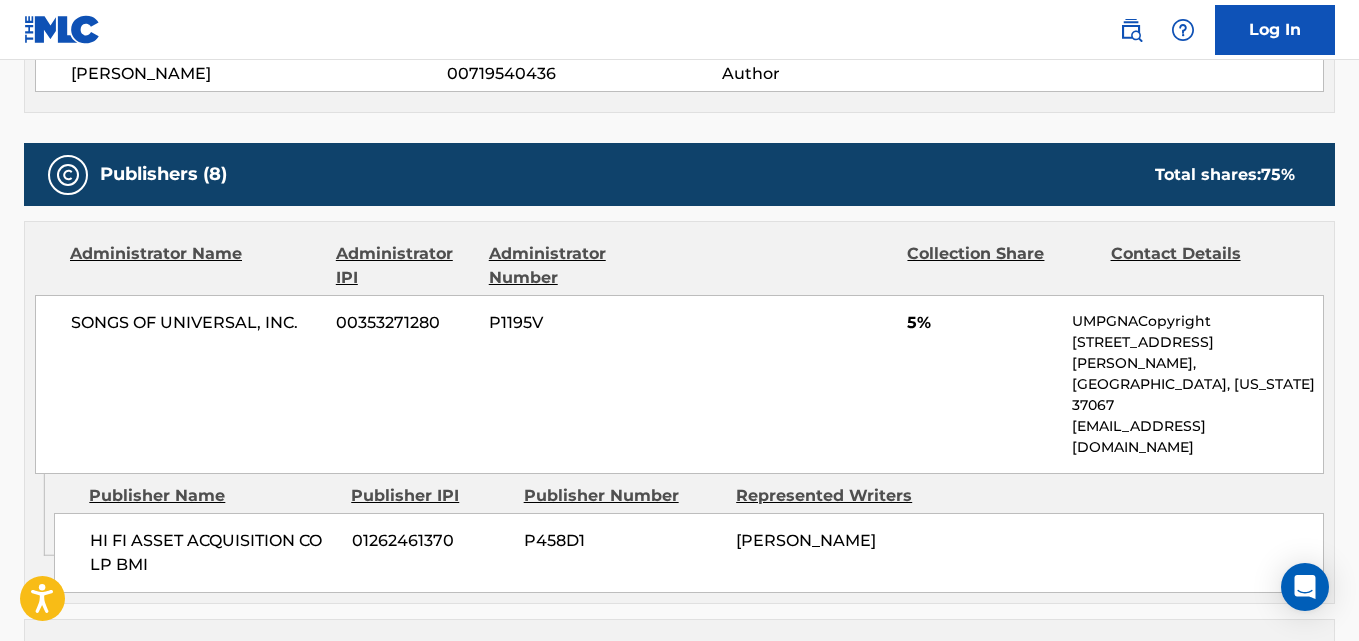 click on "< Back to public search results Copy work link [PERSON_NAME] [PERSON_NAME]     Work Detail   Member Work Identifier -- MLC Song Code YV7PBN ISWC T9202267456 Duration --:-- Language -- Alternative Titles No Alternative Titles Writers   (5) Writer Name Writer IPI Writer Role [PERSON_NAME] 00193704654 Composer [PERSON_NAME] 00507458546 Composer [PERSON_NAME] [PERSON_NAME] 00623677043 Composer [PERSON_NAME] JANNUSI 00667962978 Composer [PERSON_NAME] 00719540436 Author Publishers   (8) Total shares:  75 % Administrator Name Administrator IPI Administrator Number Collection Share Contact Details SONGS OF UNIVERSAL, INC. 00353271280 P1195V 5% UMPGNACopyright [STREET_ADDRESS][PERSON_NAME][US_STATE] [EMAIL_ADDRESS][DOMAIN_NAME] Admin Original Publisher Connecting Line Publisher Name Publisher IPI Publisher Number Represented Writers HI FI ASSET ACQUISITION CO LP BMI 01262461370 P458D1 [PERSON_NAME] Administrator Name Administrator IPI Administrator Number Collection Share Contact Details SUISA -- P7847Q 10% SUISA [GEOGRAPHIC_DATA], ZH 8038 P9291K --" at bounding box center [679, 1331] 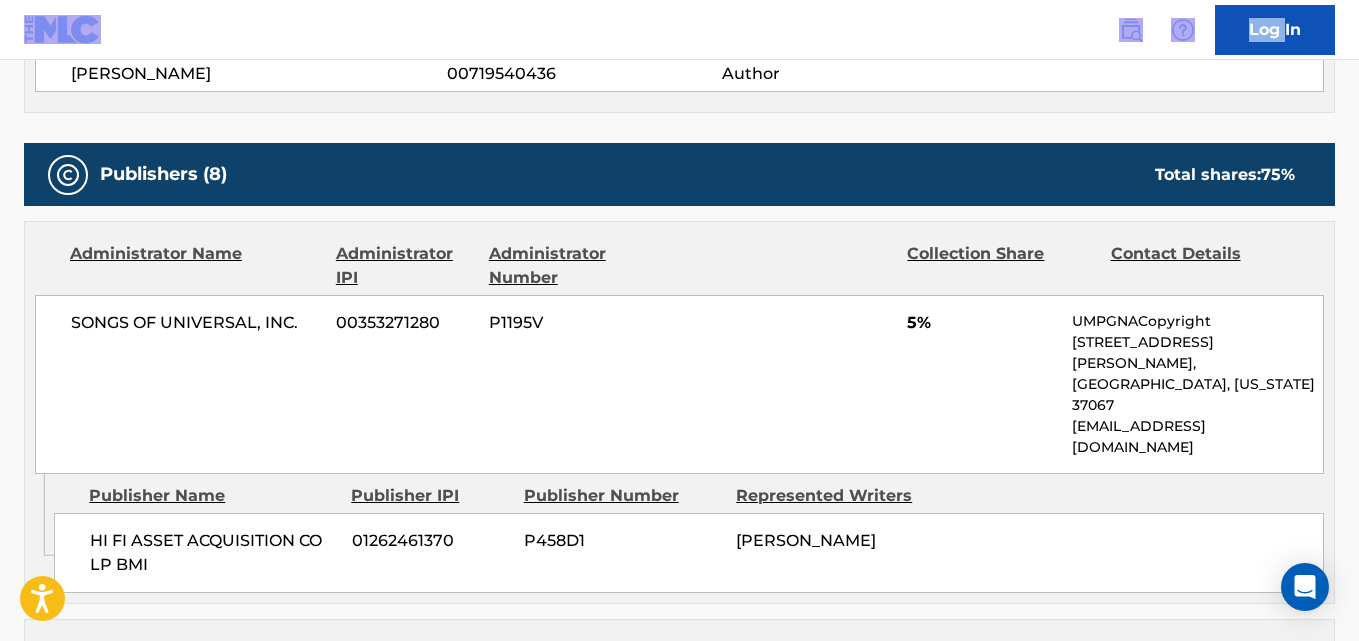 click on "Log In" at bounding box center [679, 30] 